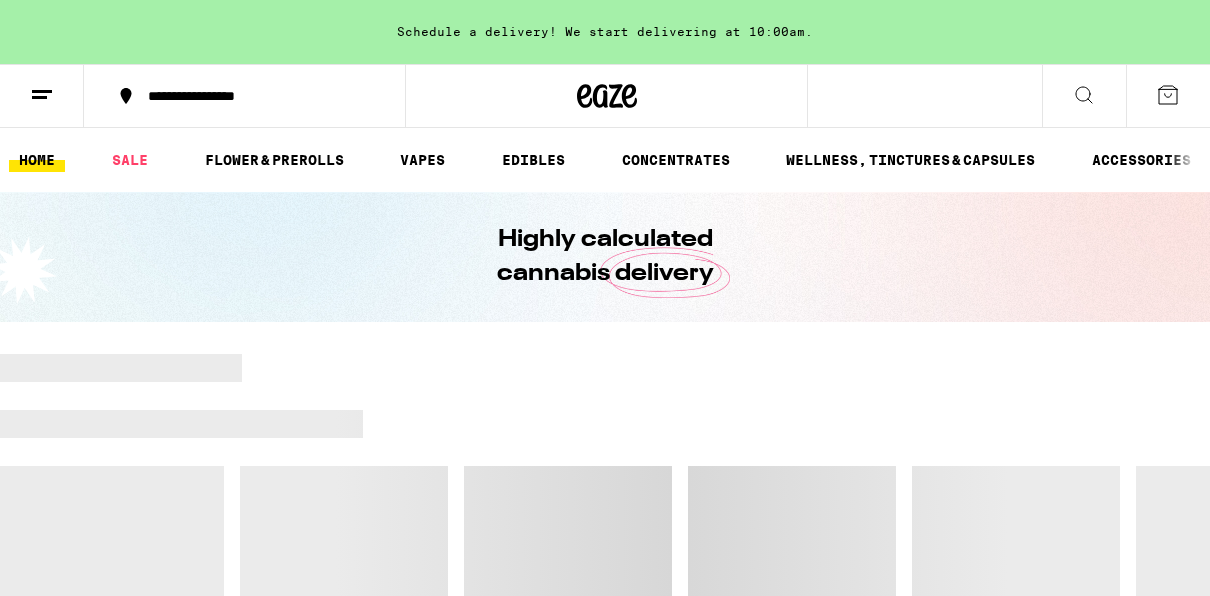 scroll, scrollTop: 0, scrollLeft: 0, axis: both 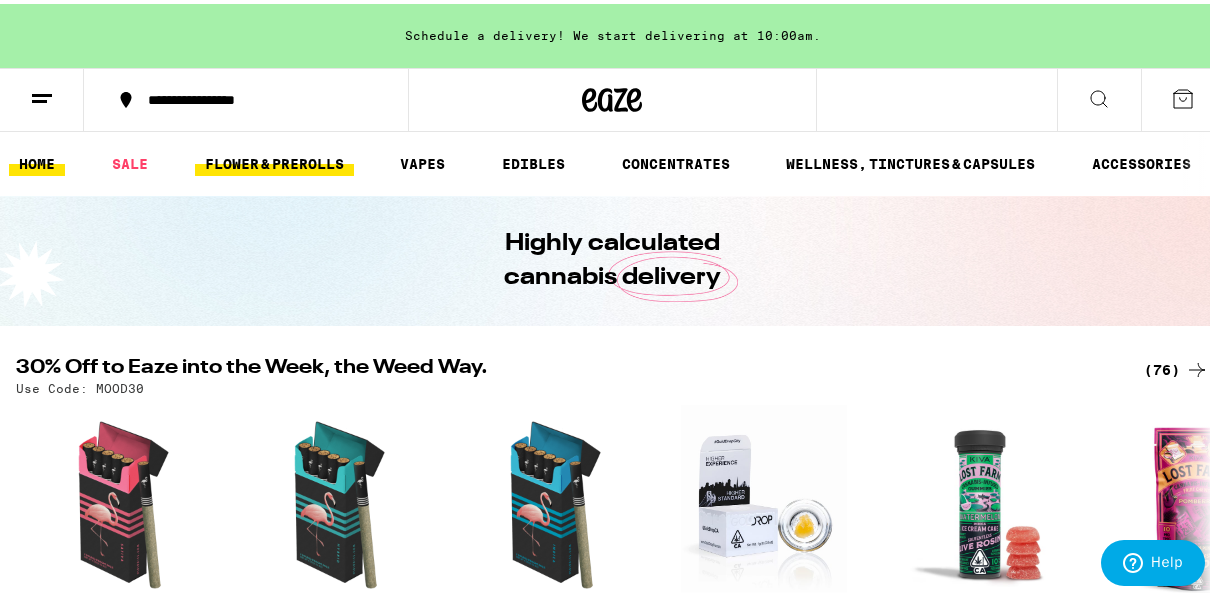 click on "FLOWER & PREROLLS" at bounding box center [274, 160] 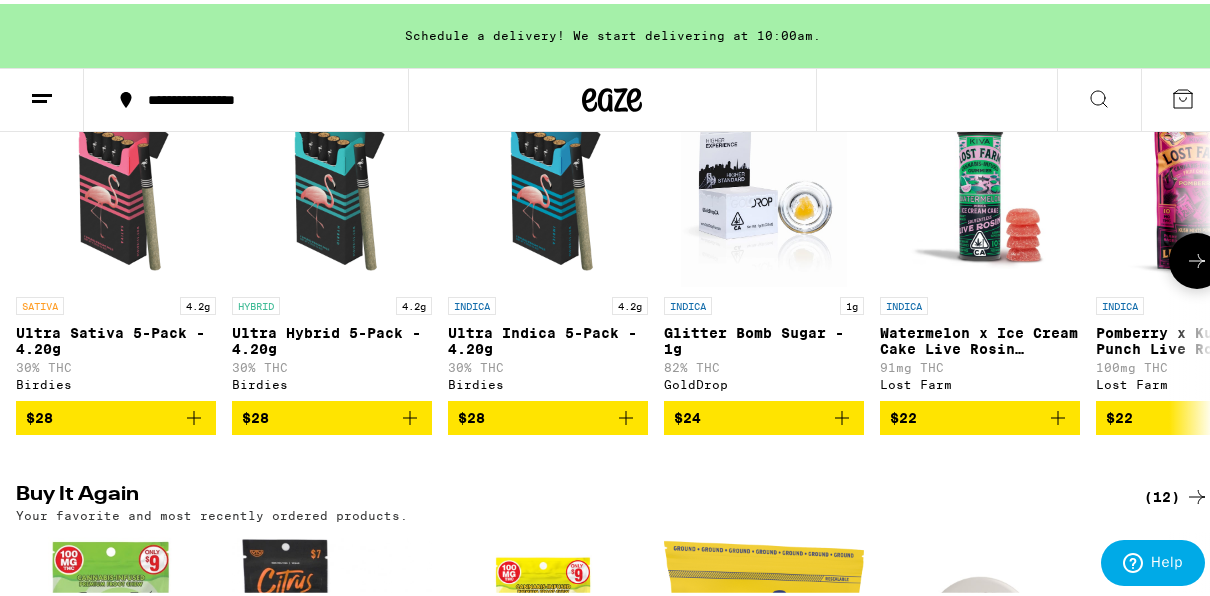 scroll, scrollTop: 360, scrollLeft: 0, axis: vertical 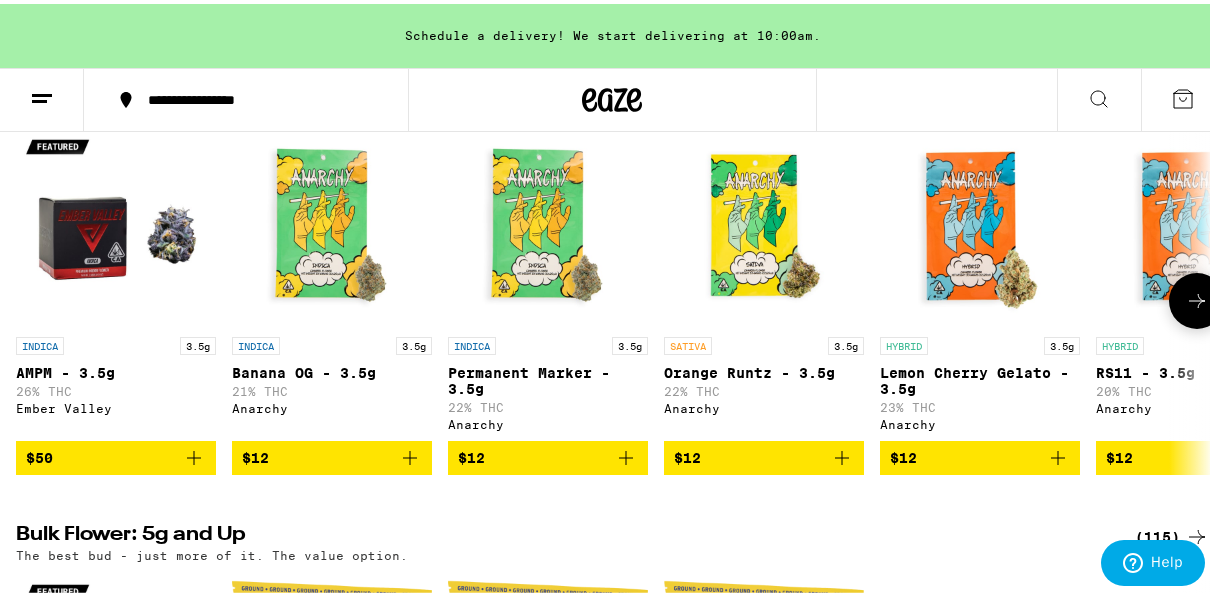 click 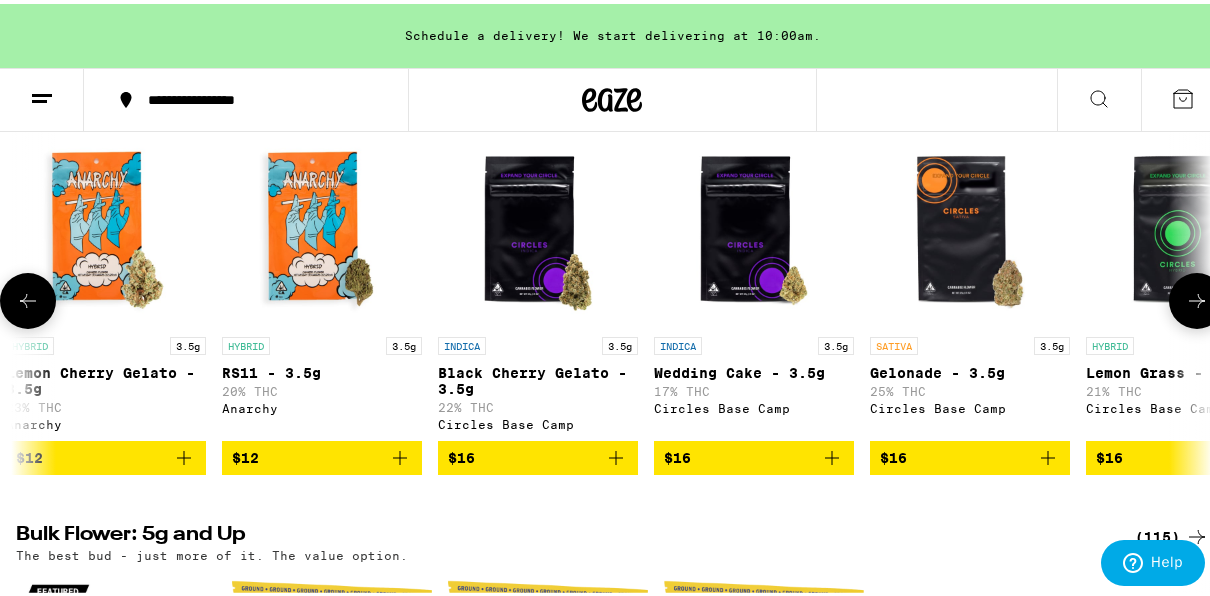 scroll, scrollTop: 0, scrollLeft: 960, axis: horizontal 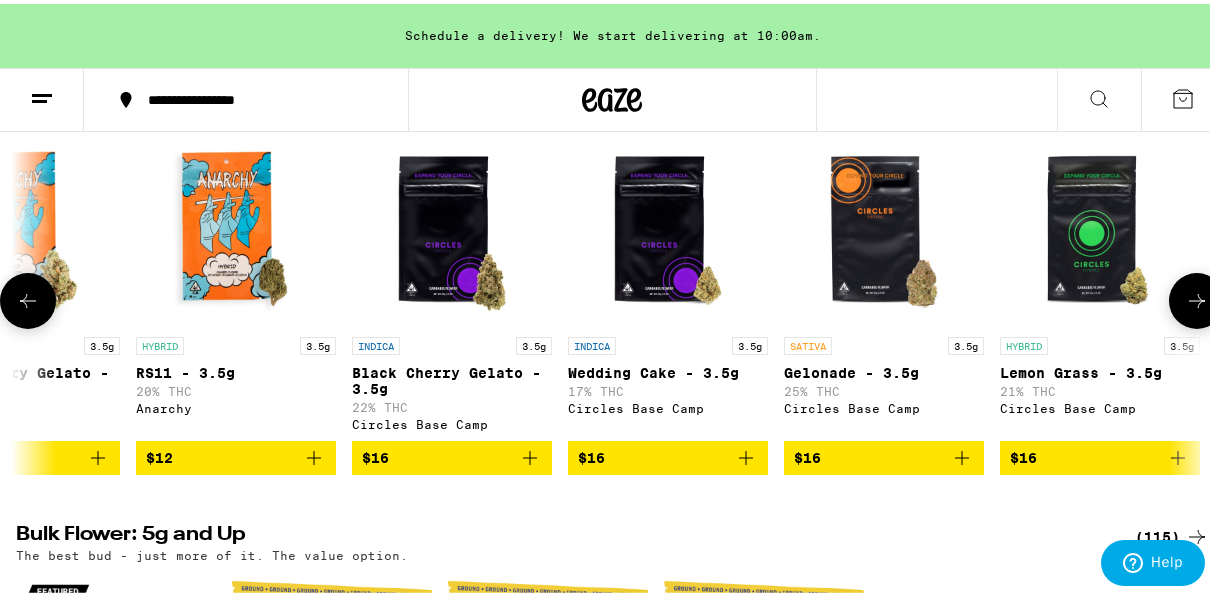 click 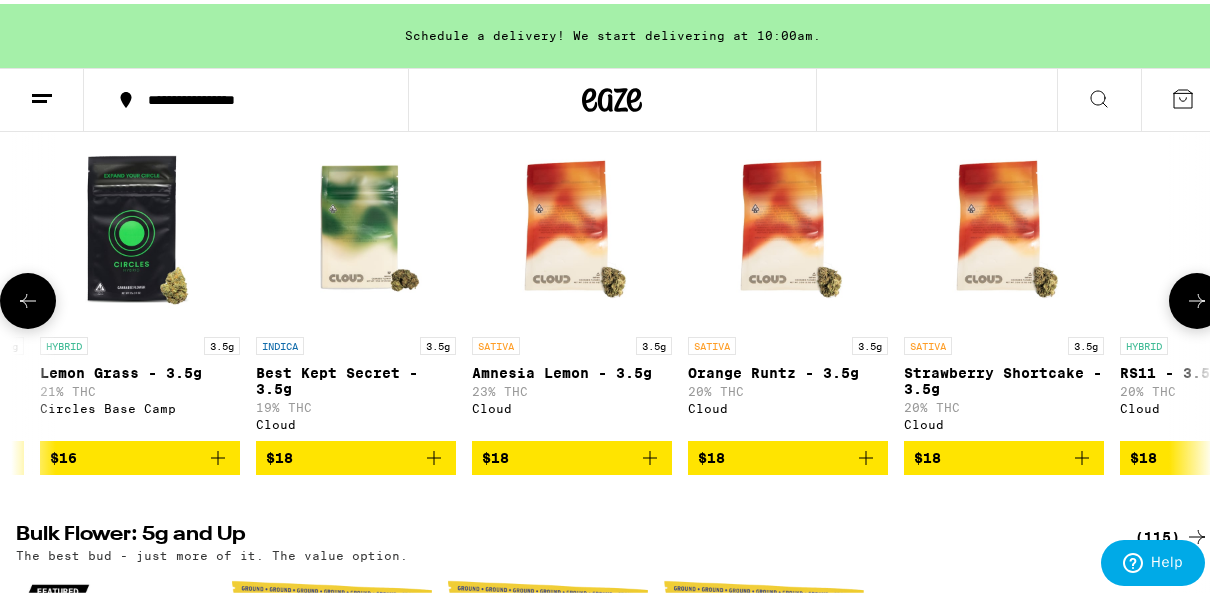 click 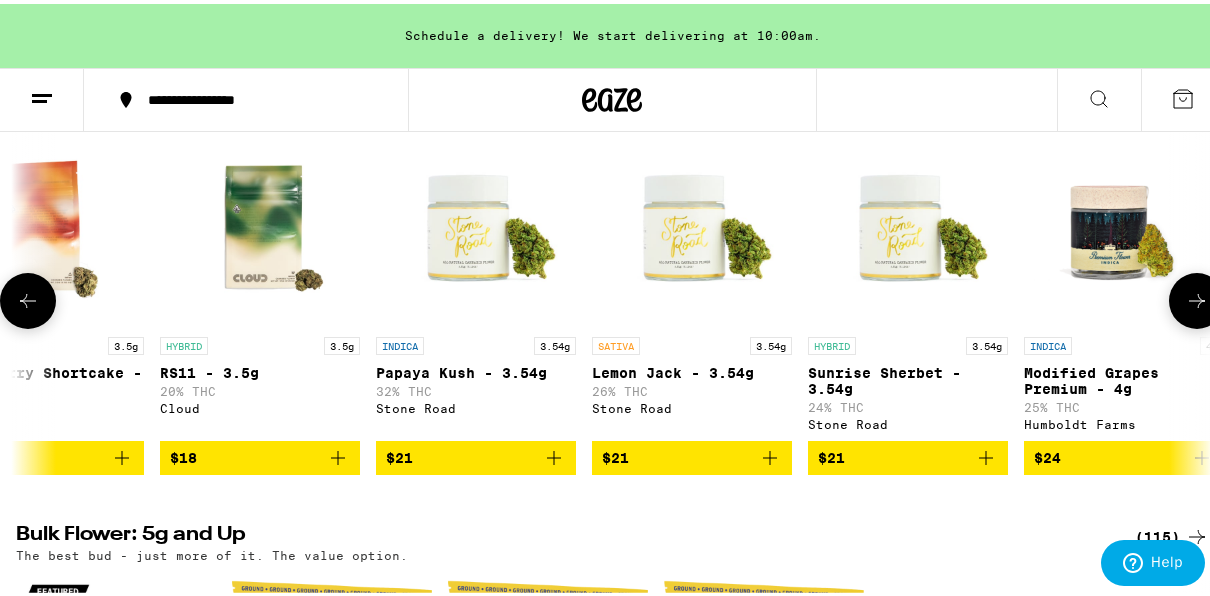 click 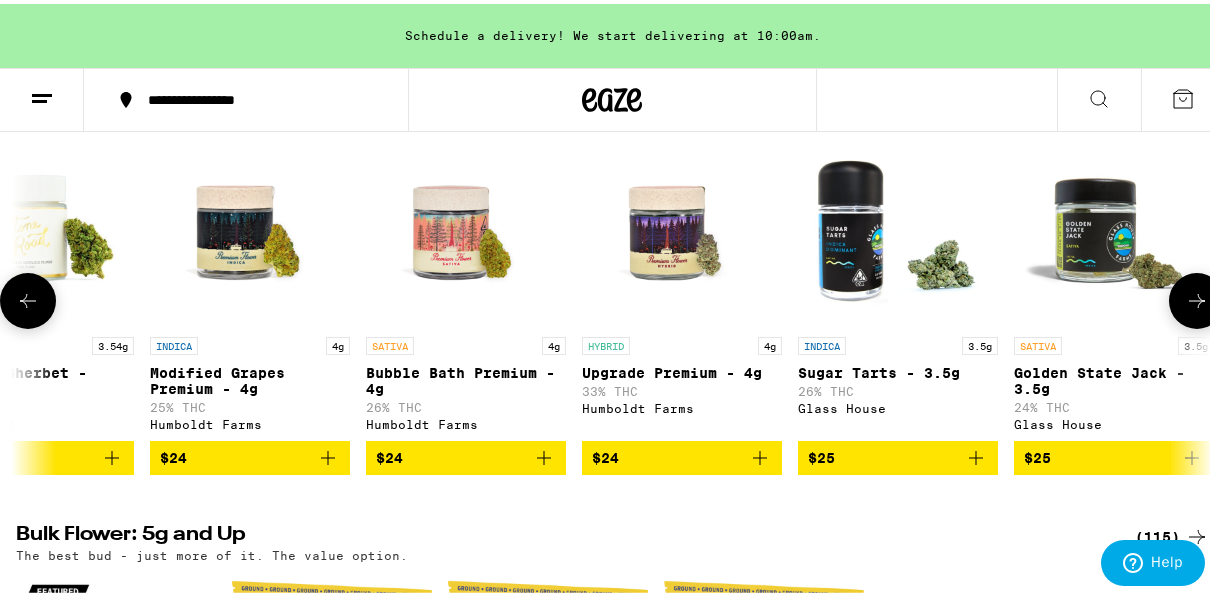 scroll, scrollTop: 0, scrollLeft: 3840, axis: horizontal 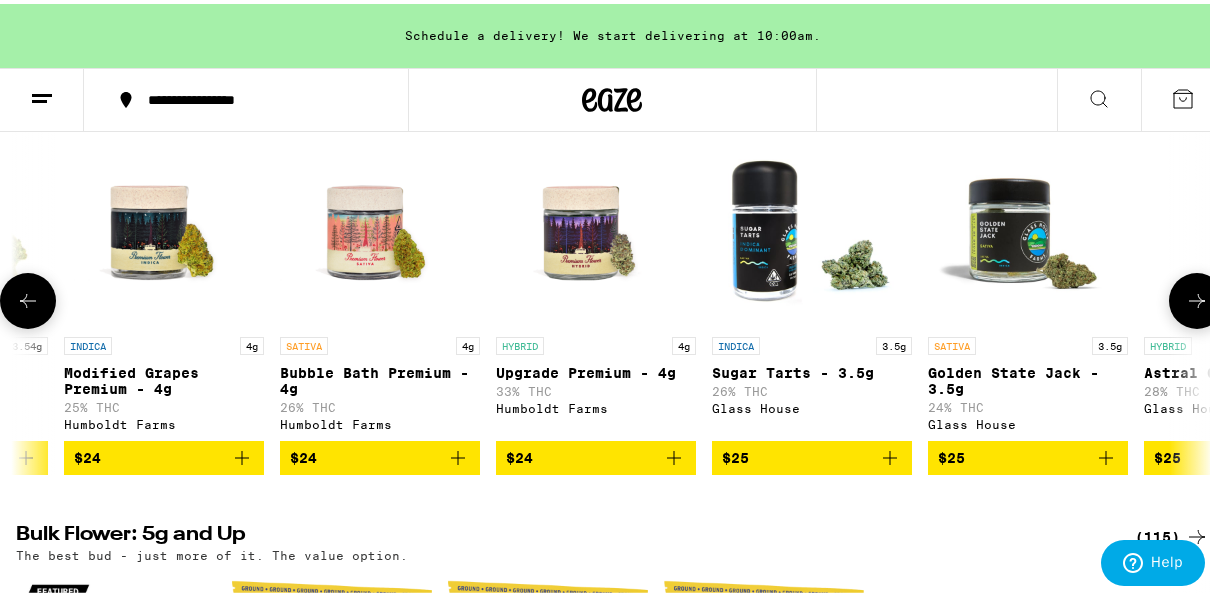 click 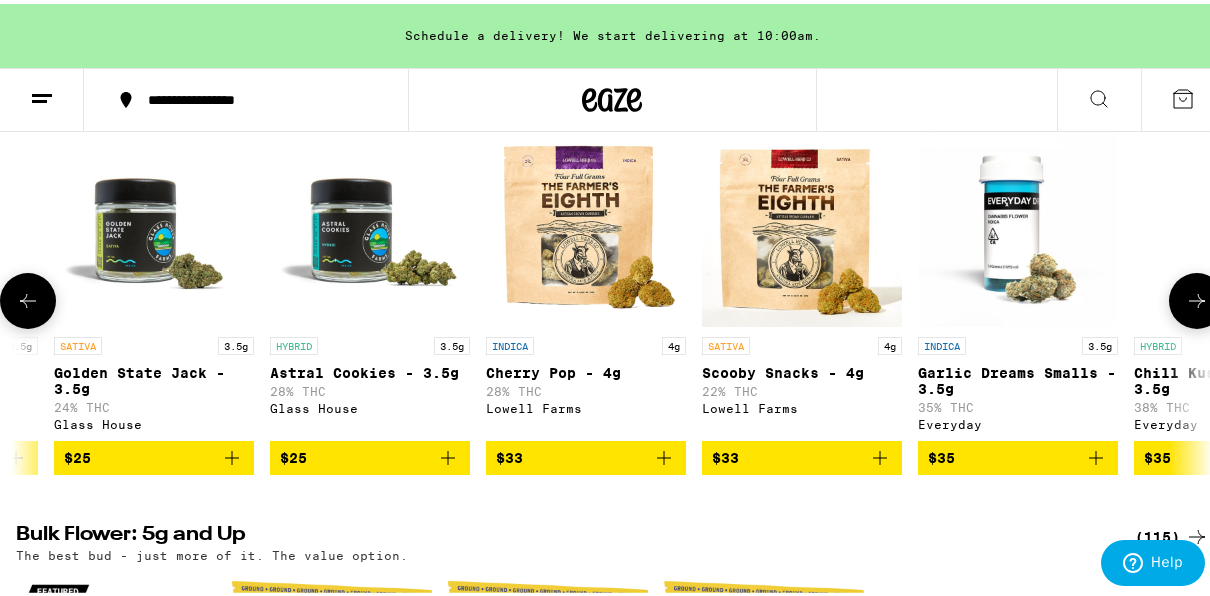 scroll, scrollTop: 0, scrollLeft: 4800, axis: horizontal 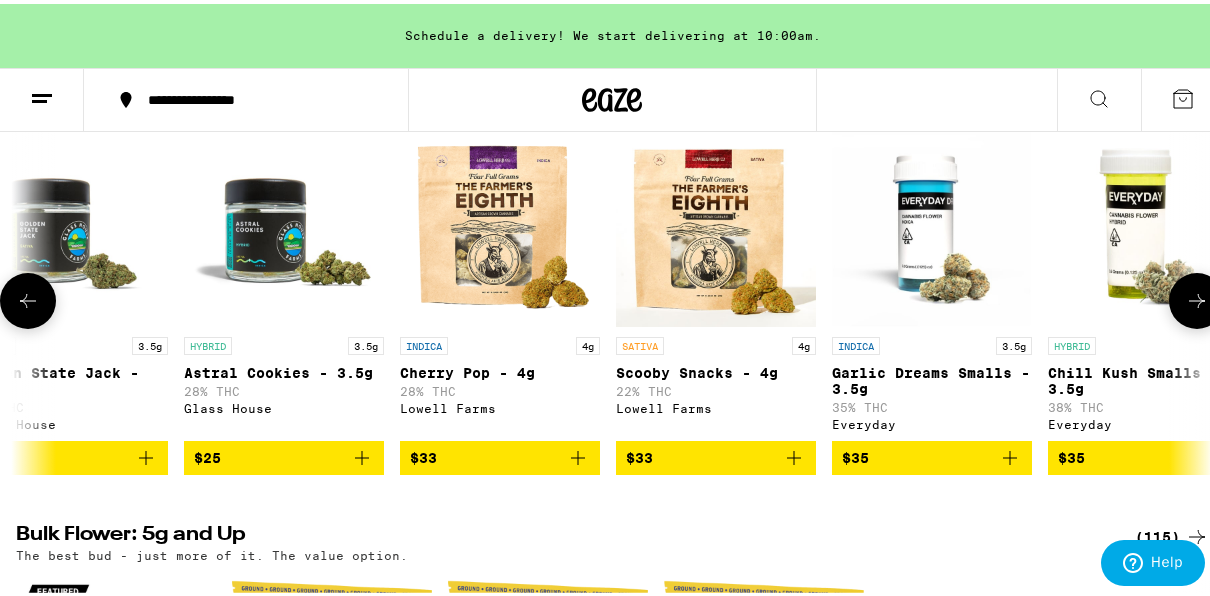 click 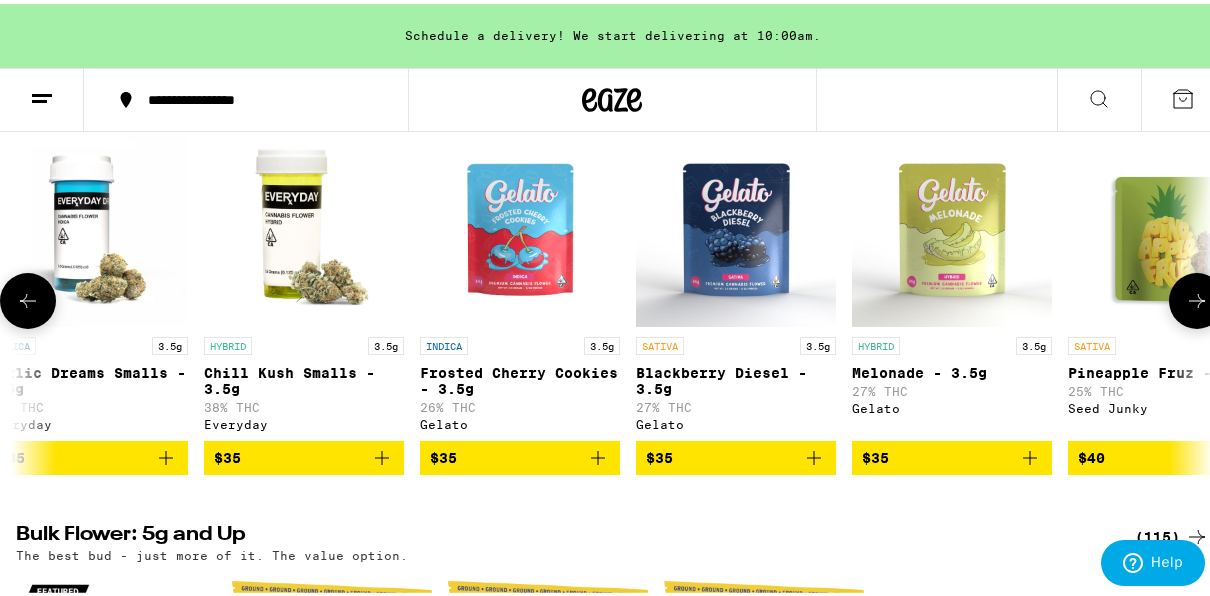 scroll, scrollTop: 0, scrollLeft: 5760, axis: horizontal 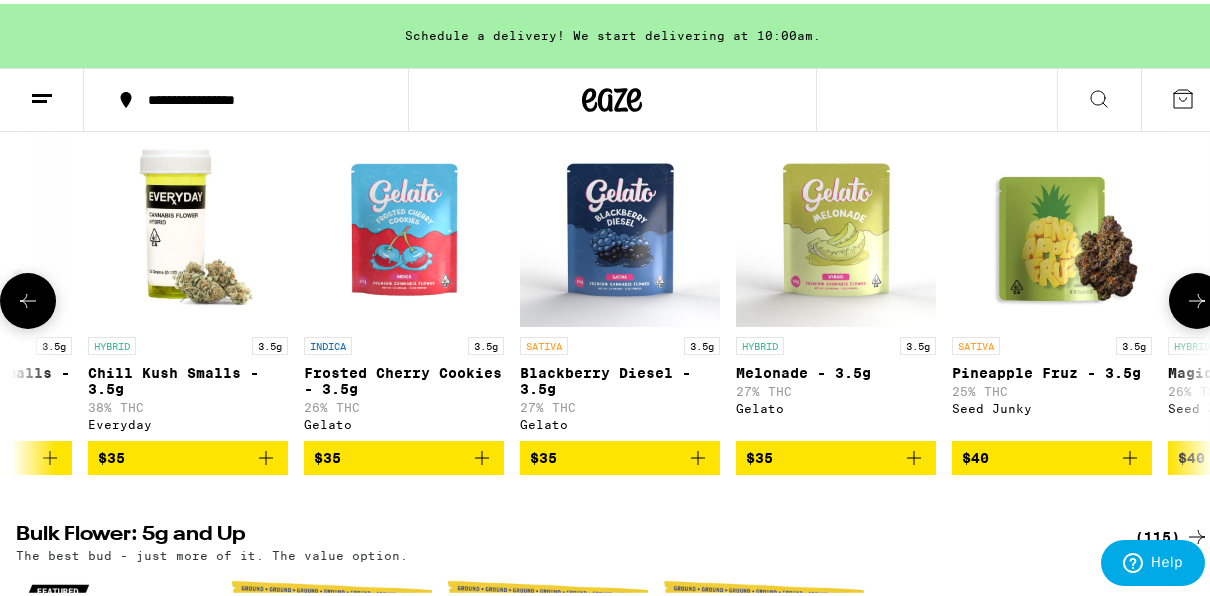 click 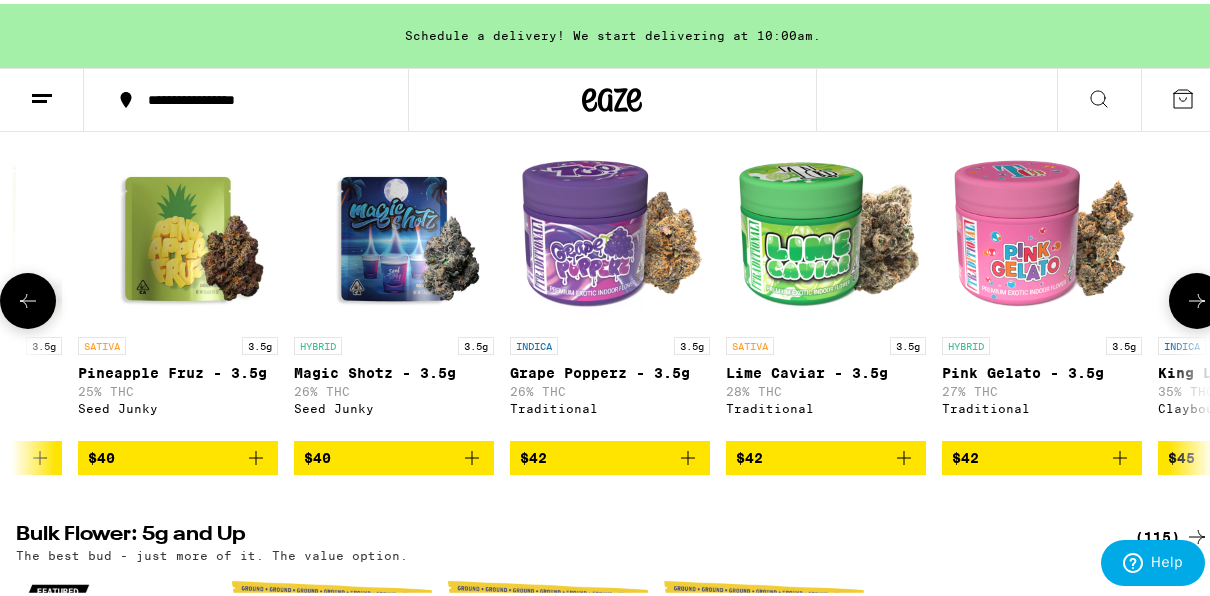 scroll, scrollTop: 0, scrollLeft: 6720, axis: horizontal 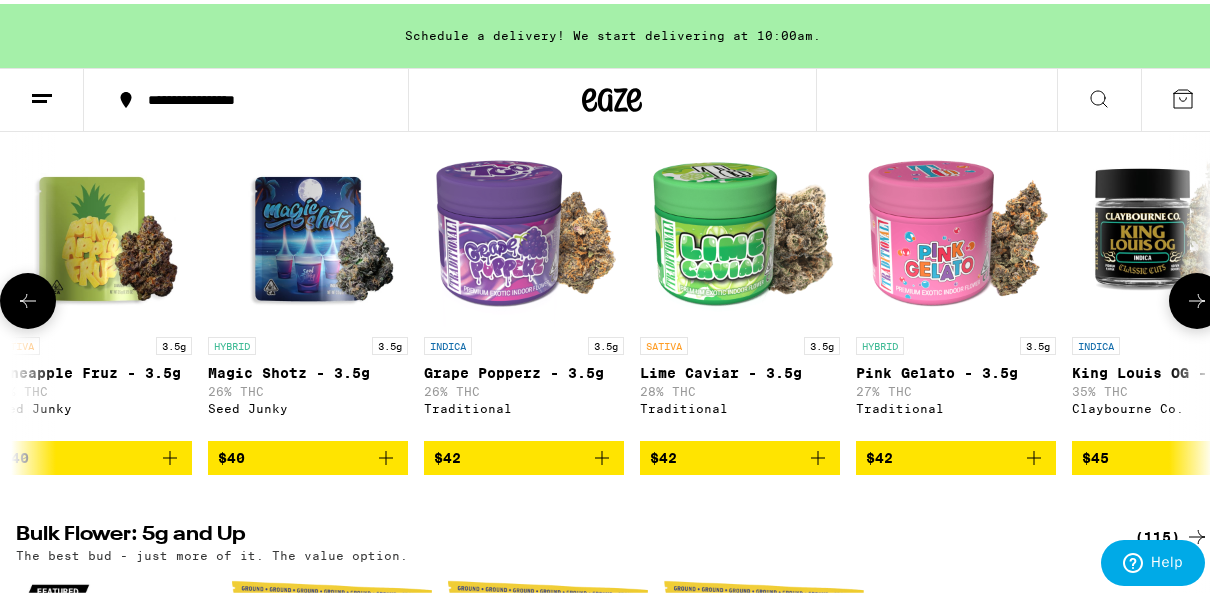 click 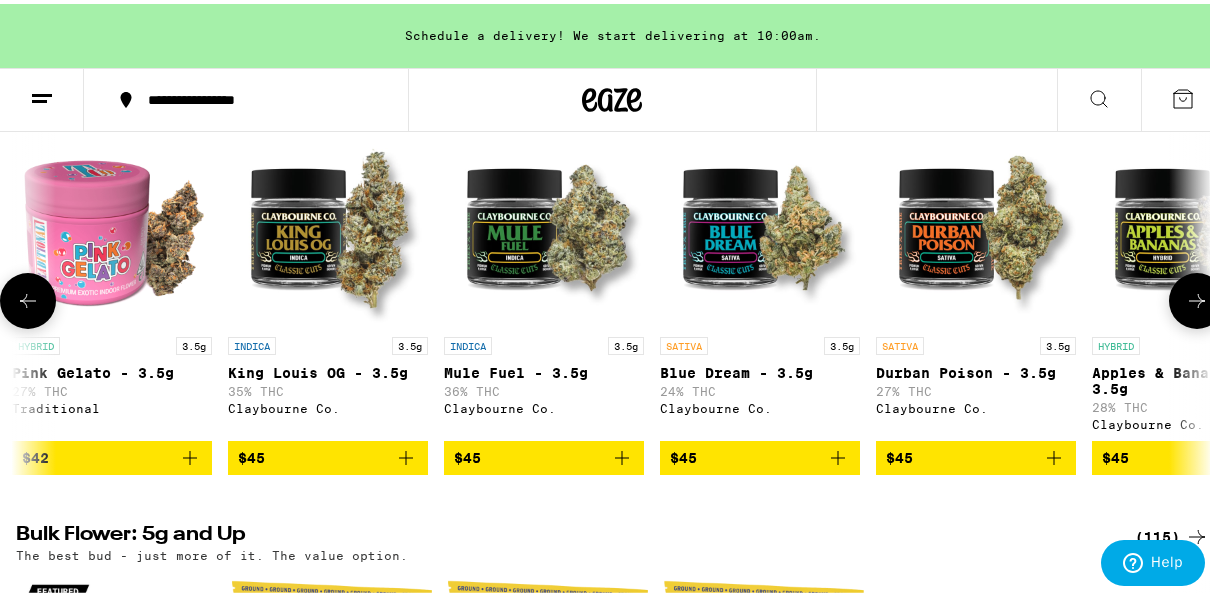 scroll, scrollTop: 0, scrollLeft: 7680, axis: horizontal 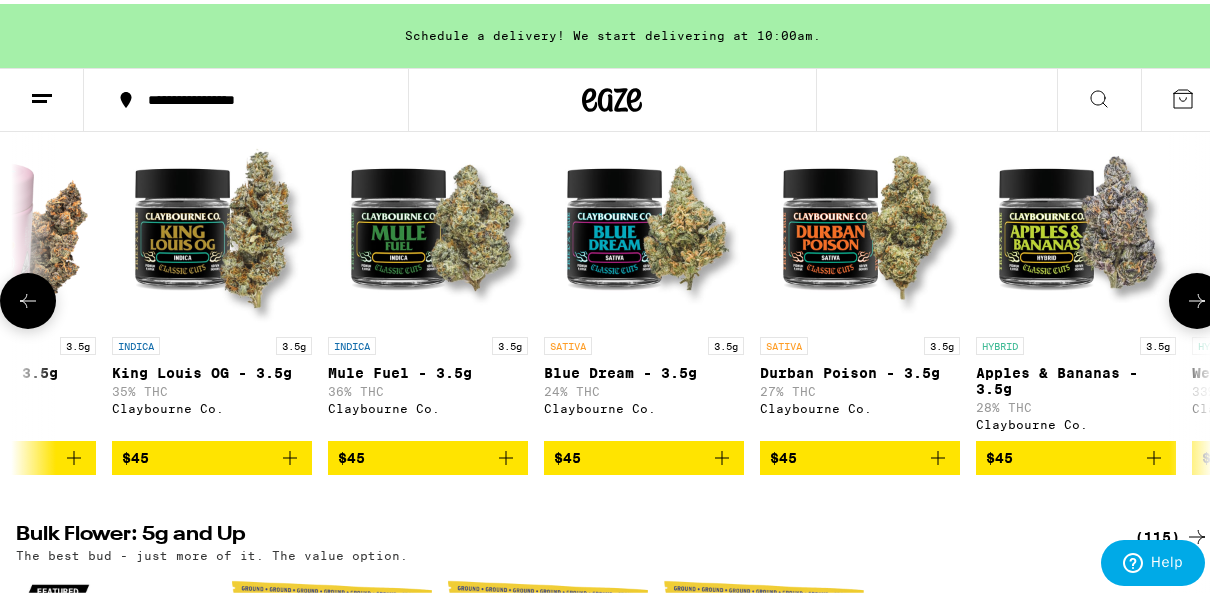 click 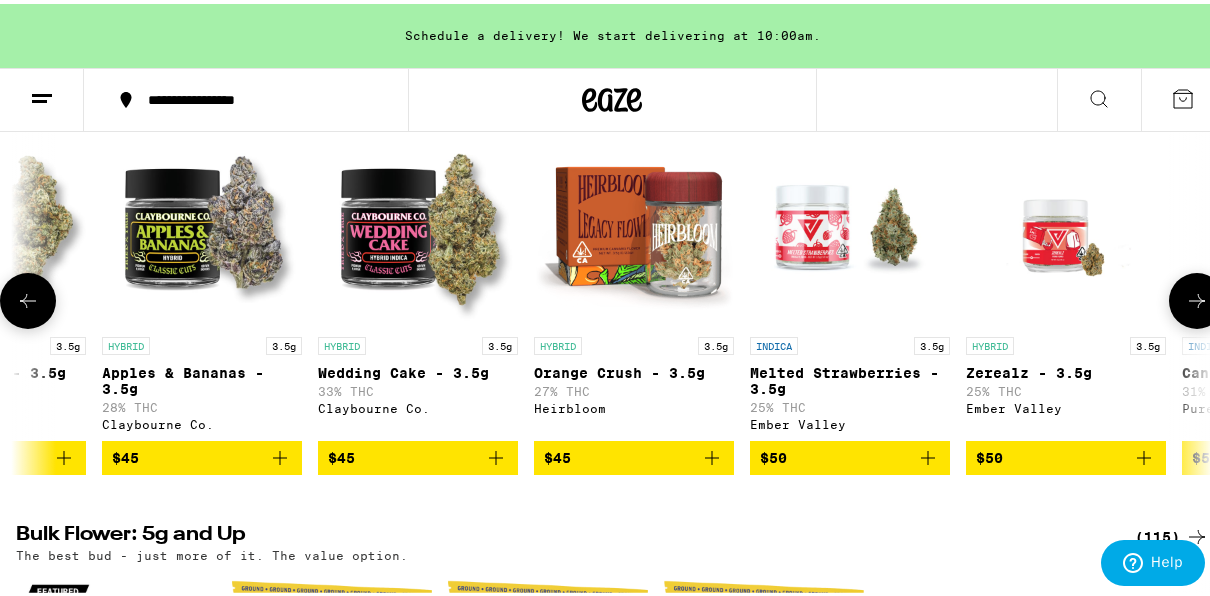 scroll, scrollTop: 0, scrollLeft: 8640, axis: horizontal 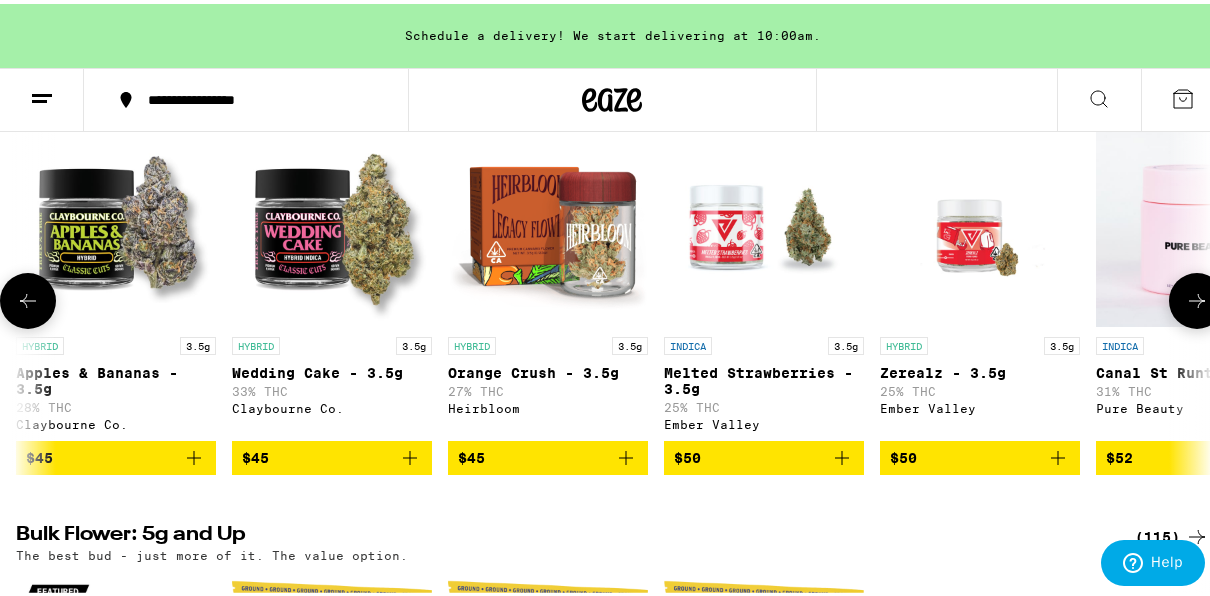 type 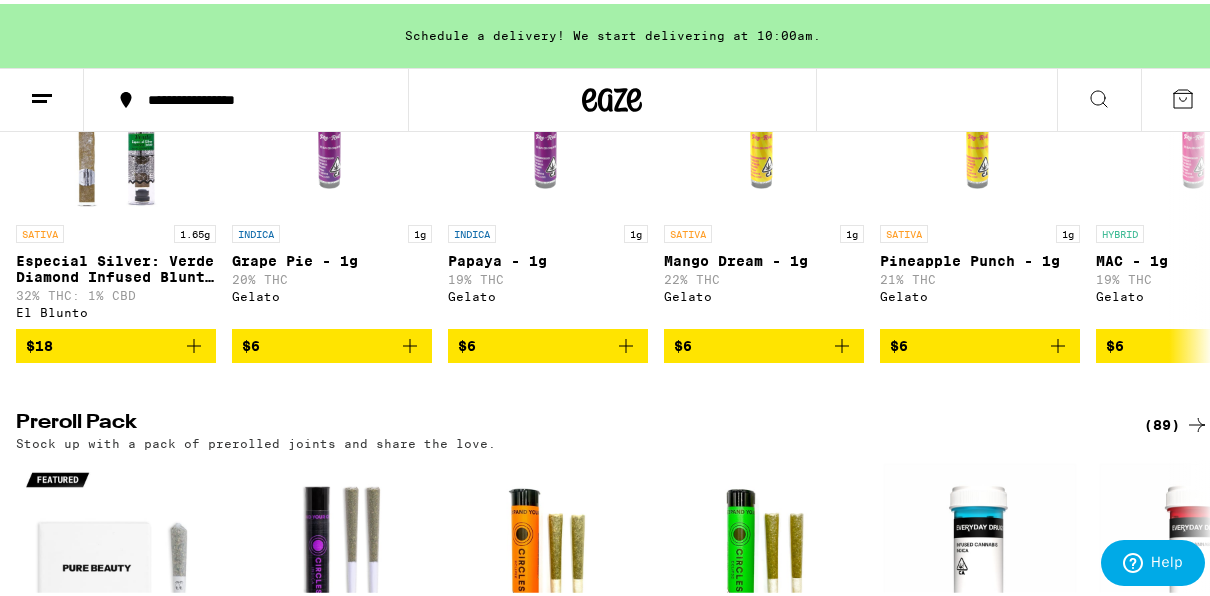 scroll, scrollTop: 1266, scrollLeft: 0, axis: vertical 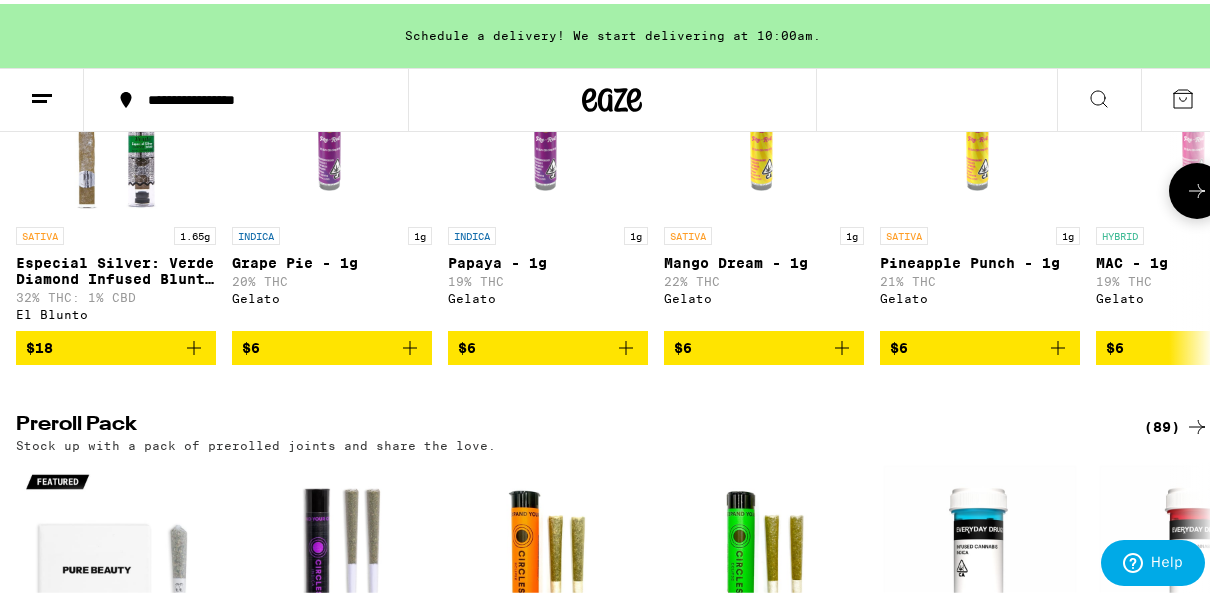 click at bounding box center [1197, 187] 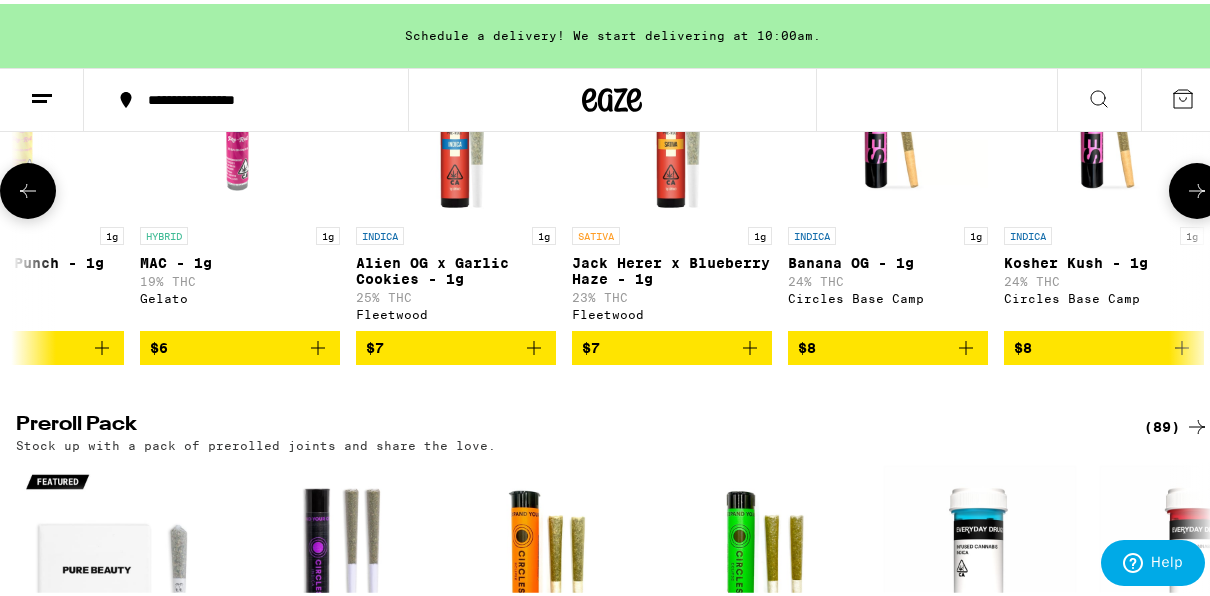 scroll, scrollTop: 0, scrollLeft: 960, axis: horizontal 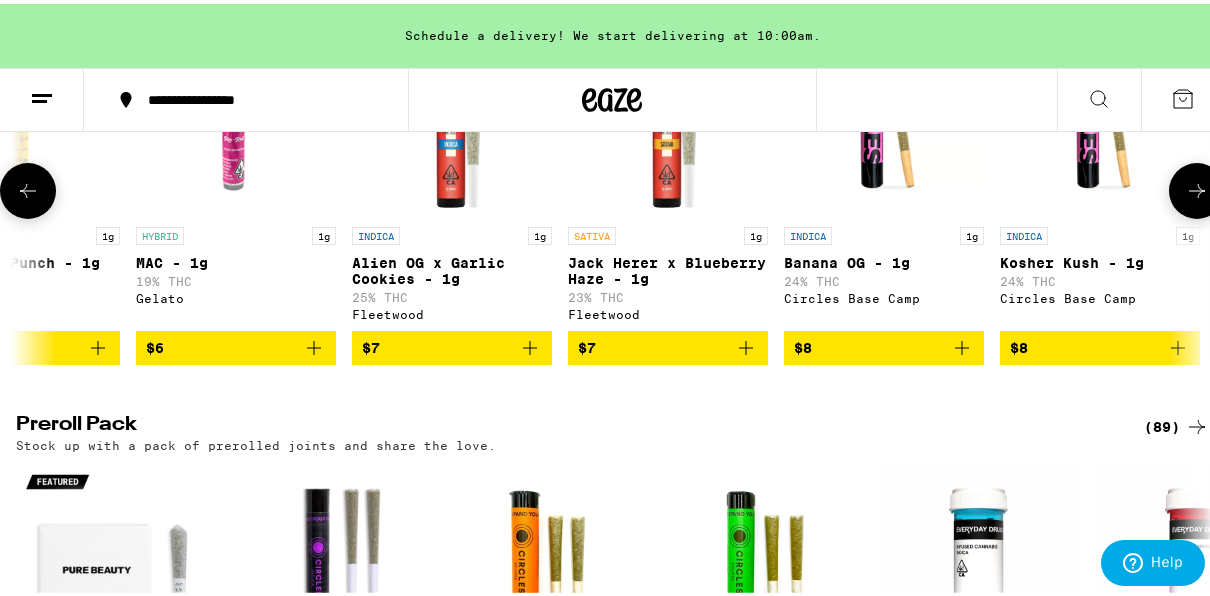 click at bounding box center [1197, 187] 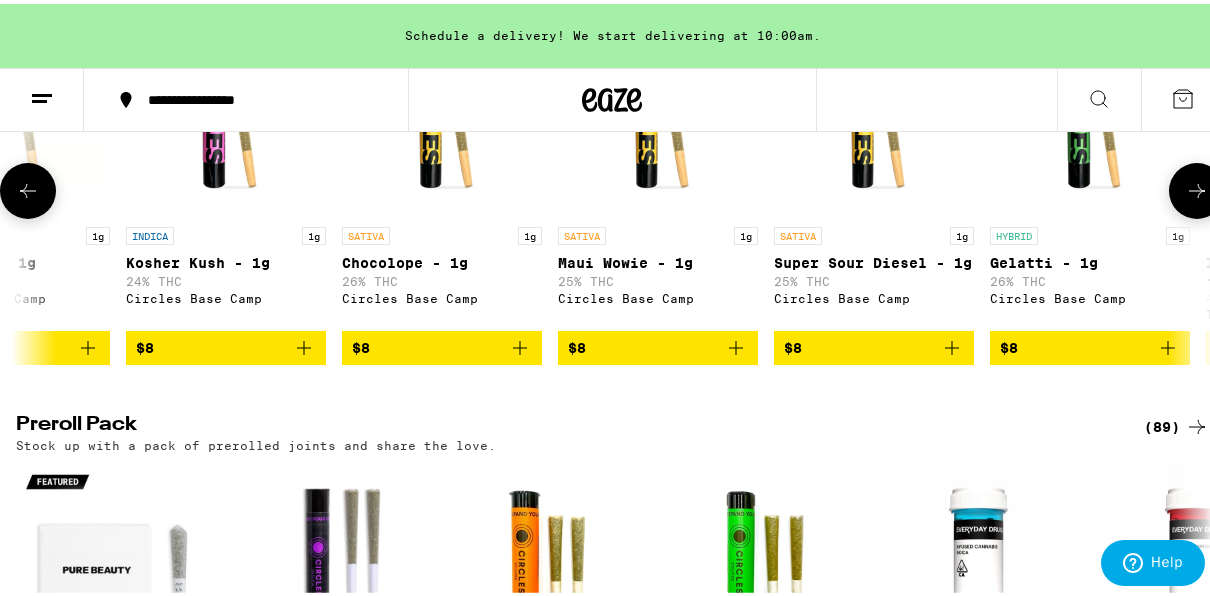 scroll, scrollTop: 0, scrollLeft: 1920, axis: horizontal 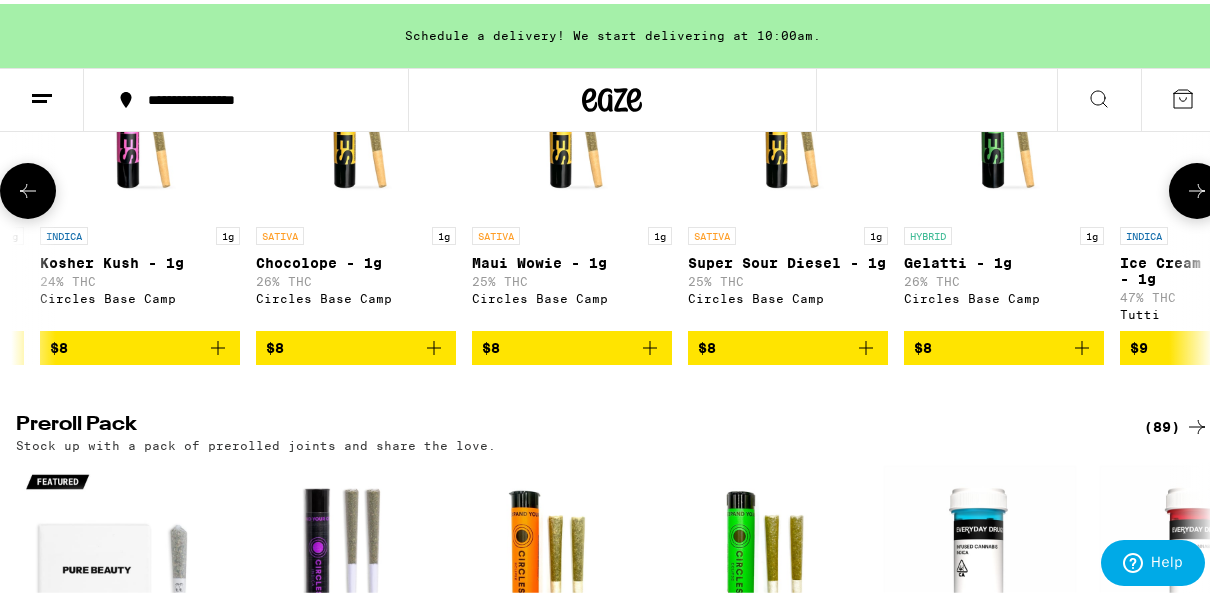 click at bounding box center (1197, 187) 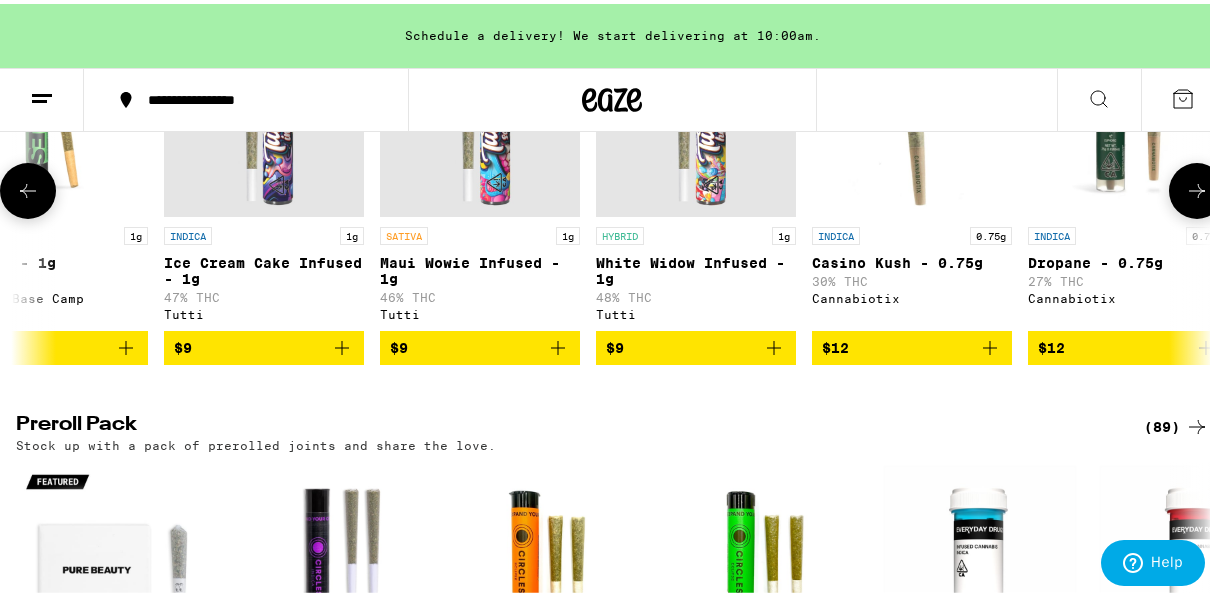 scroll, scrollTop: 0, scrollLeft: 2880, axis: horizontal 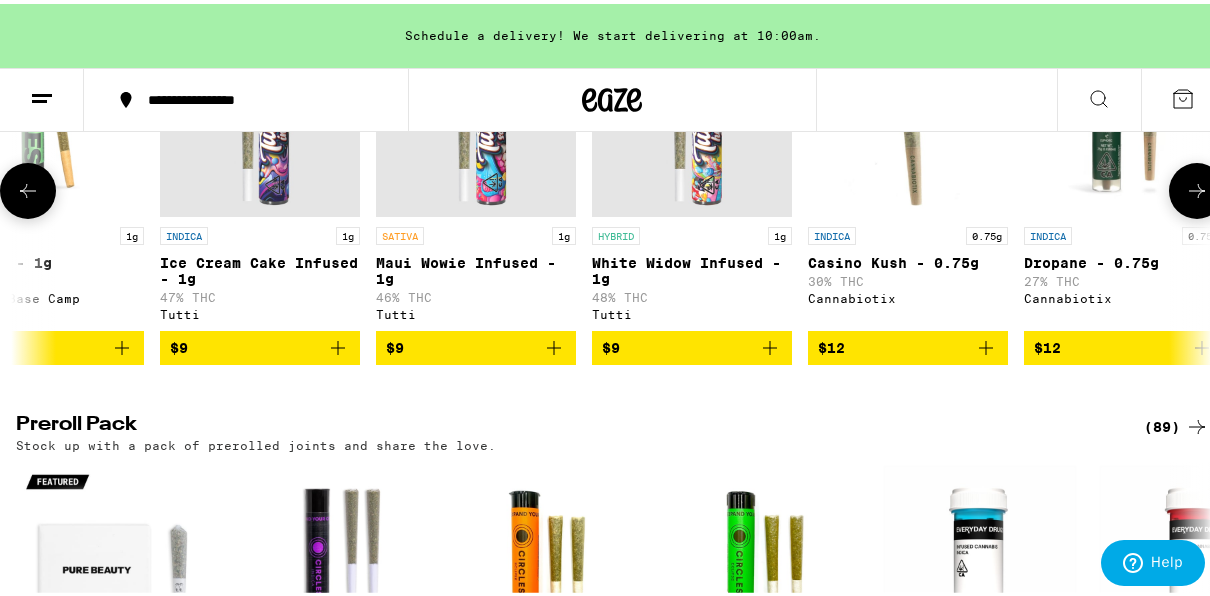 type 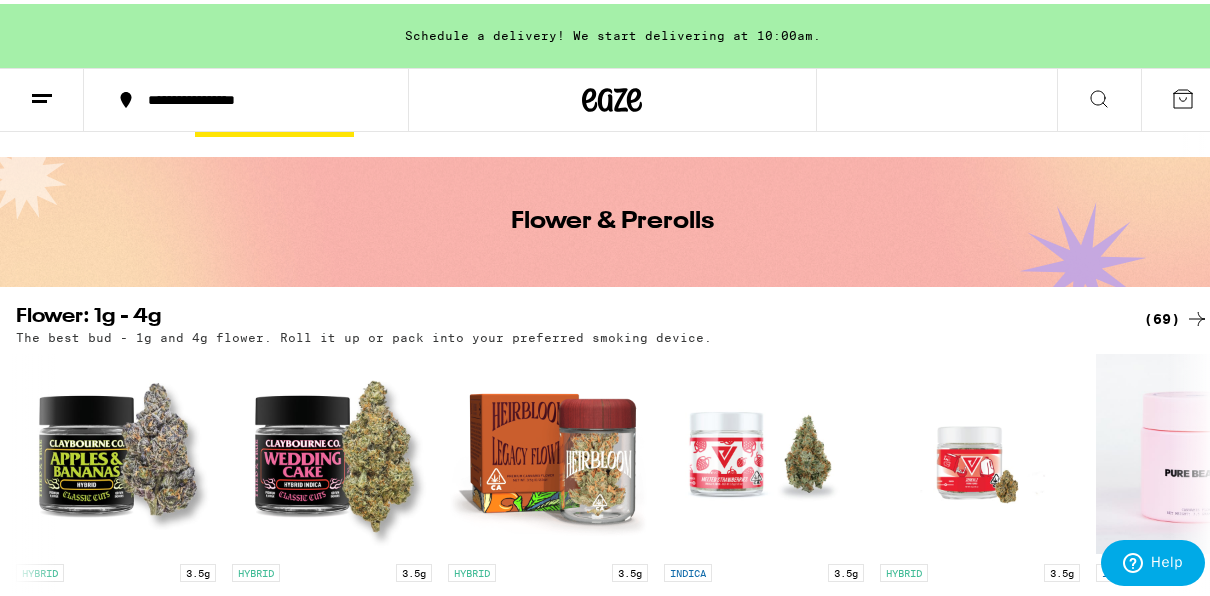 scroll, scrollTop: 0, scrollLeft: 0, axis: both 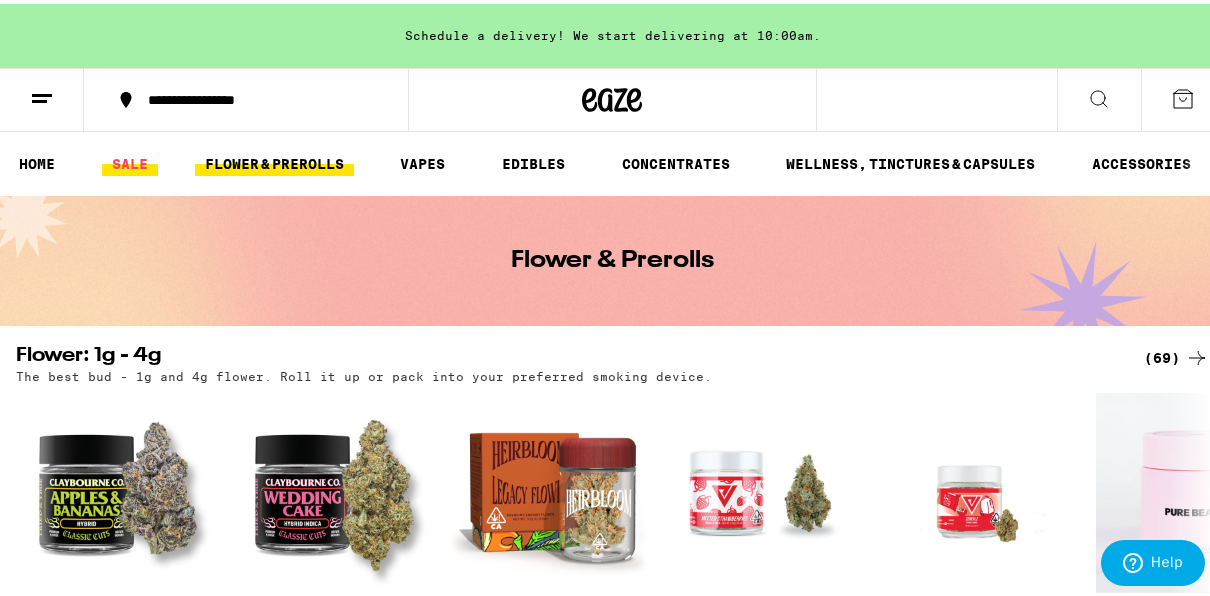 click on "SALE" at bounding box center [130, 160] 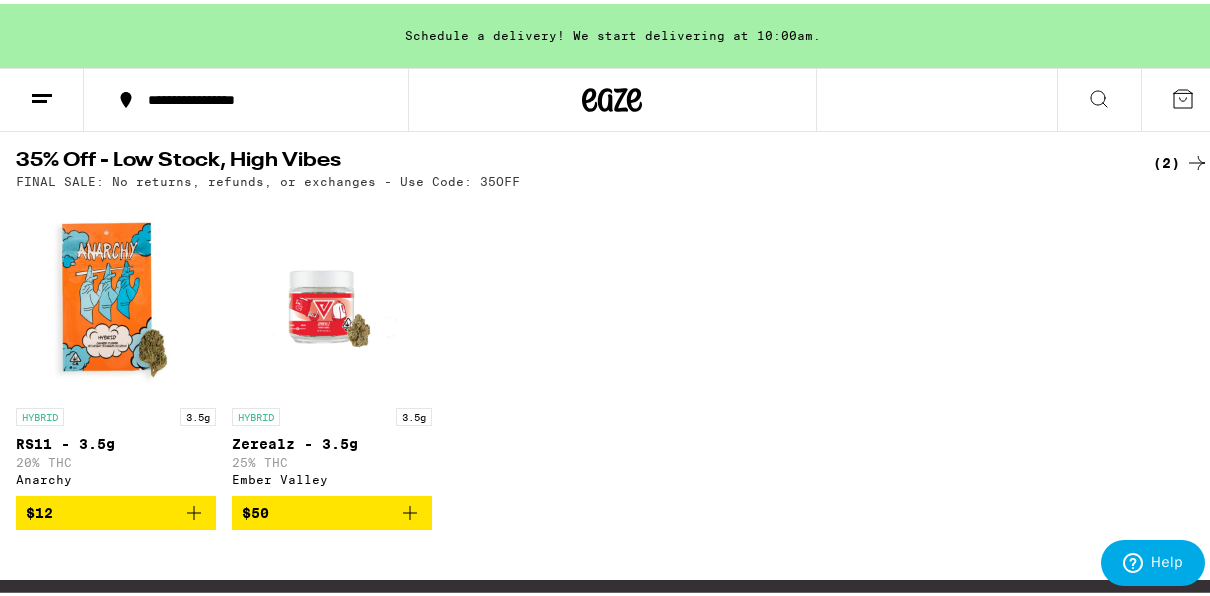 scroll, scrollTop: 680, scrollLeft: 0, axis: vertical 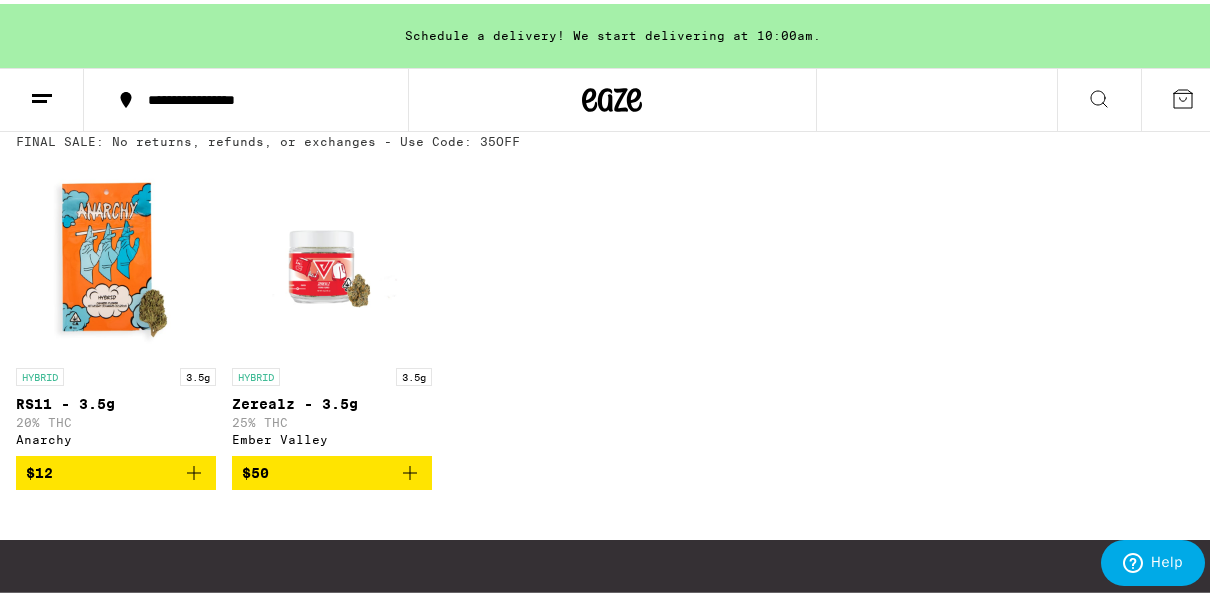 click at bounding box center [116, 254] 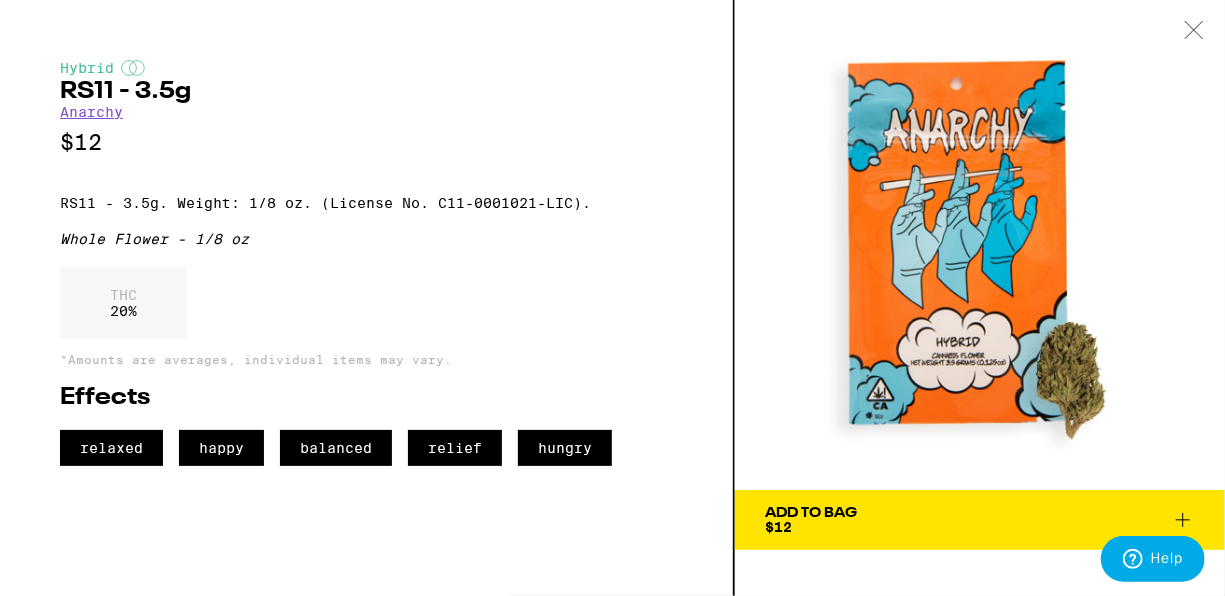 click on "Add To Bag $12" at bounding box center [811, 520] 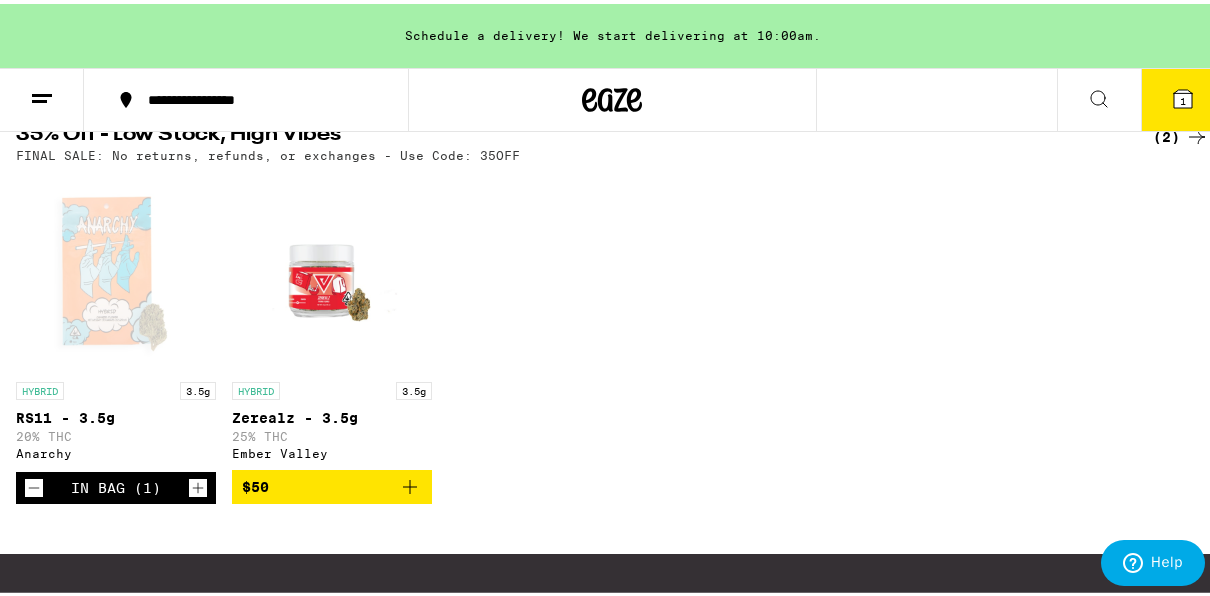 scroll, scrollTop: 760, scrollLeft: 0, axis: vertical 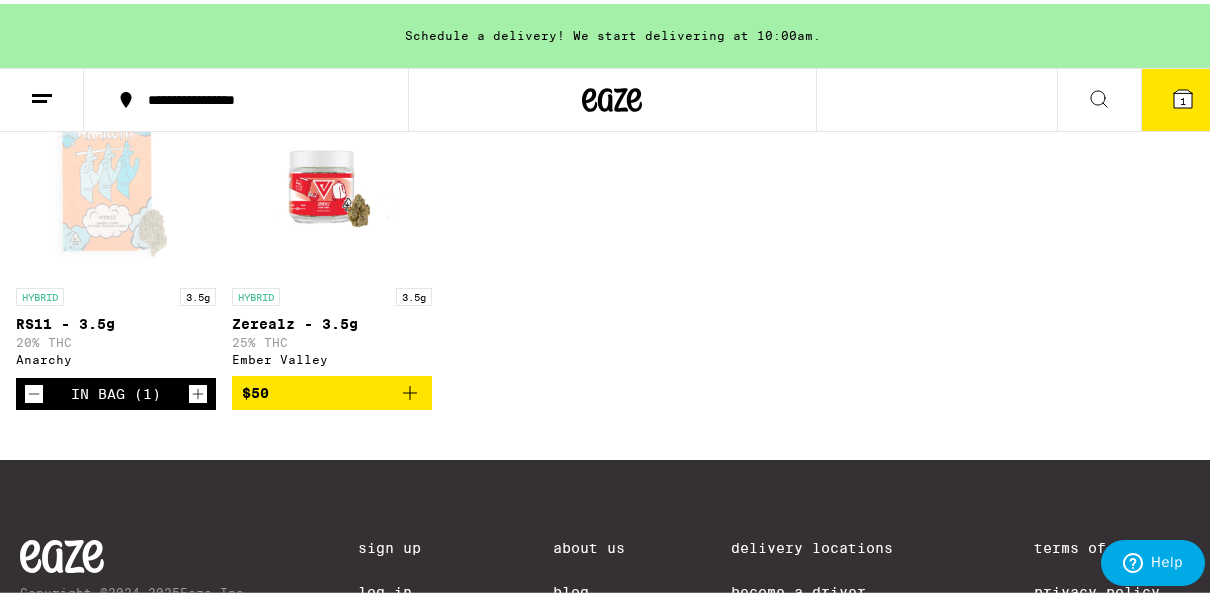click 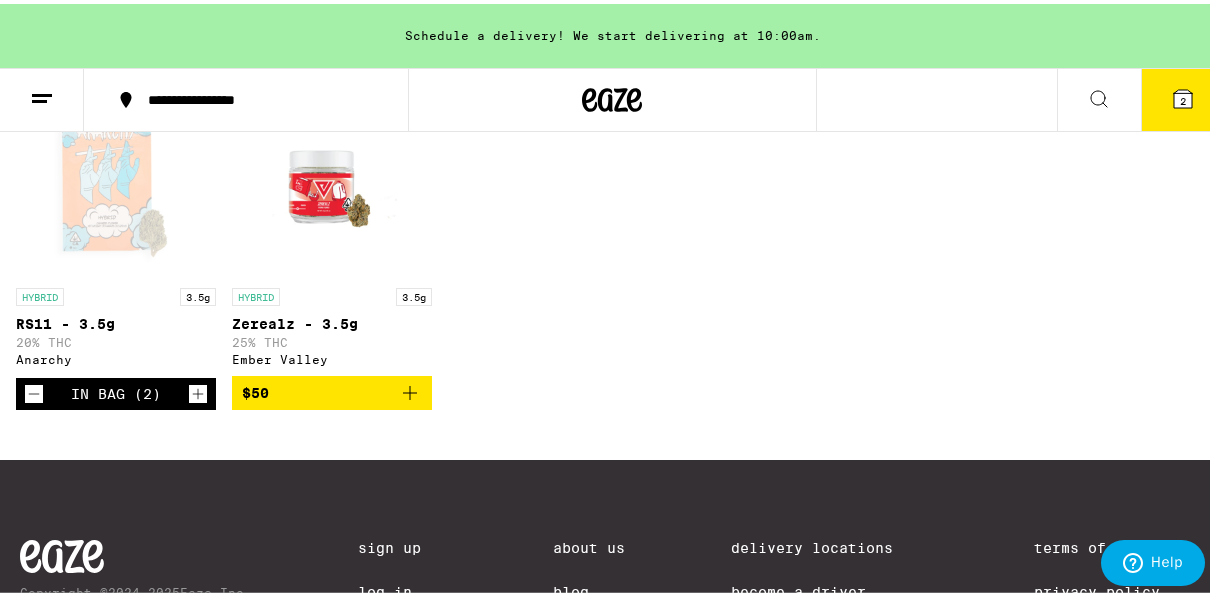 click 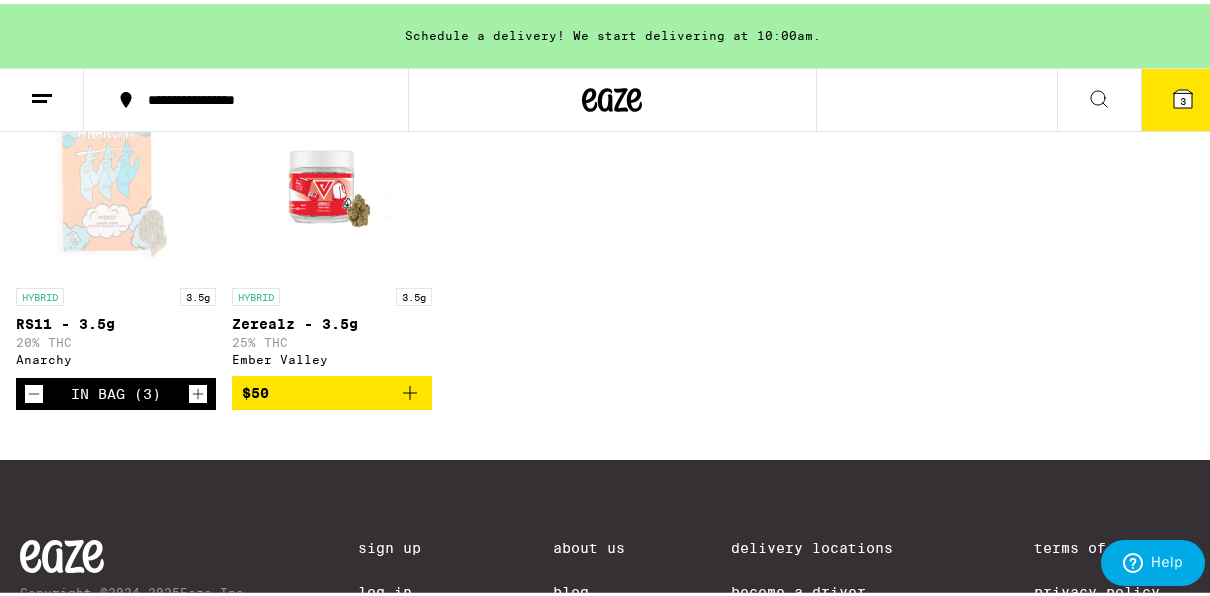 click 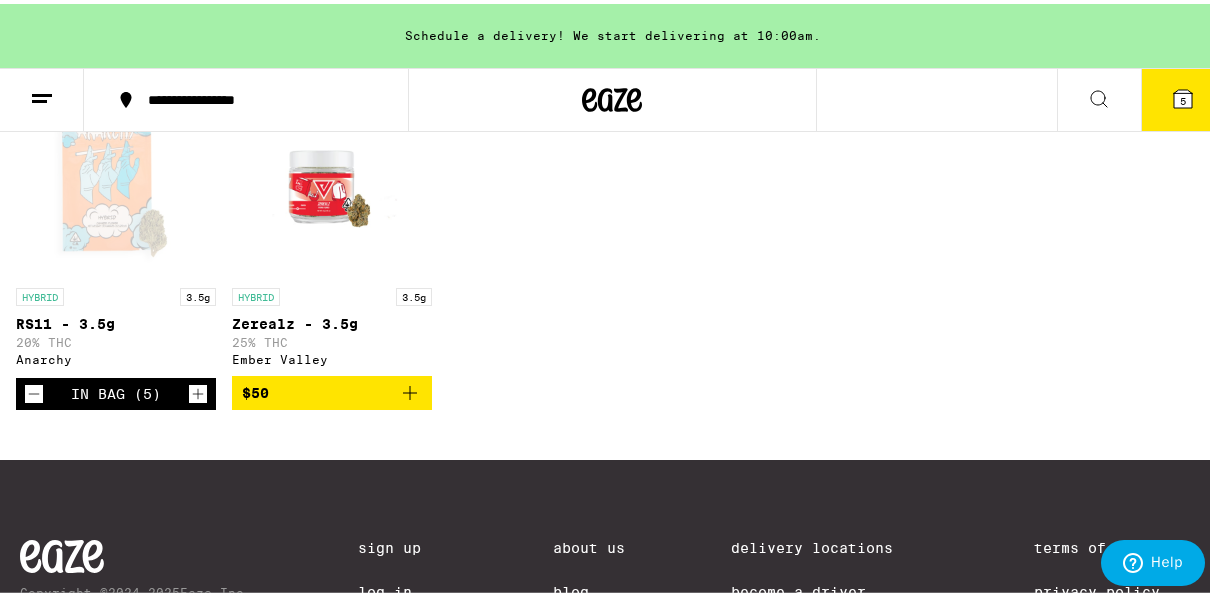 click 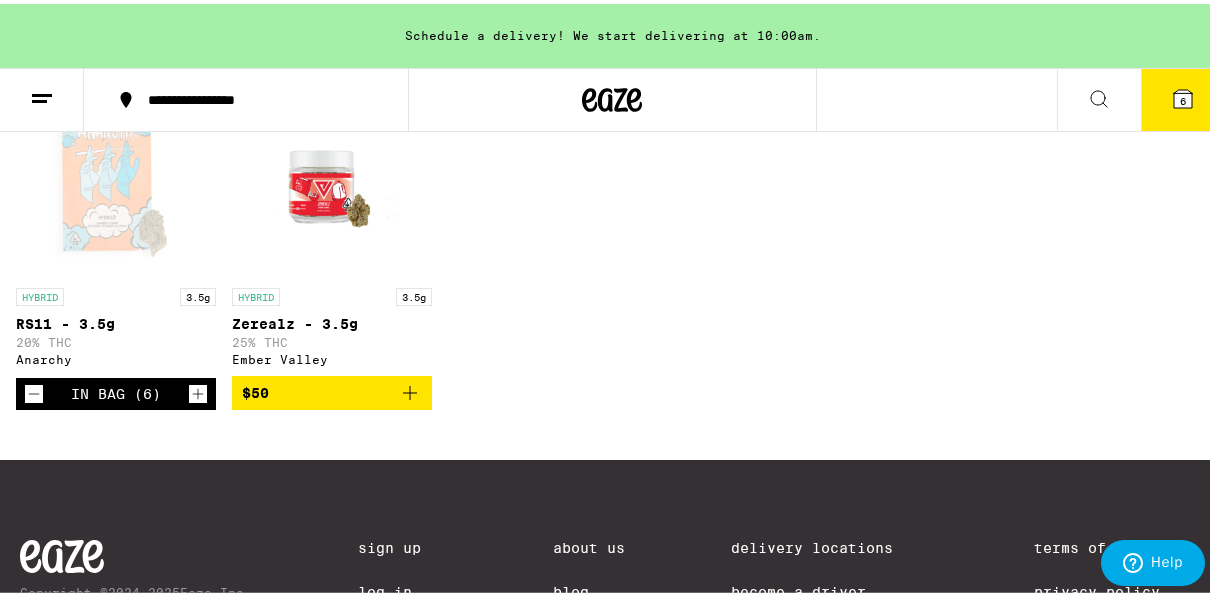 click on "HYBRID 3.5g RS11 - 3.5g 20% THC Anarchy In Bag (6) HYBRID 3.5g Zerealz - 3.5g 25% THC Ember Valley $50" at bounding box center [612, 240] 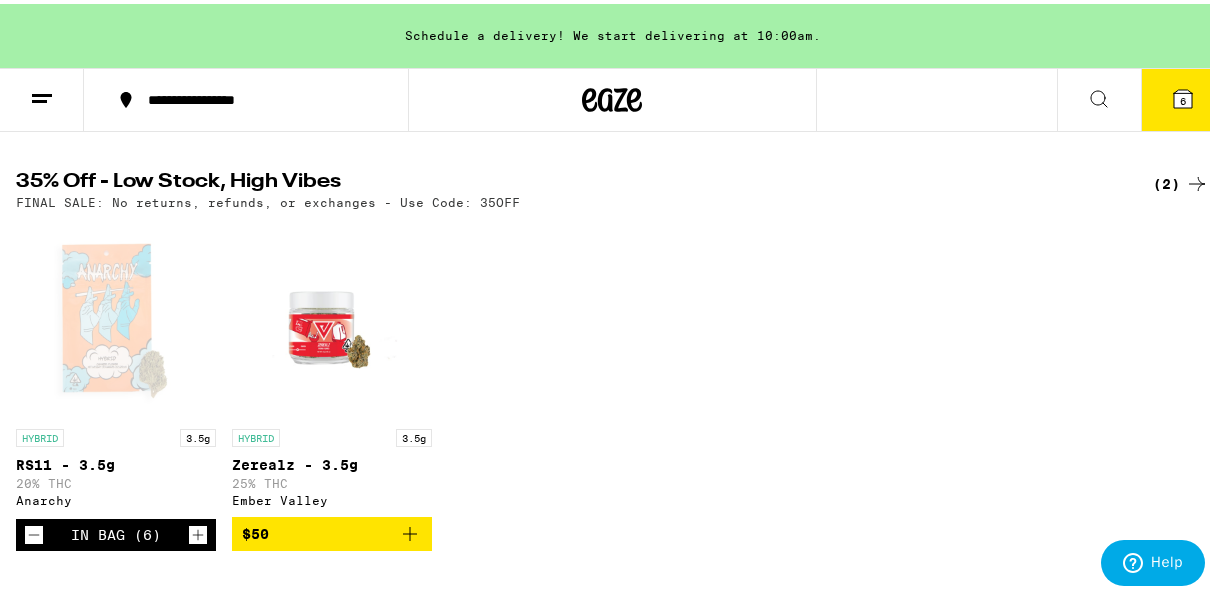 scroll, scrollTop: 520, scrollLeft: 0, axis: vertical 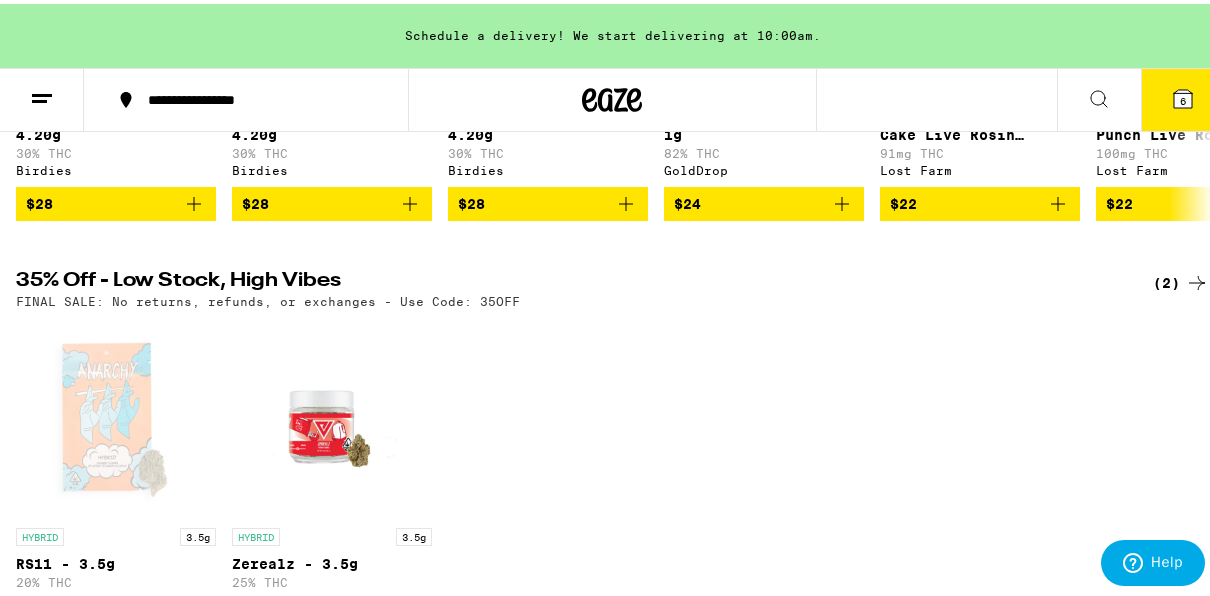 click 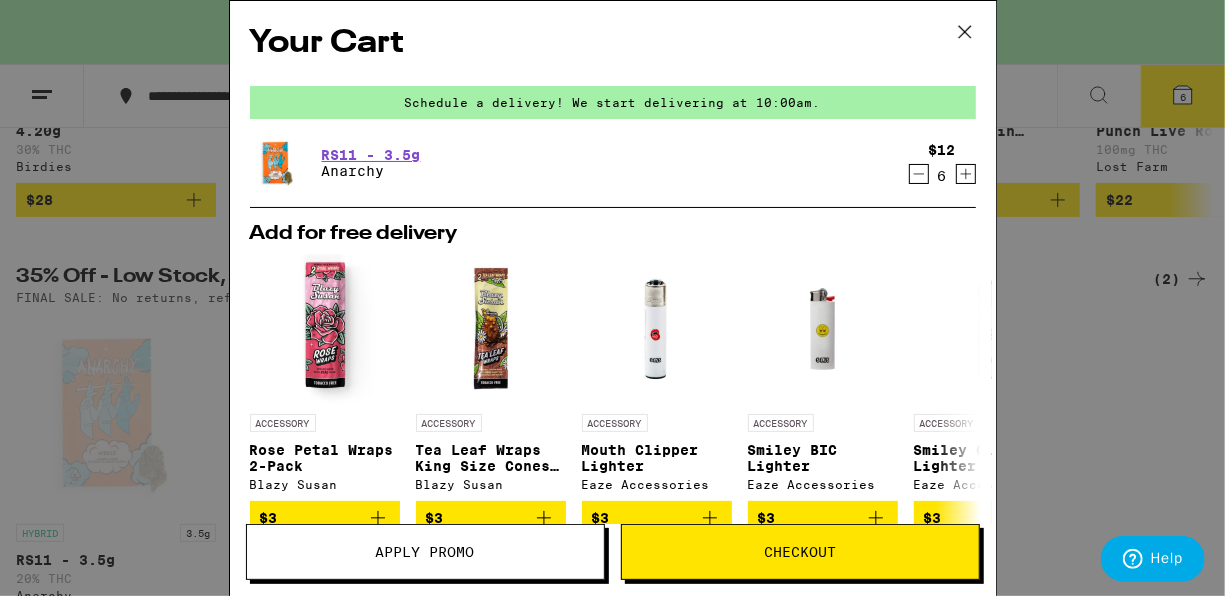 click on "Apply Promo" at bounding box center (425, 552) 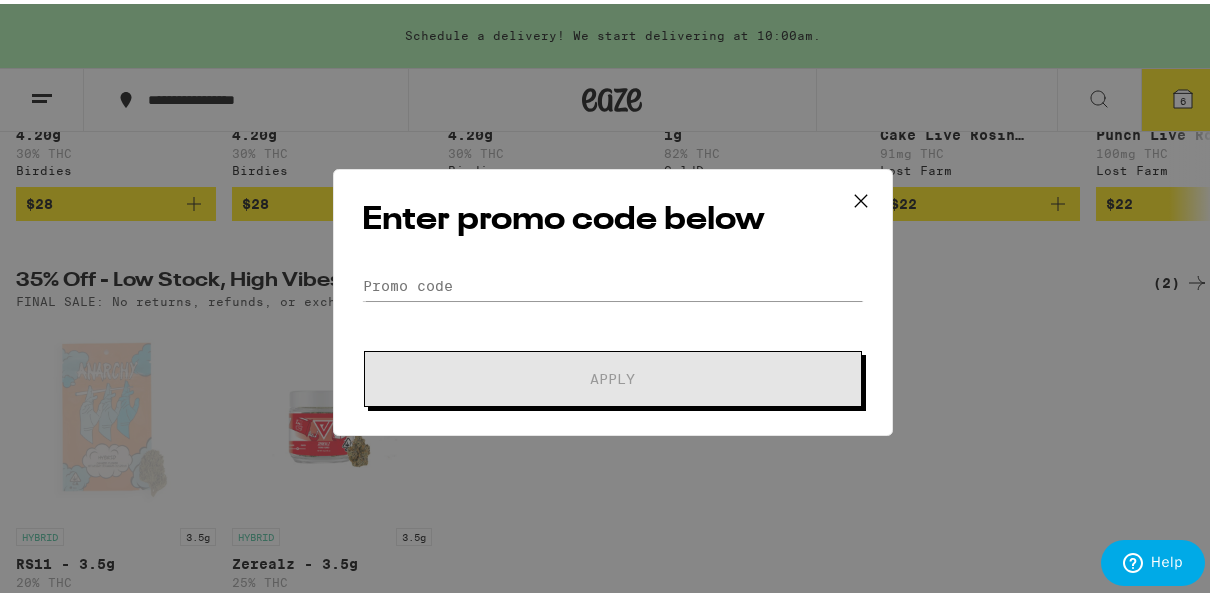 click on "Enter promo code below Promo Code Apply" at bounding box center [612, 298] 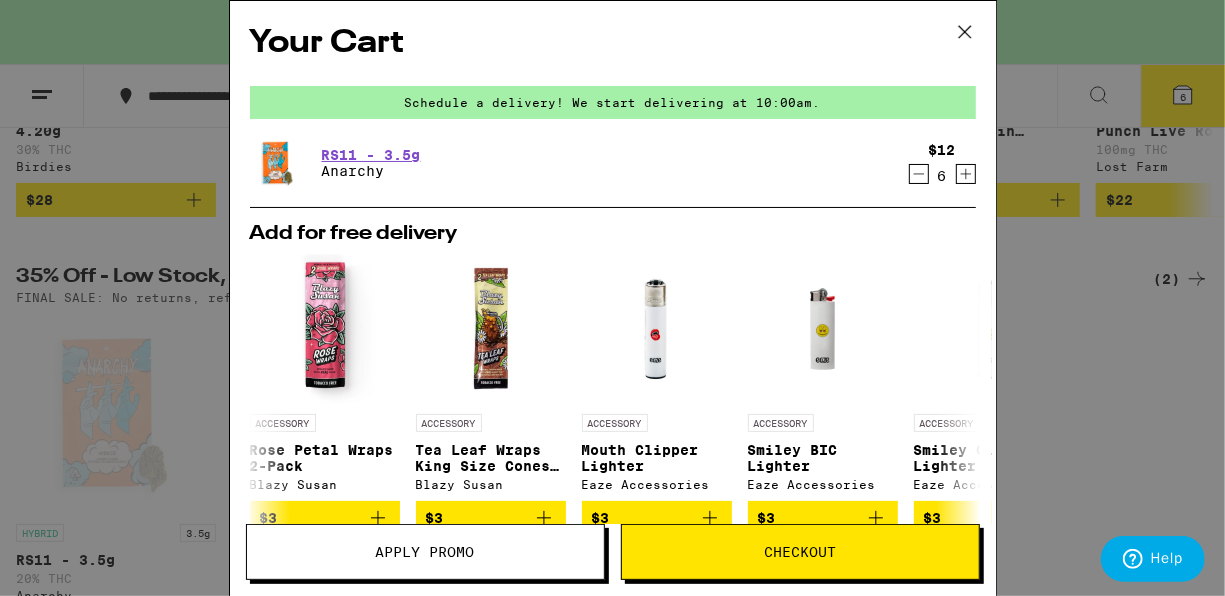 click on "Apply Promo" at bounding box center (425, 552) 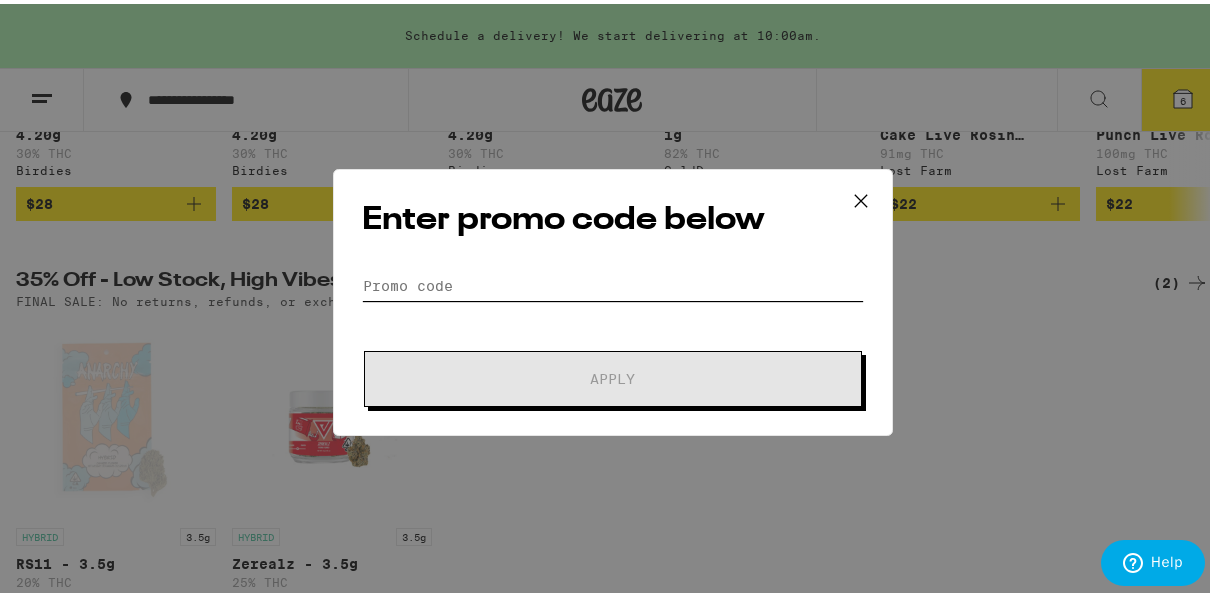 click on "Promo Code" at bounding box center (613, 282) 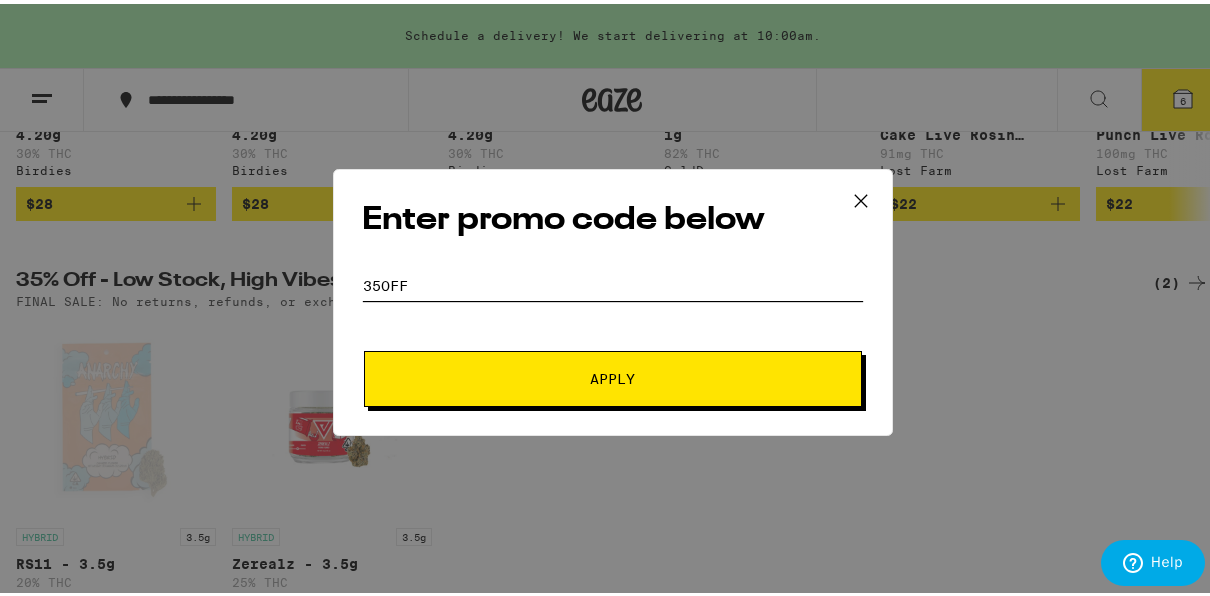 type on "35off" 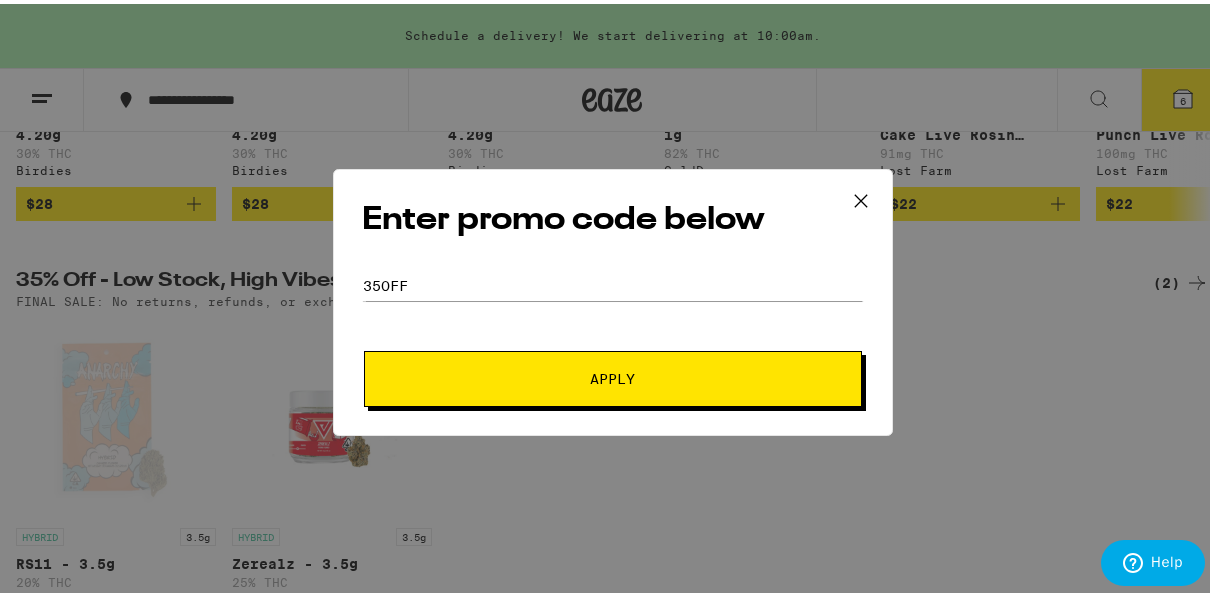click on "Apply" at bounding box center [613, 375] 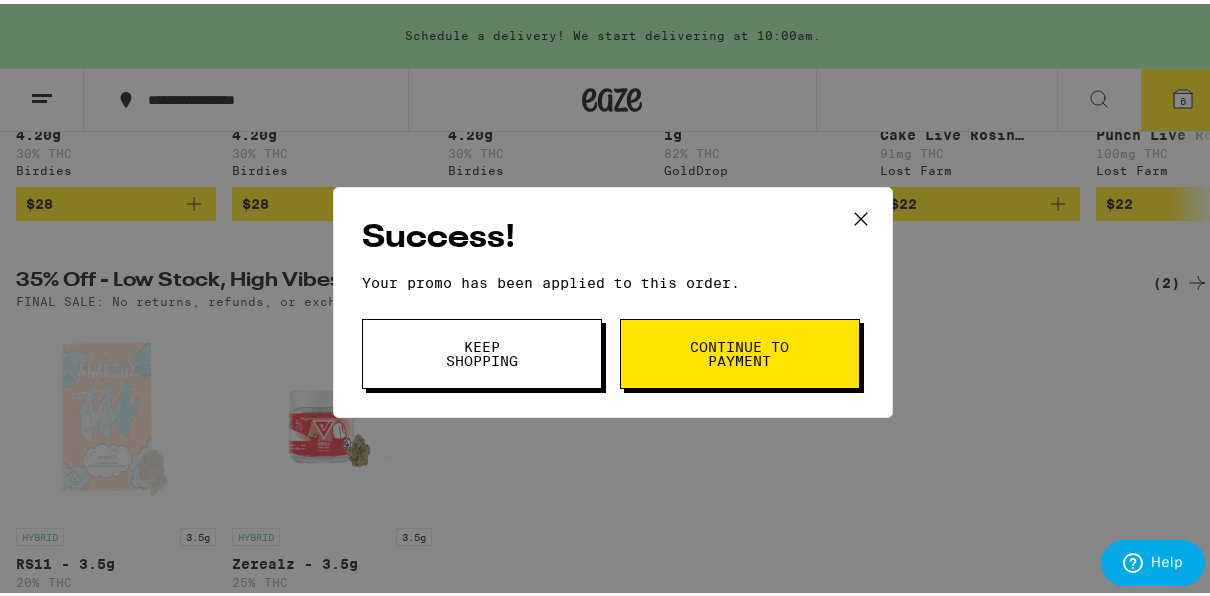 click on "Success! Your promo has been applied to this order. Promo Code 35off Keep Shopping Continue to payment" at bounding box center [612, 298] 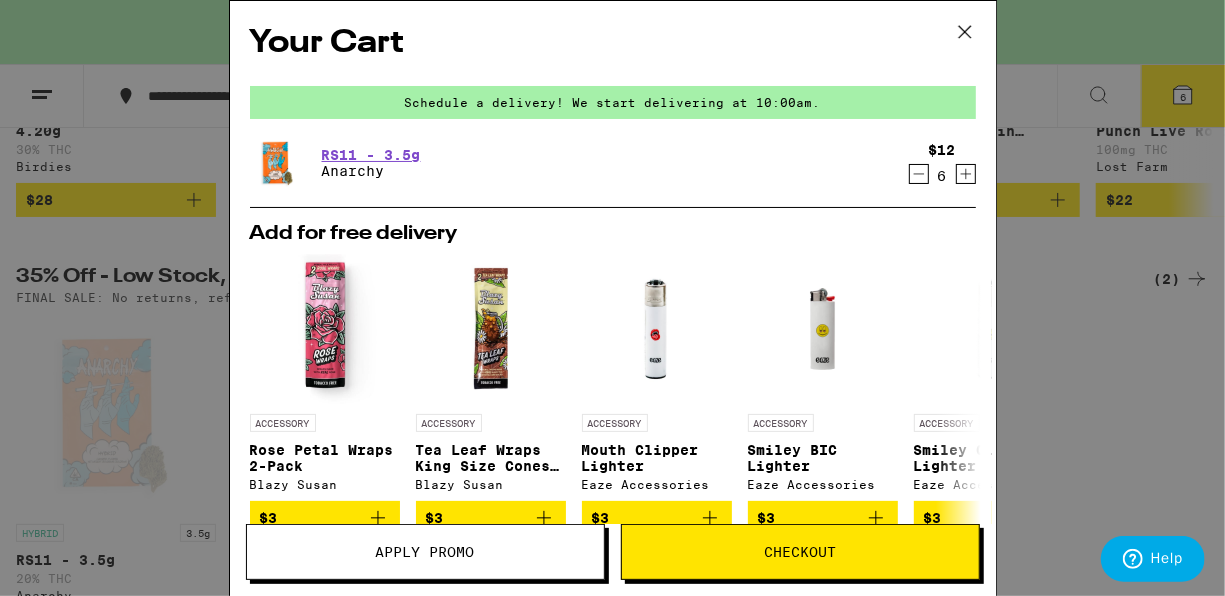 click on "Your Cart Schedule a delivery! We start delivering at 10:00am. RS11 - 3.5g Anarchy $12 6 Add for free delivery ACCESSORY Rose Petal Wraps 2-Pack Blazy Susan $3 ACCESSORY Tea Leaf Wraps King Size Cones 2-Pack Blazy Susan $3 ACCESSORY Mouth Clipper Lighter Eaze Accessories $3 ACCESSORY Smiley BIC Lighter Eaze Accessories $3 ACCESSORY Smiley Clipper Lighter Eaze Accessories $3 ACCESSORY White Eaze Clipper Lighter Eaze Accessories $3 ACCESSORY Yellow BIC Lighter Eaze Accessories $3 ACCESSORY King Size Slim Classic Rolling Papers RAW $3 ACCESSORY 1 1/4" Organic Hemp Papers Zig-Zag $3 INDICA 14g Gush Mints Pre-Ground - 14g Yada Yada $25 Subtotal $72.00 Delivery $5.00 Add $3 to get free delivery! Taxes & Fees More Info $31.20 Promo: 35OFF -$25.20 Order Total $83.00 ⚠️ The products in this order can expose you to chemicals including marijuana or cannabis smoke, which is known to the State of California to cause cancer and birth defects or other reproductive harm. For more information go to https:// Apply Promo" at bounding box center [612, 298] 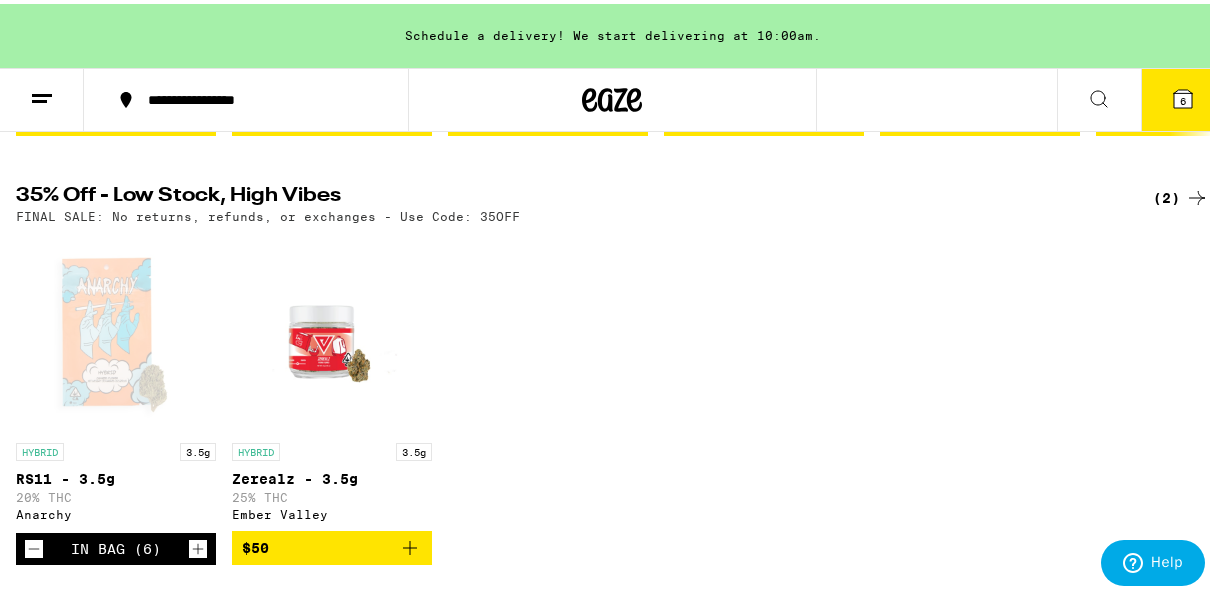 scroll, scrollTop: 640, scrollLeft: 0, axis: vertical 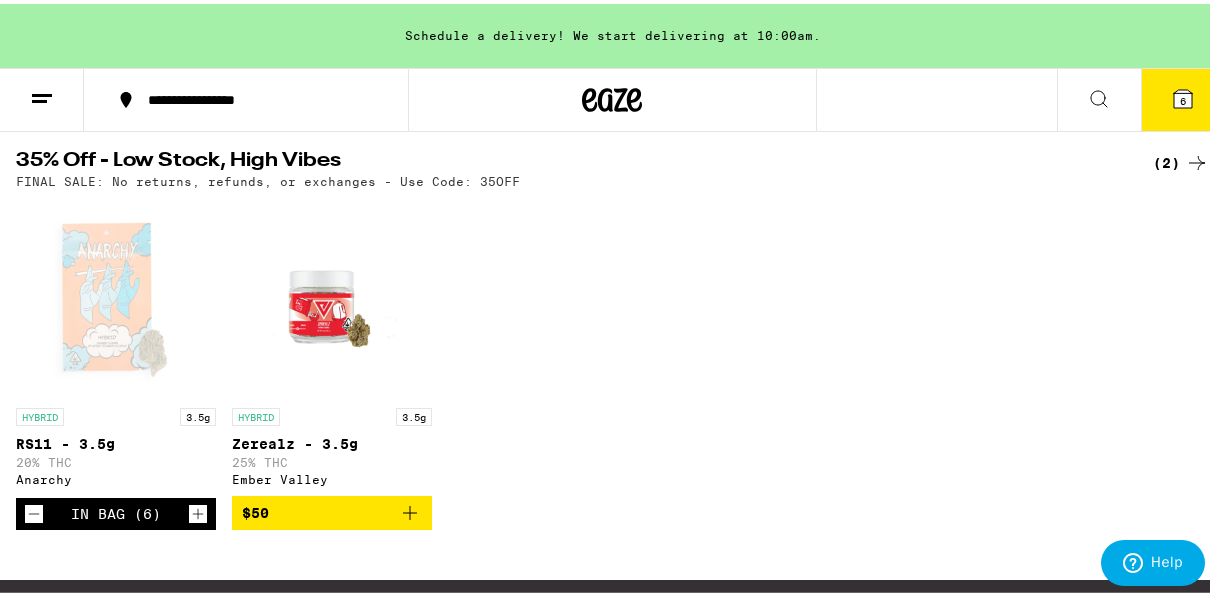 click 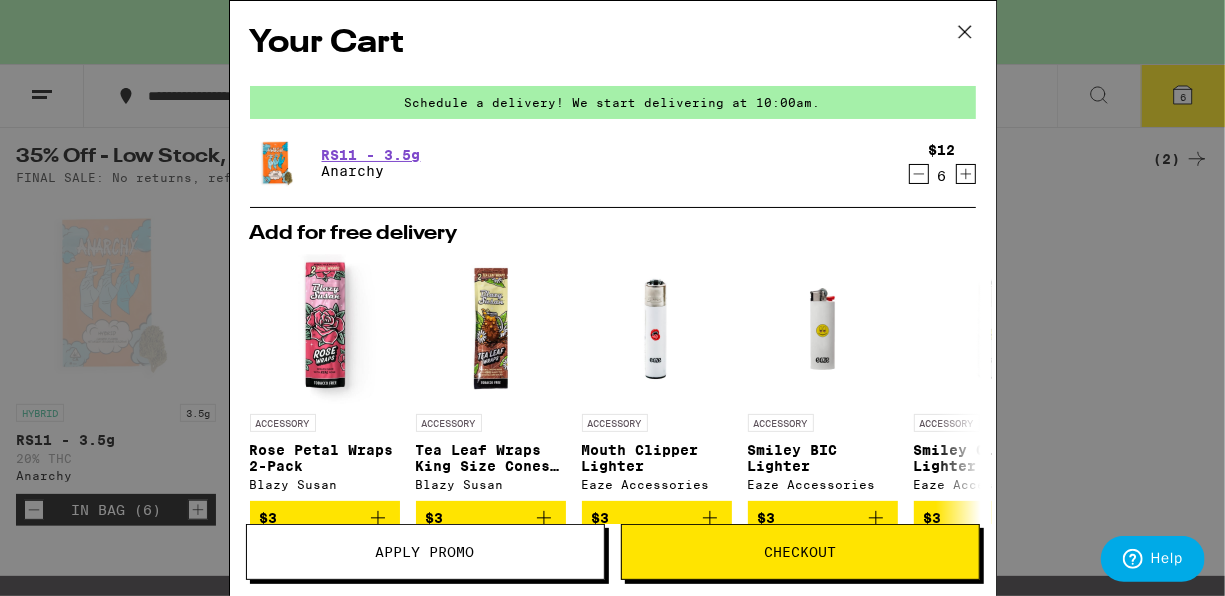 click on "Apply Promo" at bounding box center [425, 552] 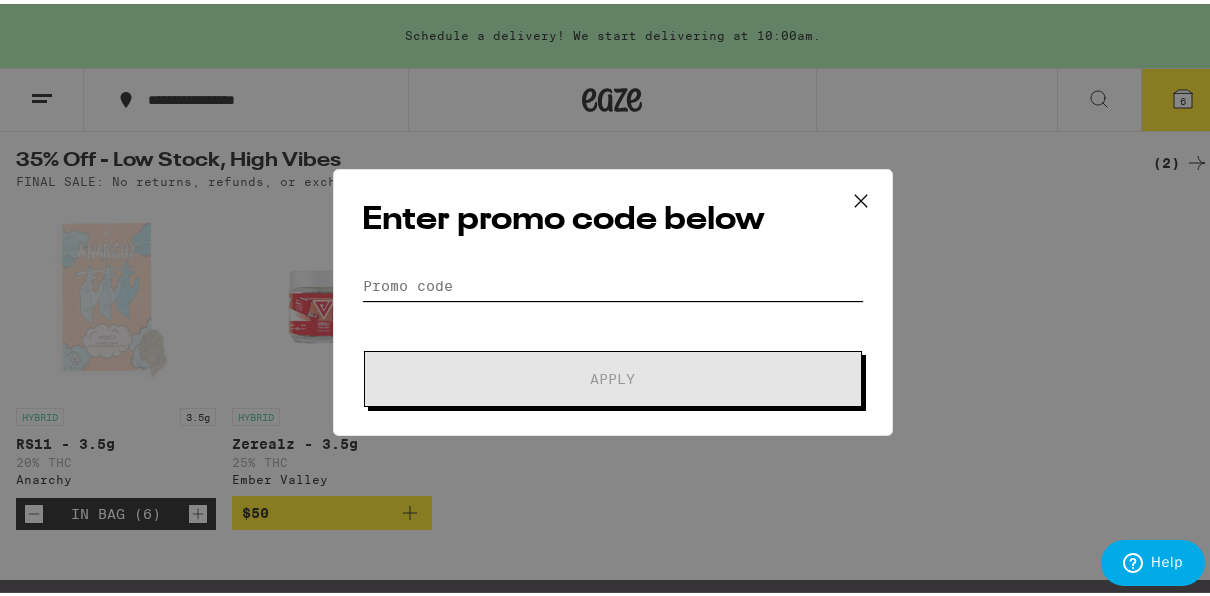 click on "Promo Code" at bounding box center (613, 282) 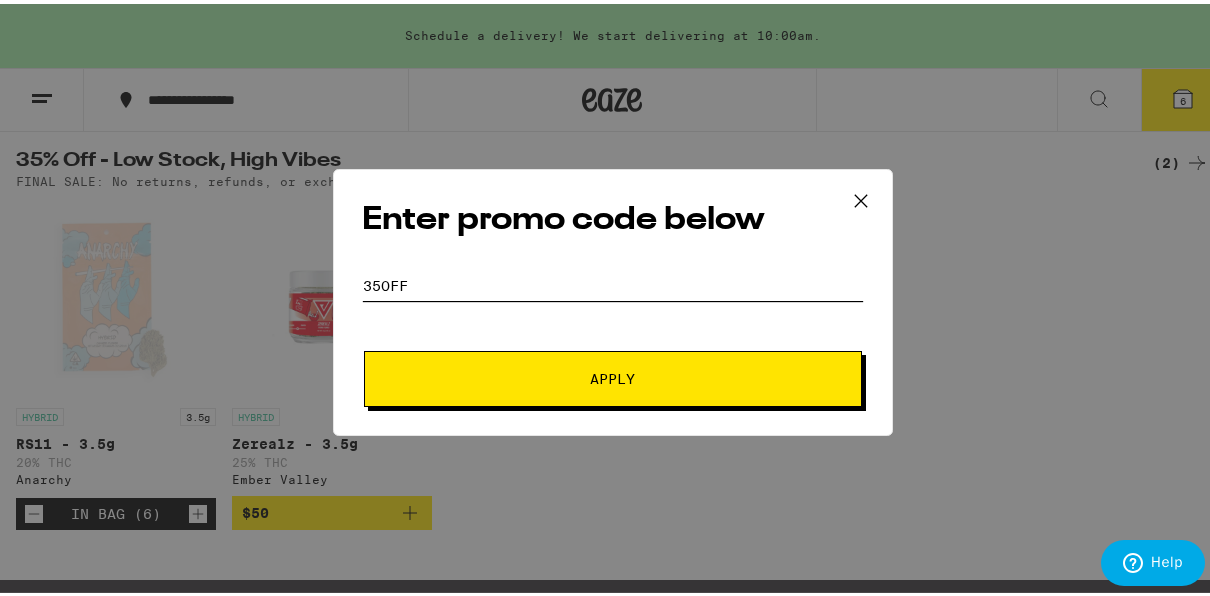 type on "35off" 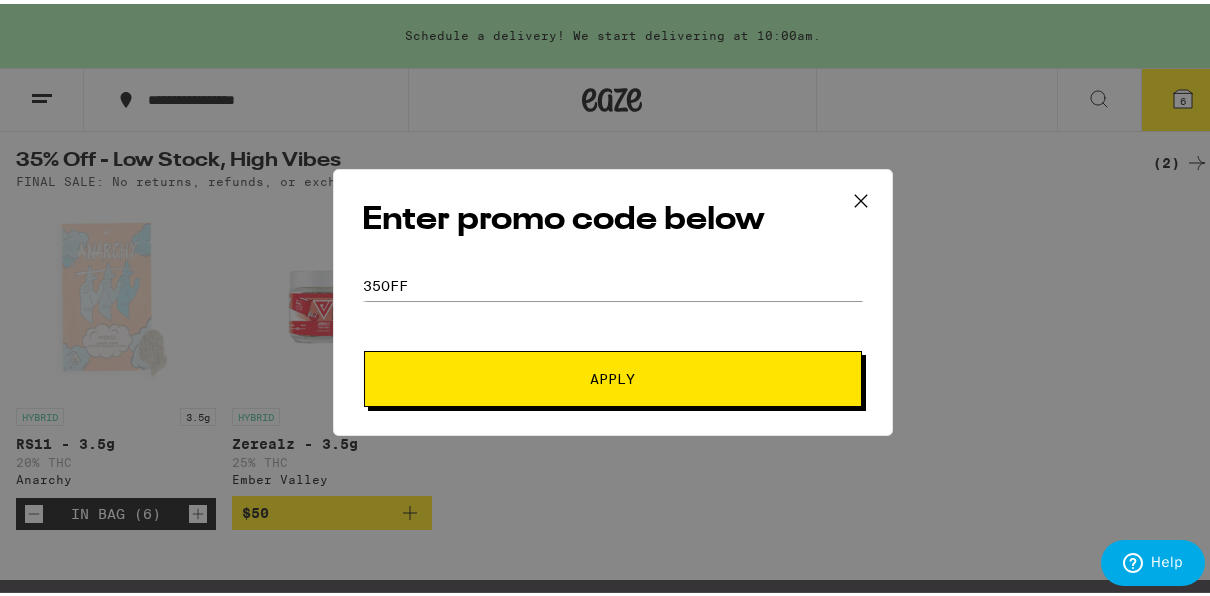 click on "Apply" at bounding box center (613, 375) 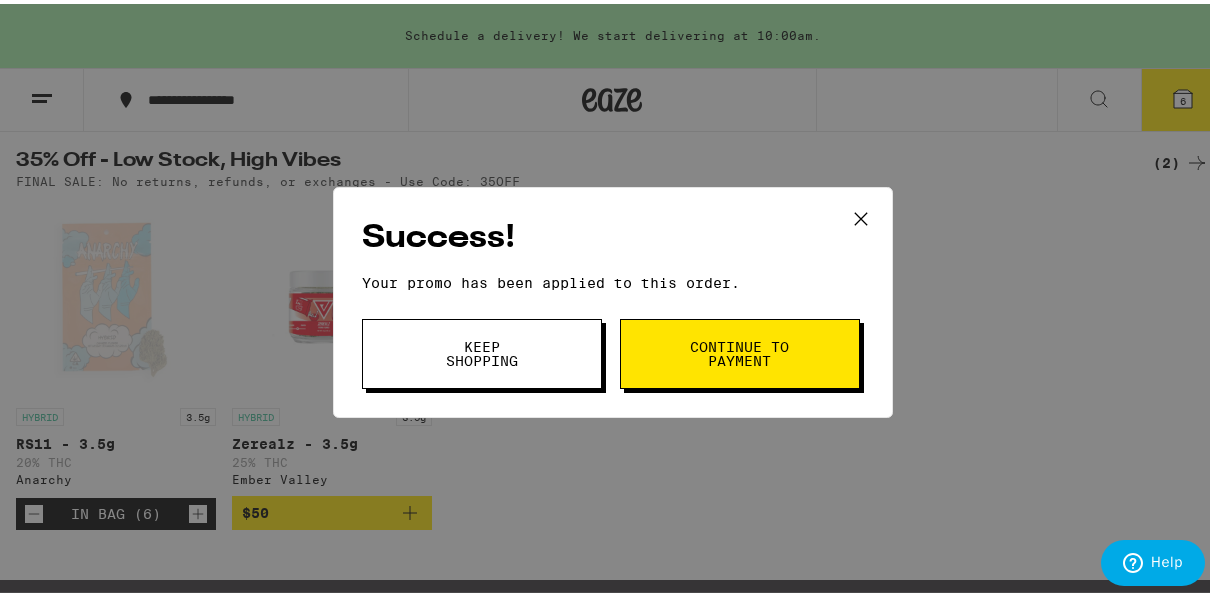 click on "Continue to payment" at bounding box center [740, 350] 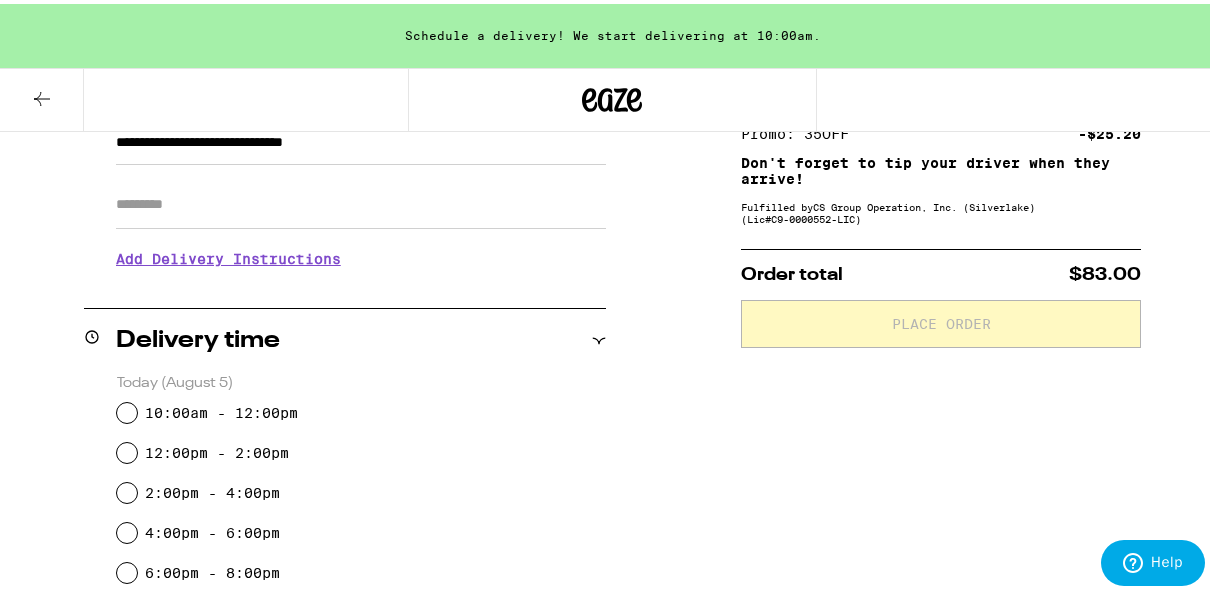 scroll, scrollTop: 320, scrollLeft: 0, axis: vertical 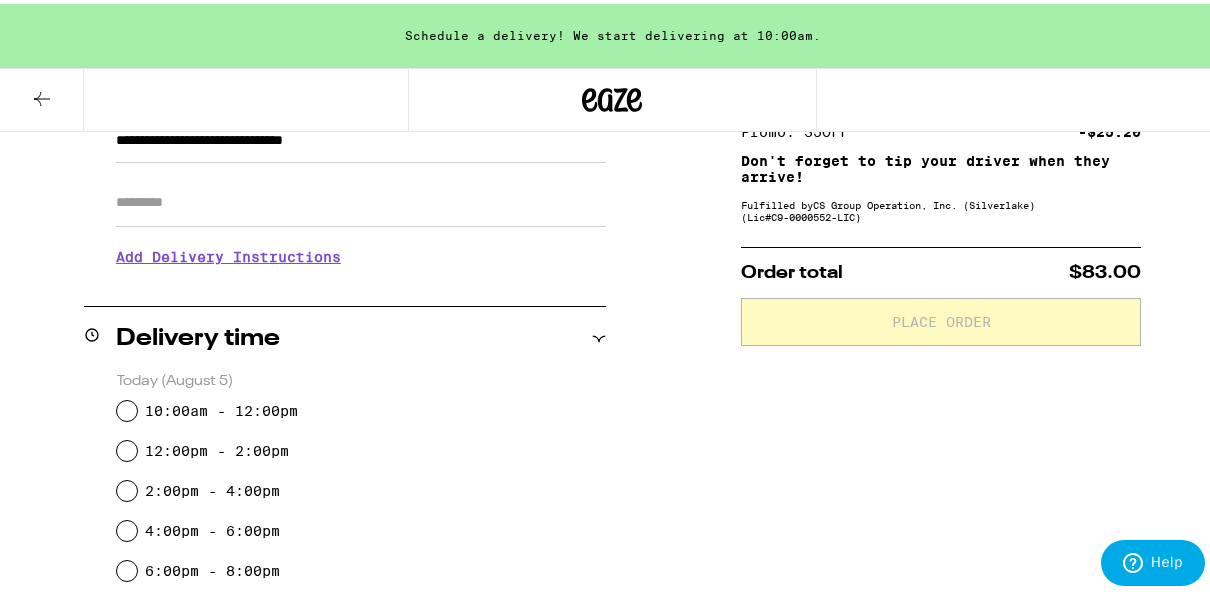 click 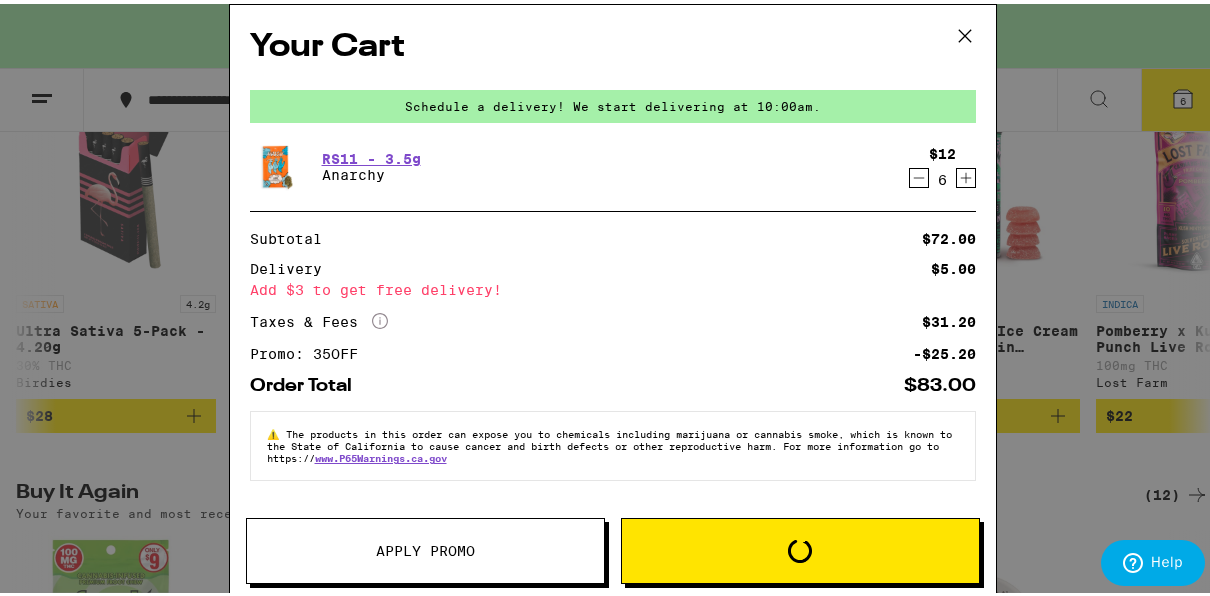 click on "Your Cart Schedule a delivery! We start delivering at 10:00am. RS11 - 3.5g Anarchy $12 6 Subtotal $72.00 Delivery $5.00 Add $3 to get free delivery! Taxes & Fees More Info $31.20 Promo: 35OFF -$25.20 Order Total $83.00 ⚠️ The products in this order can expose you to chemicals including marijuana or cannabis smoke, which is known to the State of California to cause cancer and birth defects or other reproductive harm. For more information go to https:// www.P65Warnings.ca.gov Apply Promo Loading" at bounding box center [612, 298] 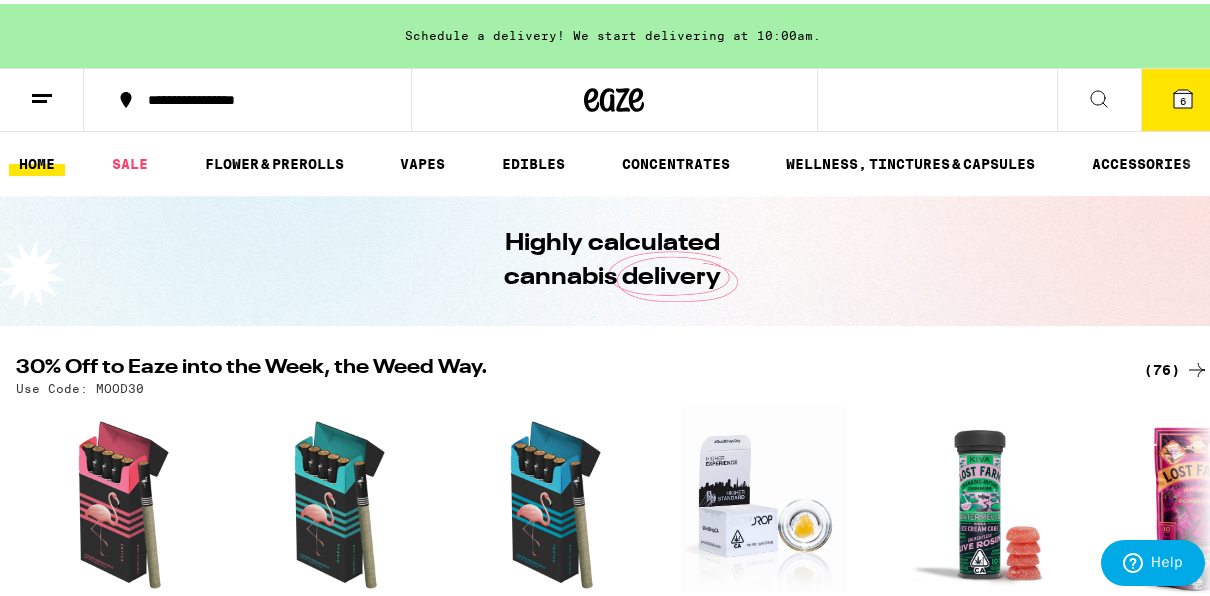 click on "Your Cart Schedule a delivery! We start delivering at 10:00am. RS11 - 3.5g Anarchy $12 6 Subtotal $72.00 Delivery $5.00 Add $3 to get free delivery! Taxes & Fees More Info $31.20 Promo: 35OFF -$25.20 Order Total $83.00 ⚠️ The products in this order can expose you to chemicals including marijuana or cannabis smoke, which is known to the State of California to cause cancer and birth defects or other reproductive harm. For more information go to https:// www.P65Warnings.ca.gov Apply Promo Checkout" at bounding box center (612, 298) 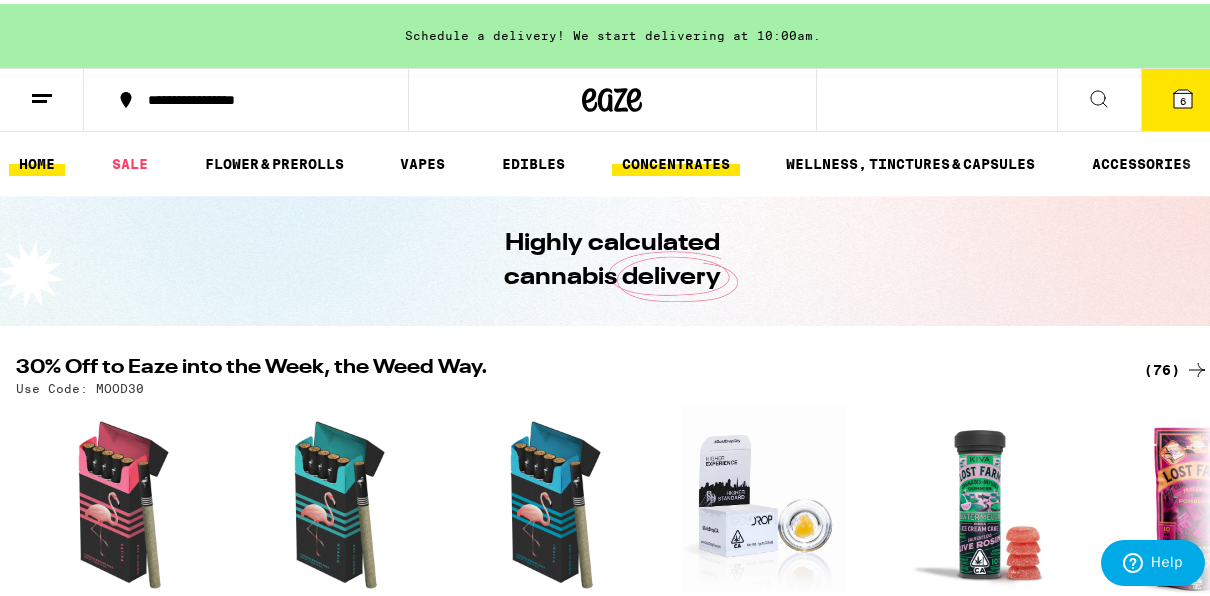 scroll, scrollTop: 0, scrollLeft: 0, axis: both 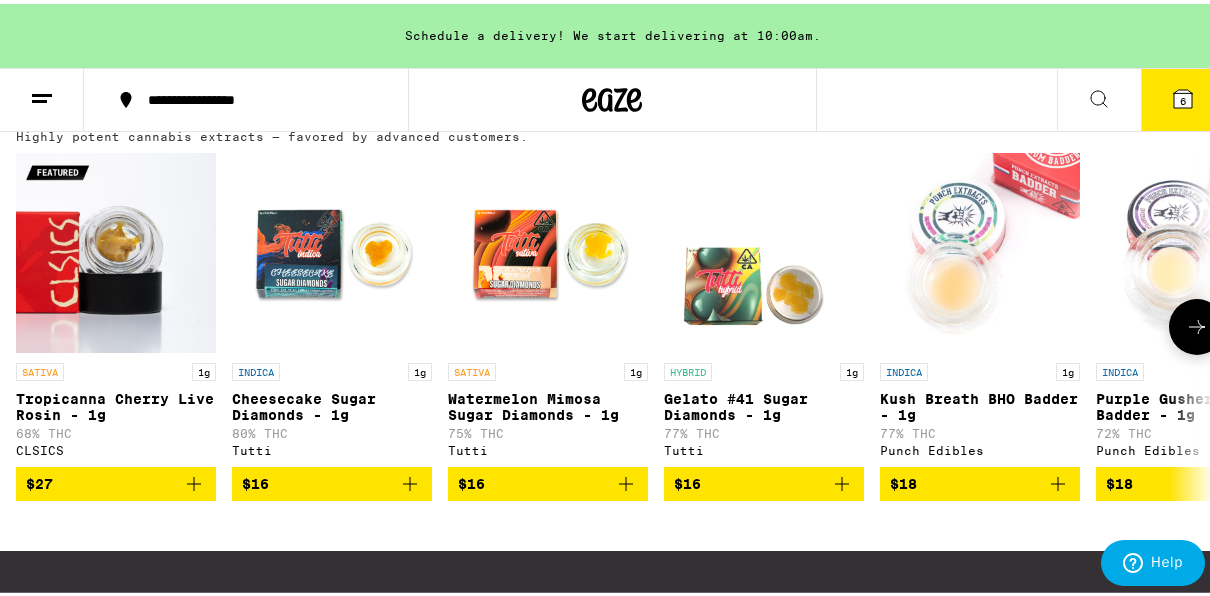 click at bounding box center [1197, 323] 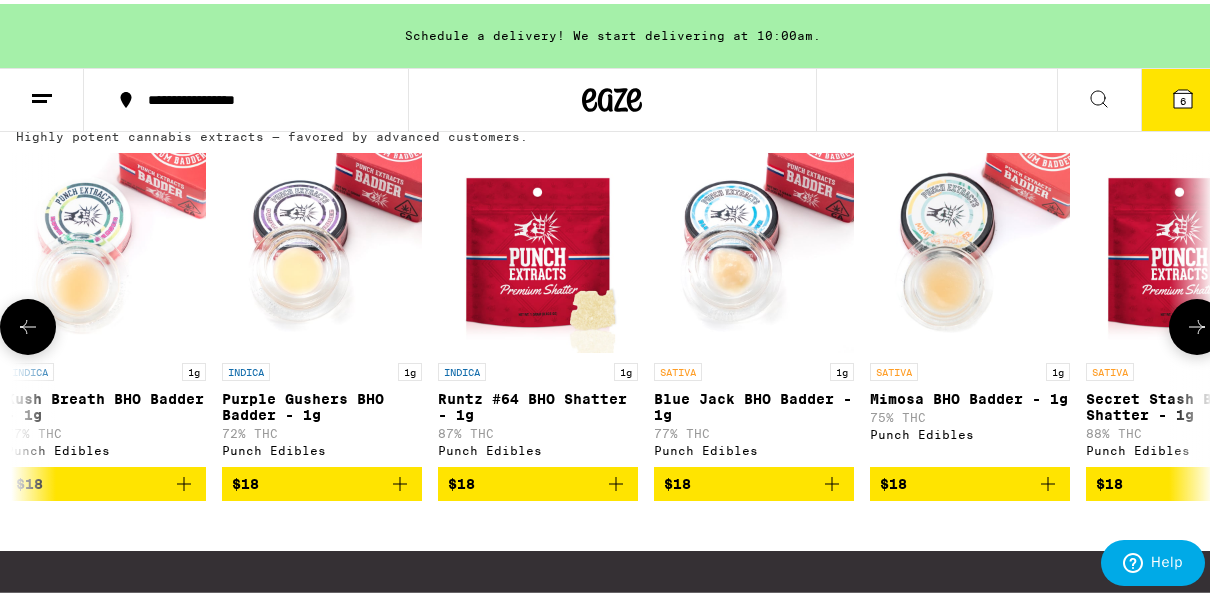 scroll, scrollTop: 0, scrollLeft: 960, axis: horizontal 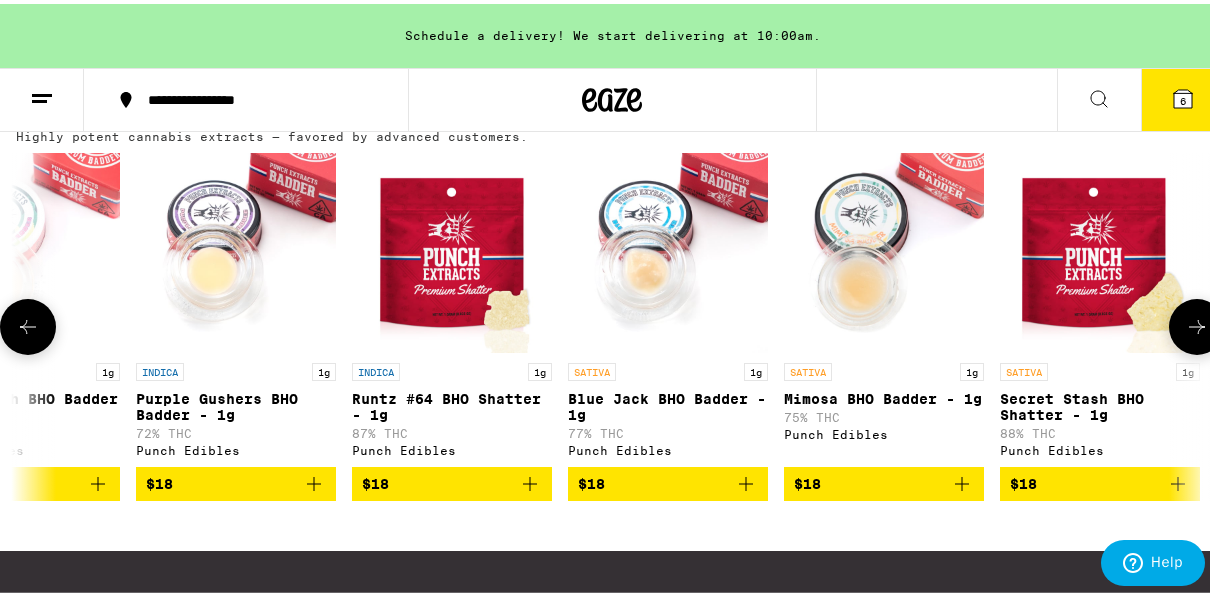 click at bounding box center [1197, 323] 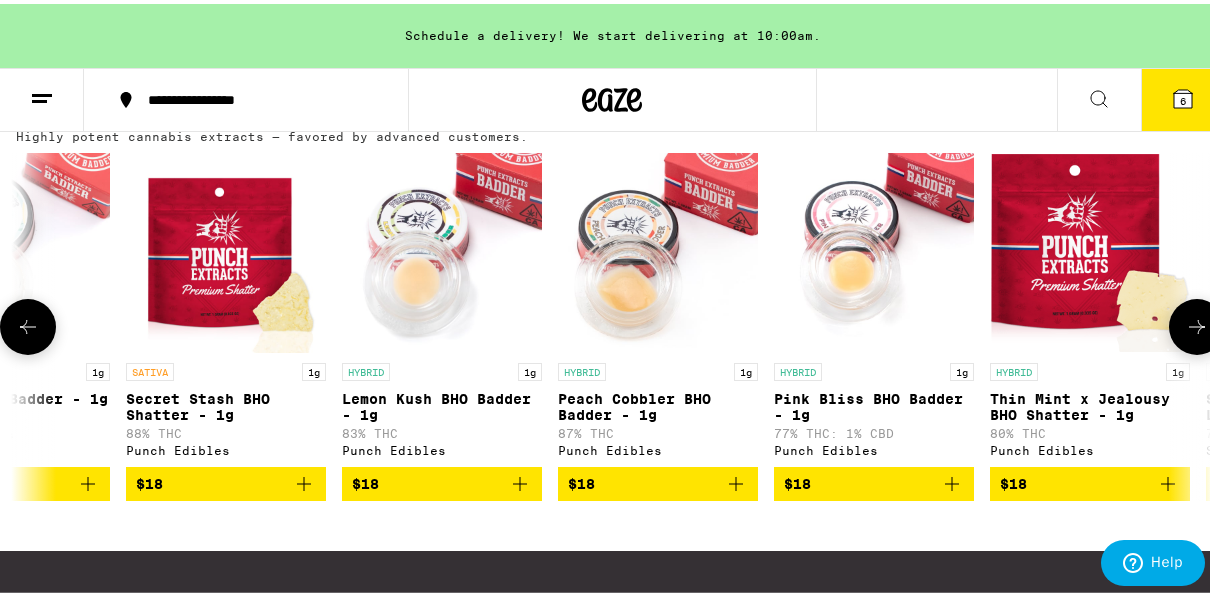 scroll, scrollTop: 0, scrollLeft: 1920, axis: horizontal 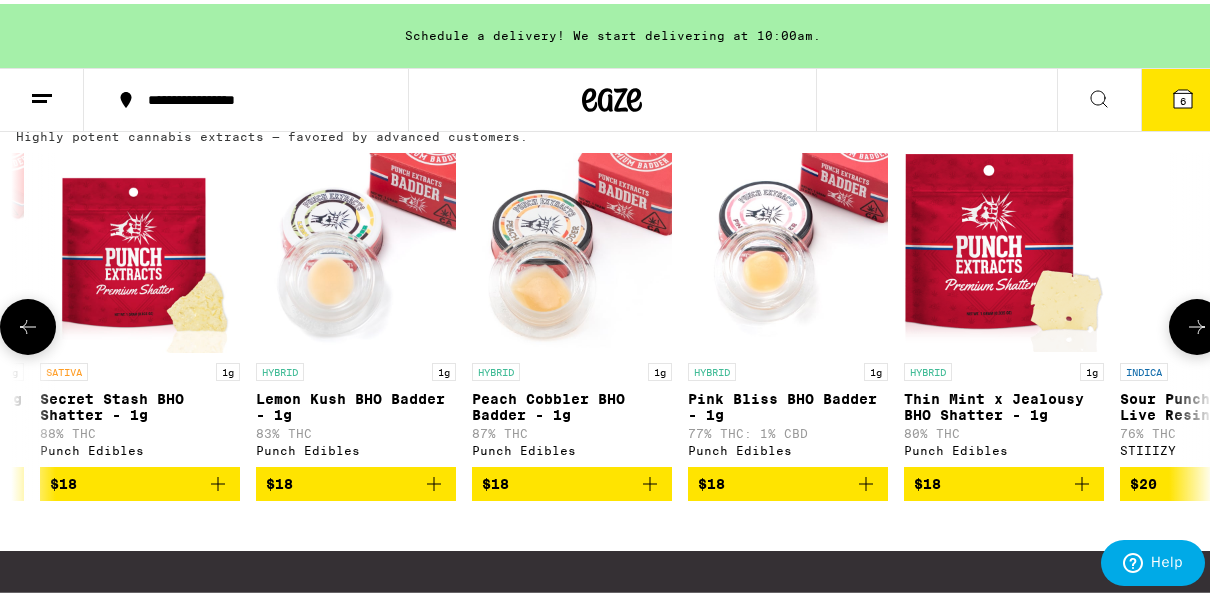 click at bounding box center (1197, 323) 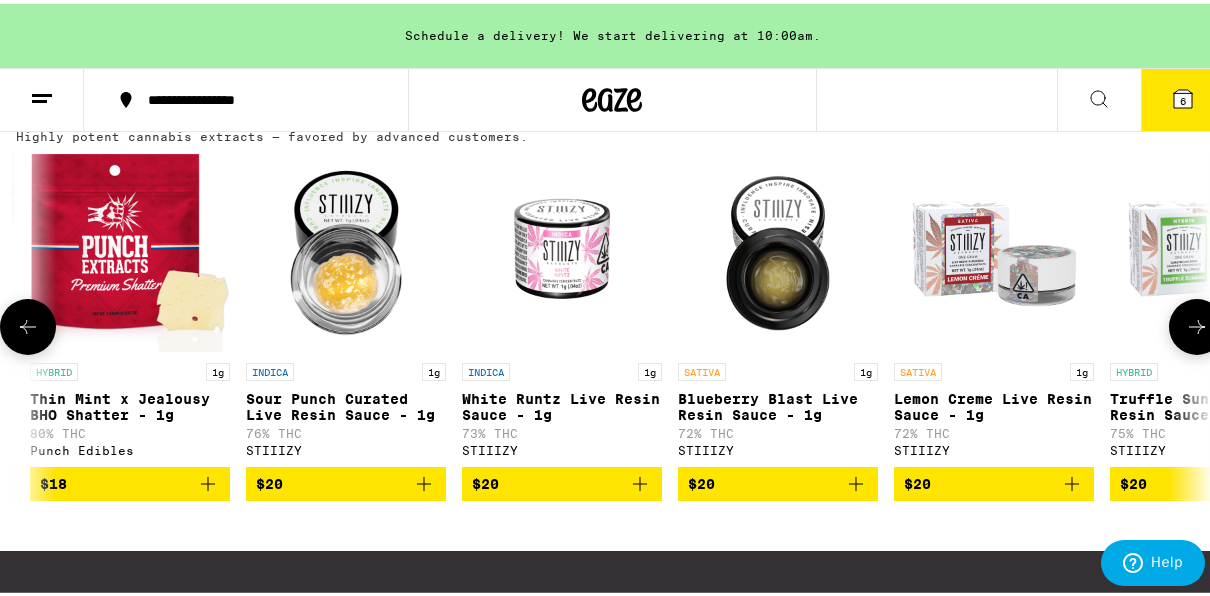 scroll, scrollTop: 0, scrollLeft: 2880, axis: horizontal 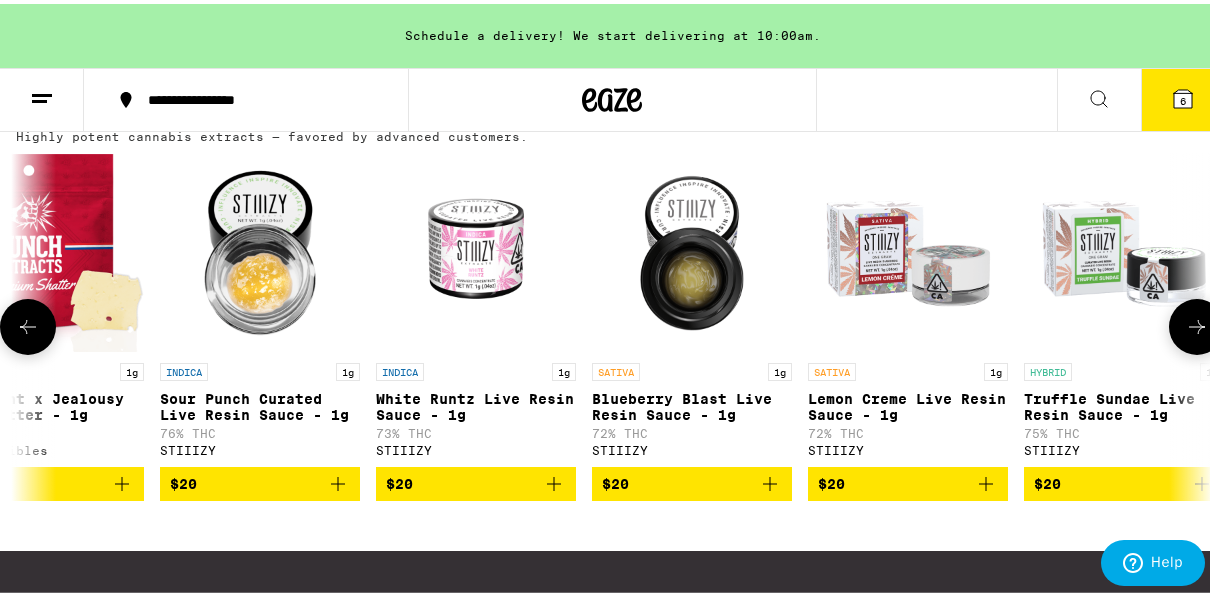 click at bounding box center (1197, 323) 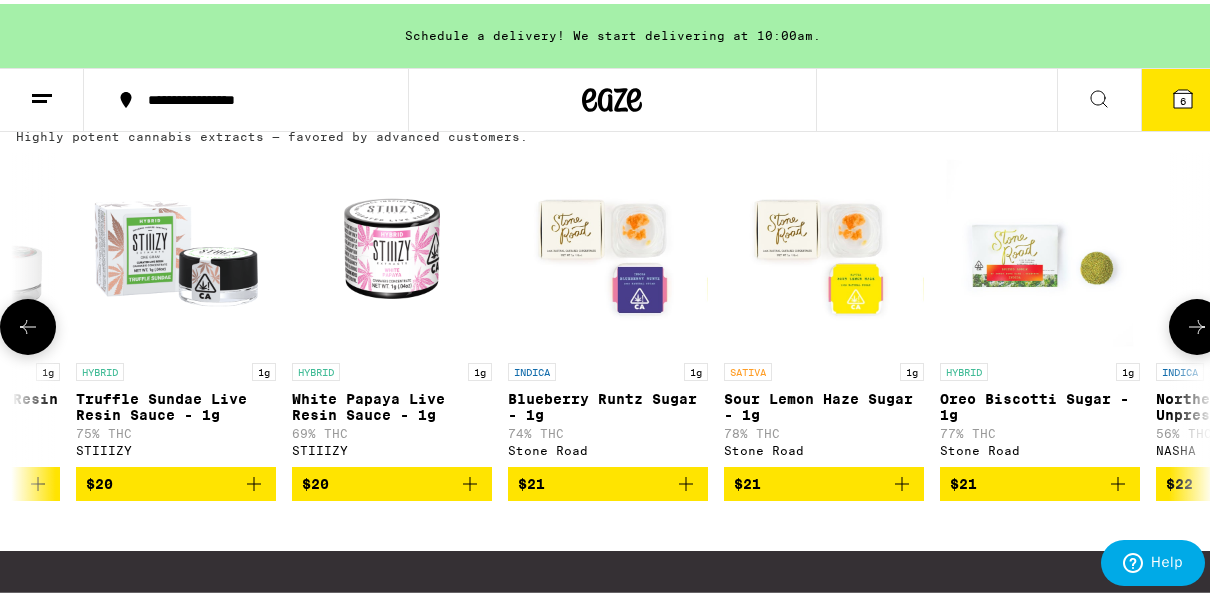 scroll, scrollTop: 0, scrollLeft: 3840, axis: horizontal 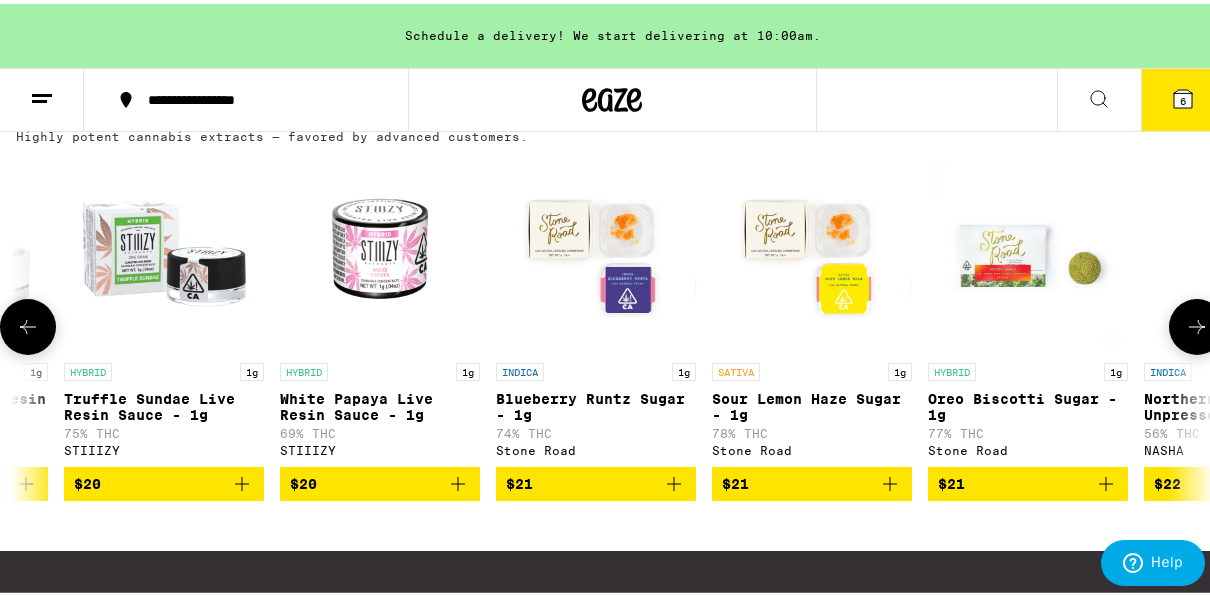 click at bounding box center (1197, 323) 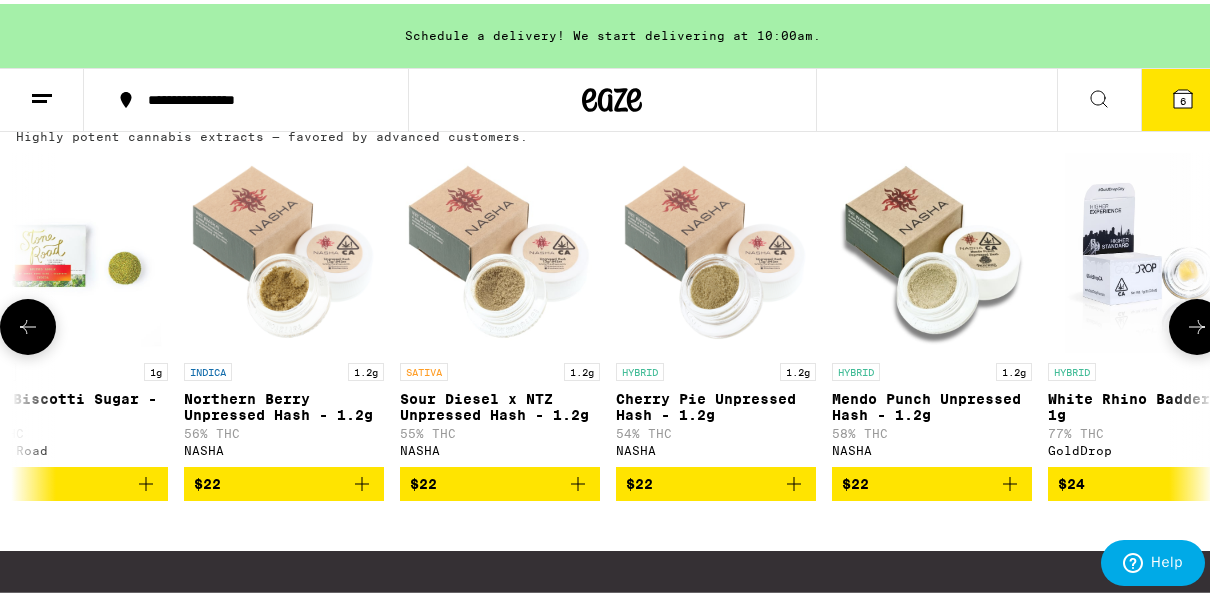 click at bounding box center [1197, 323] 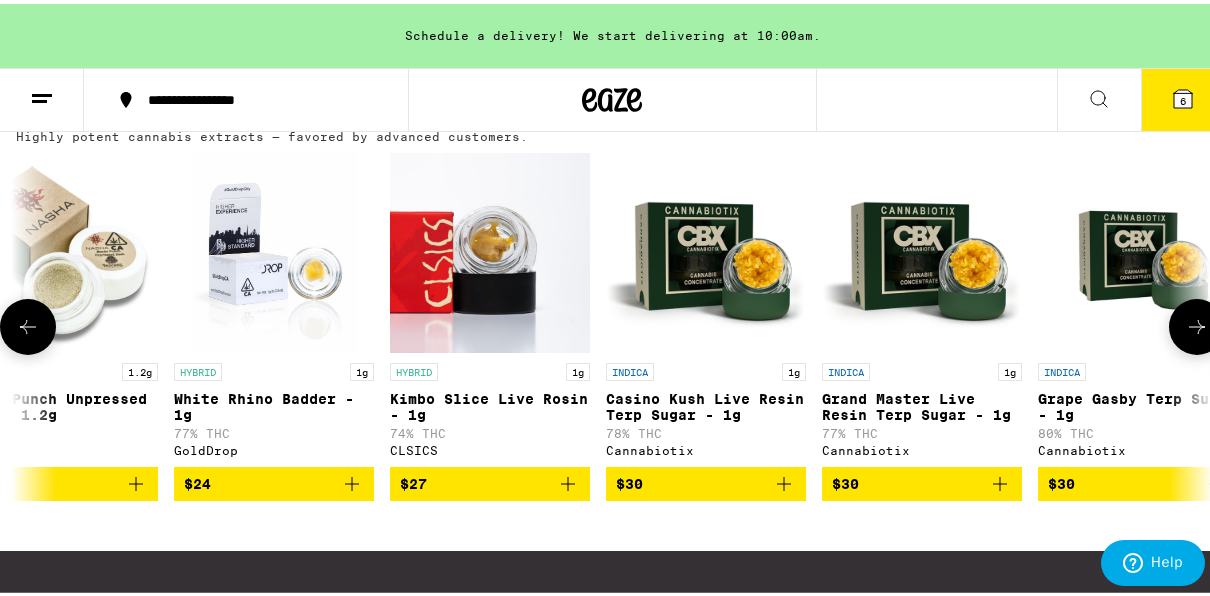 scroll, scrollTop: 0, scrollLeft: 5760, axis: horizontal 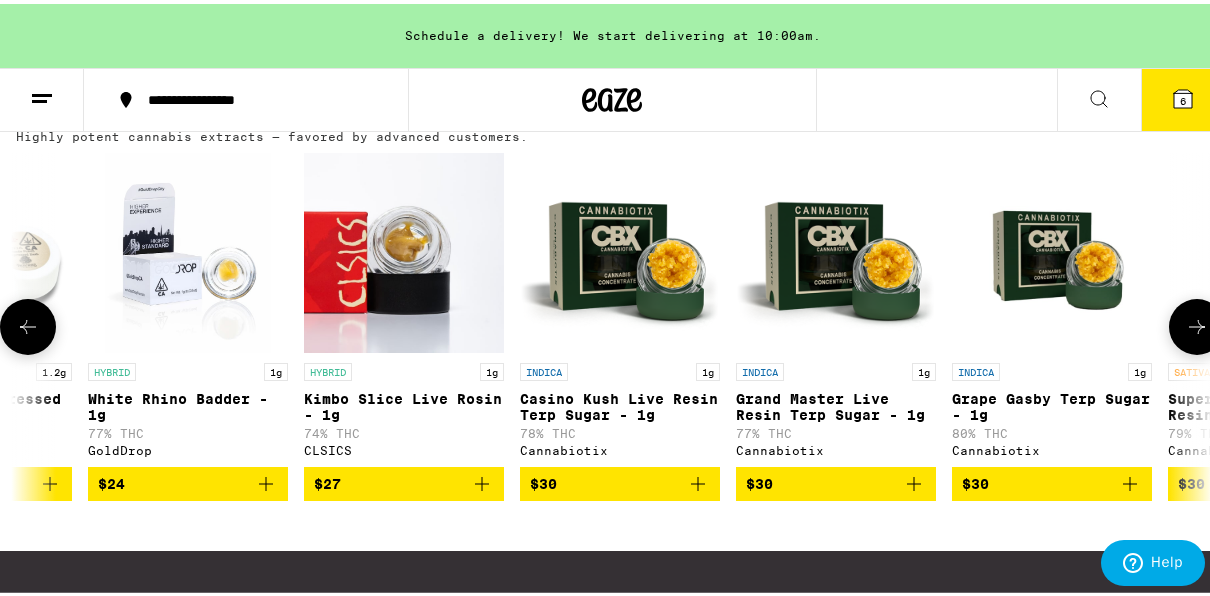 click at bounding box center [28, 323] 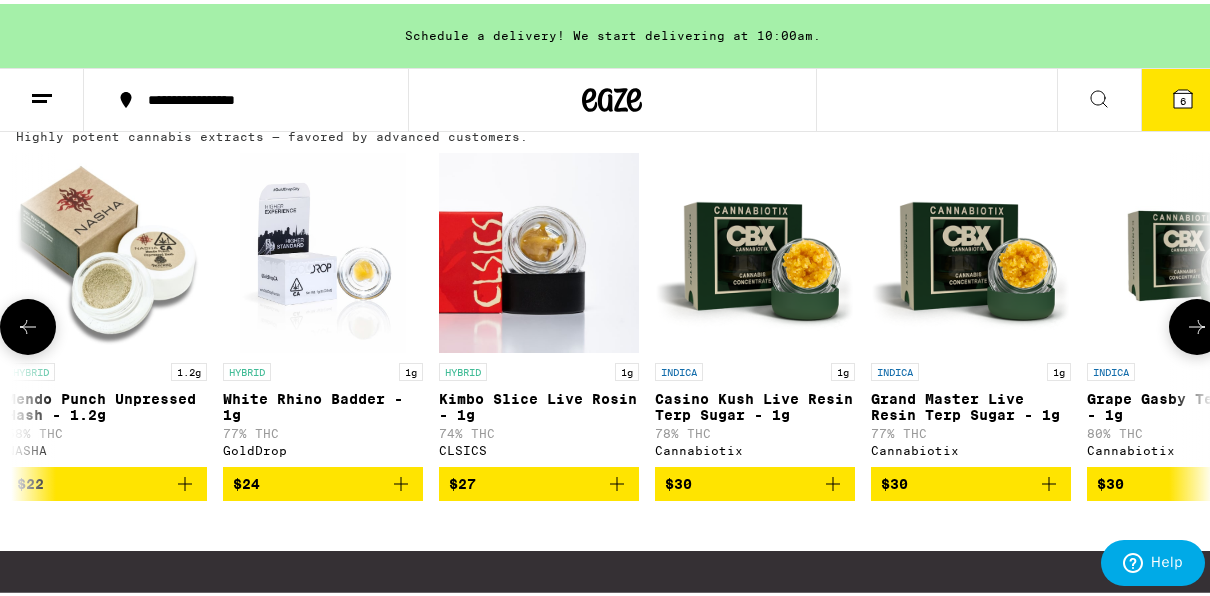 click at bounding box center (28, 323) 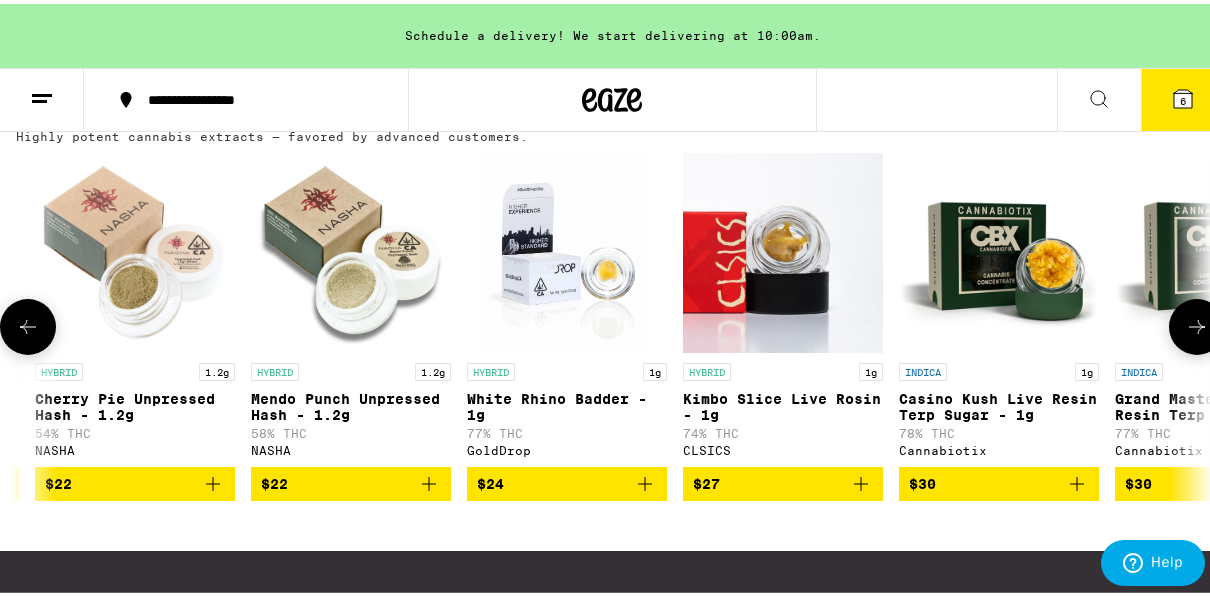 click at bounding box center (28, 323) 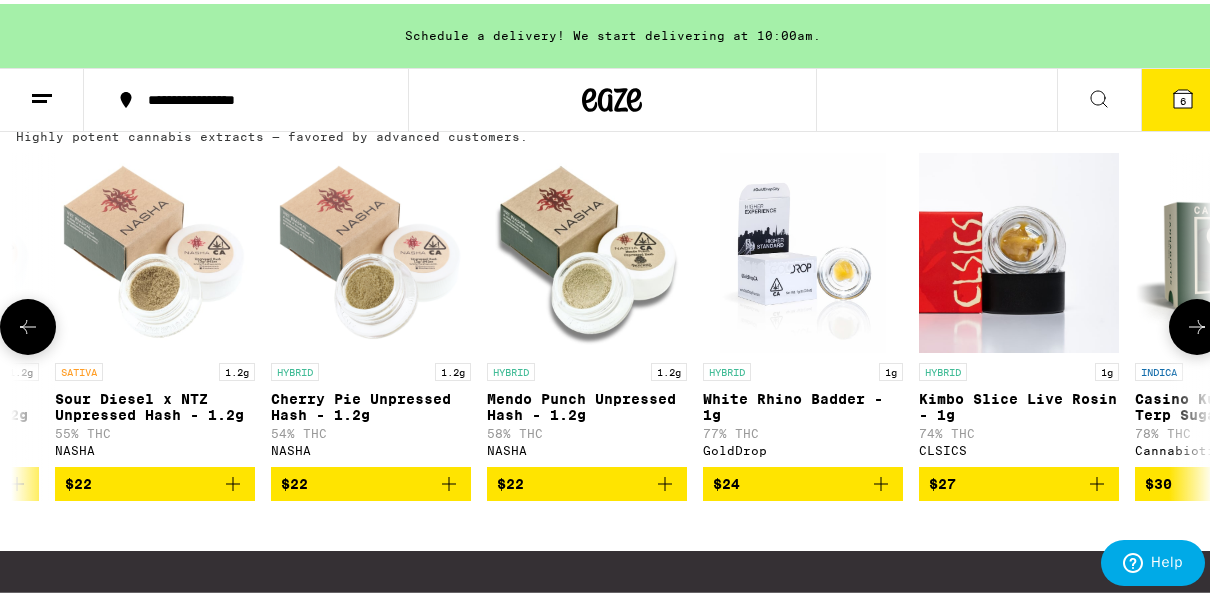 click at bounding box center [28, 323] 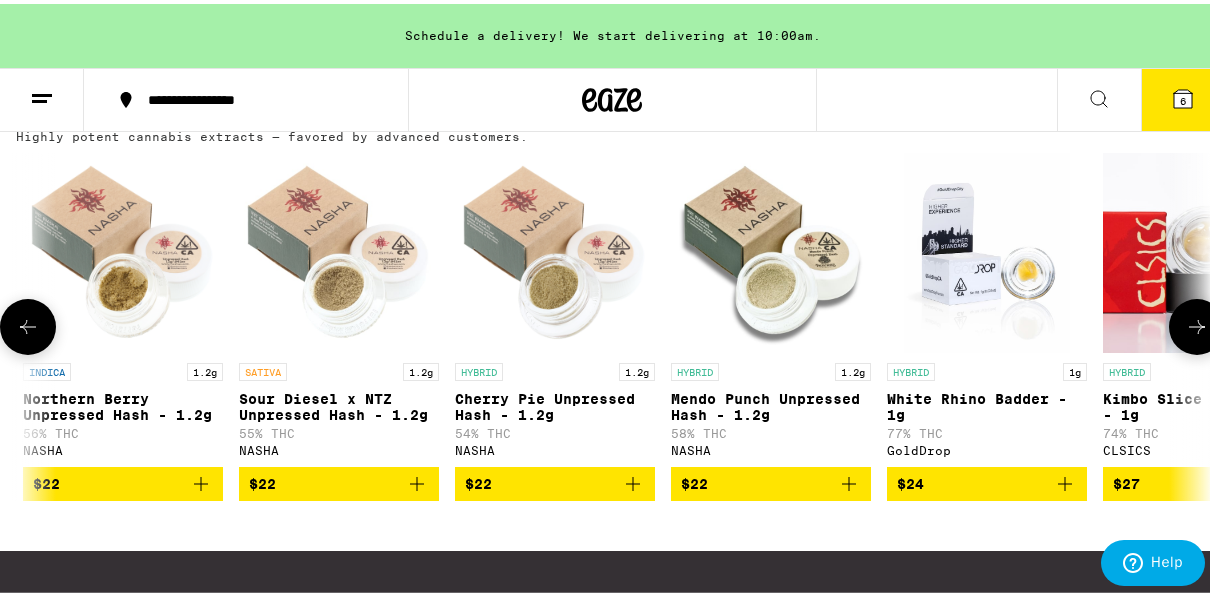 click at bounding box center [28, 323] 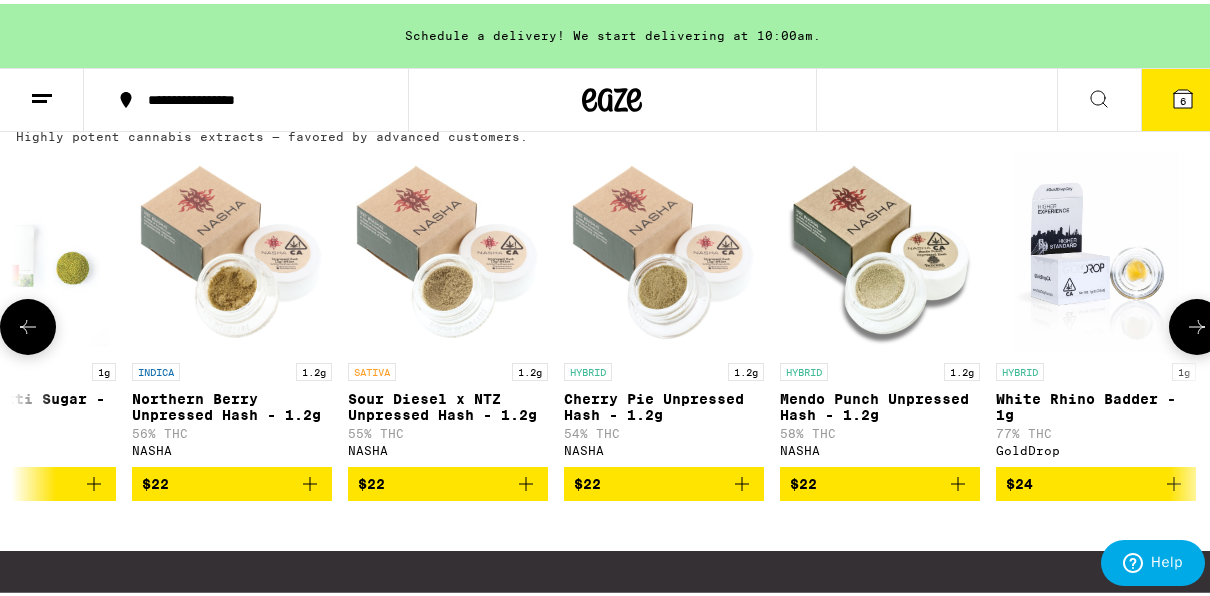click at bounding box center [28, 323] 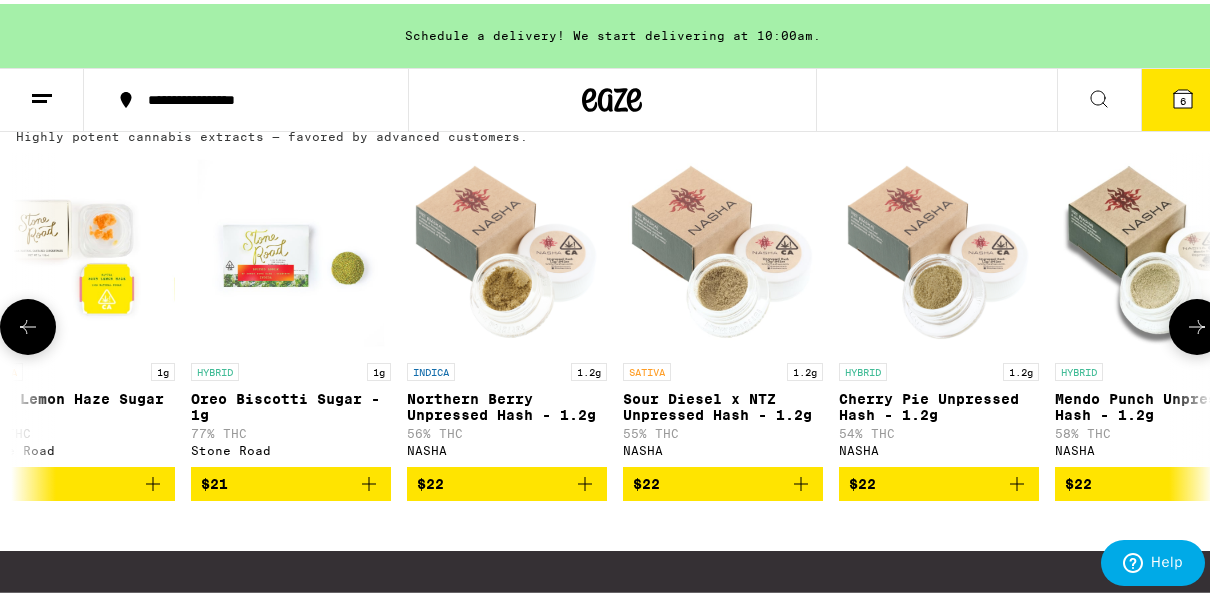 click at bounding box center (28, 323) 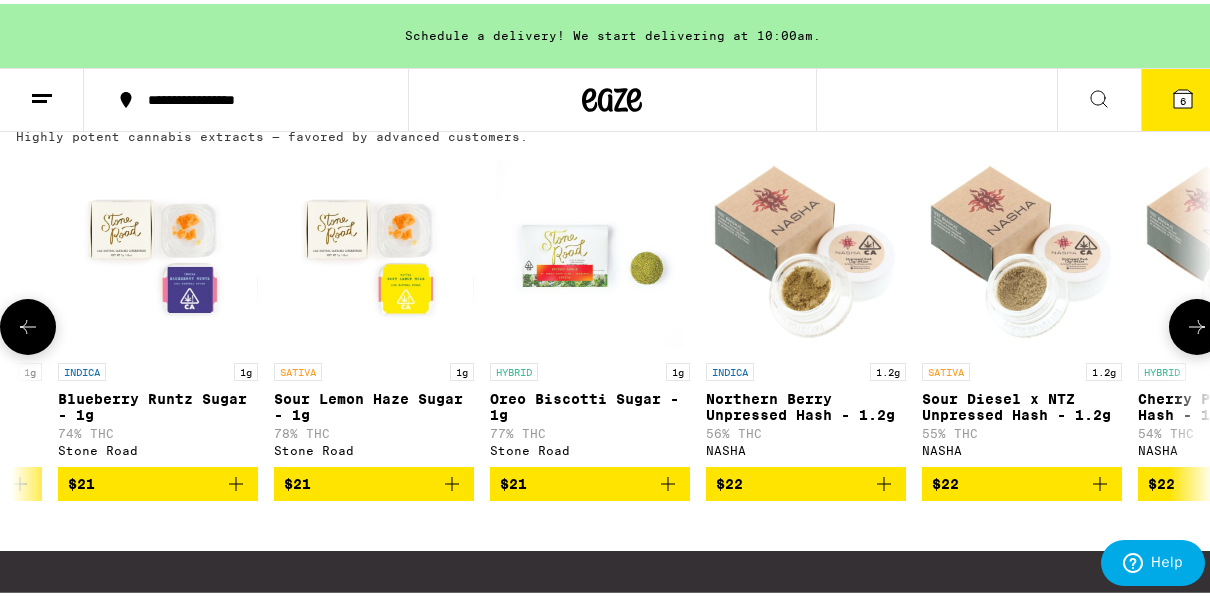 click at bounding box center (28, 323) 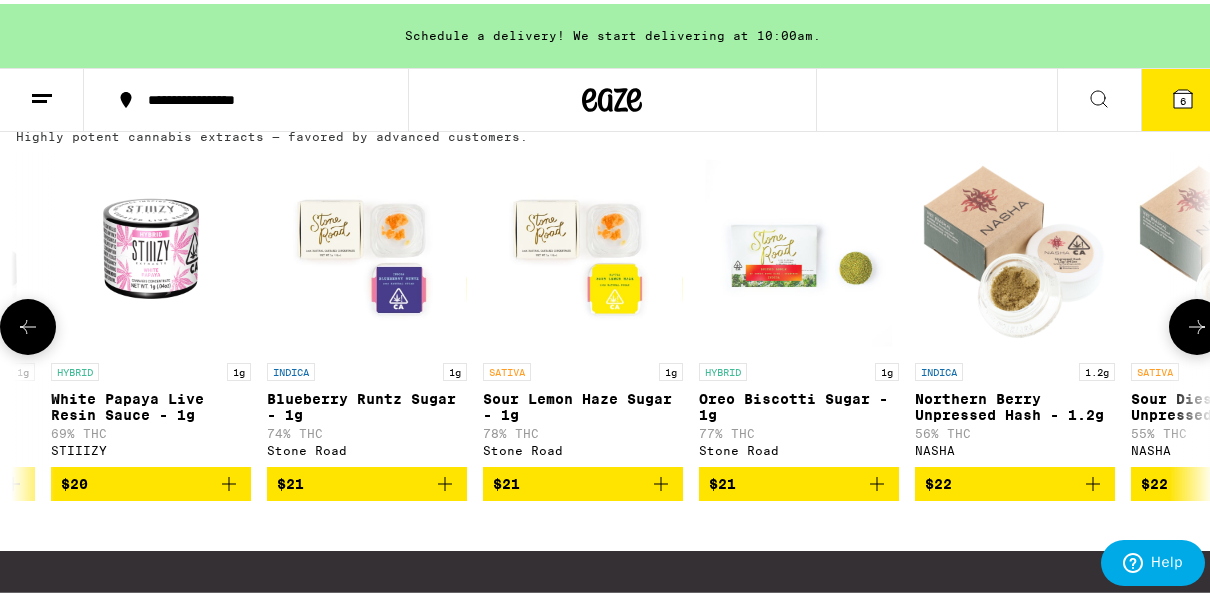 click at bounding box center [28, 323] 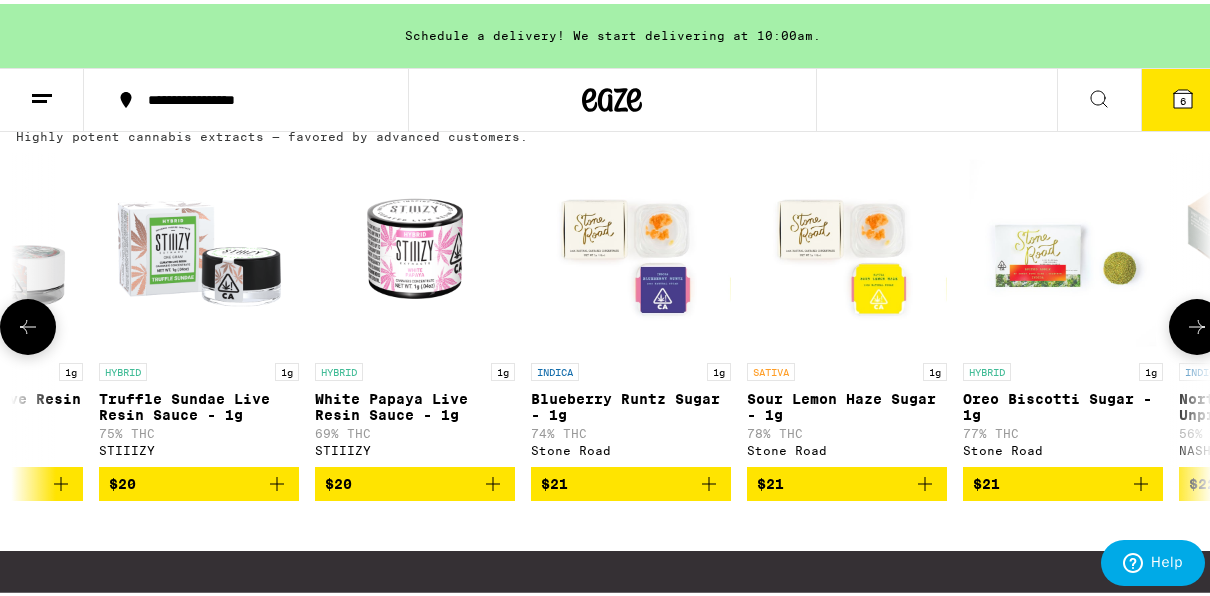 click at bounding box center [28, 323] 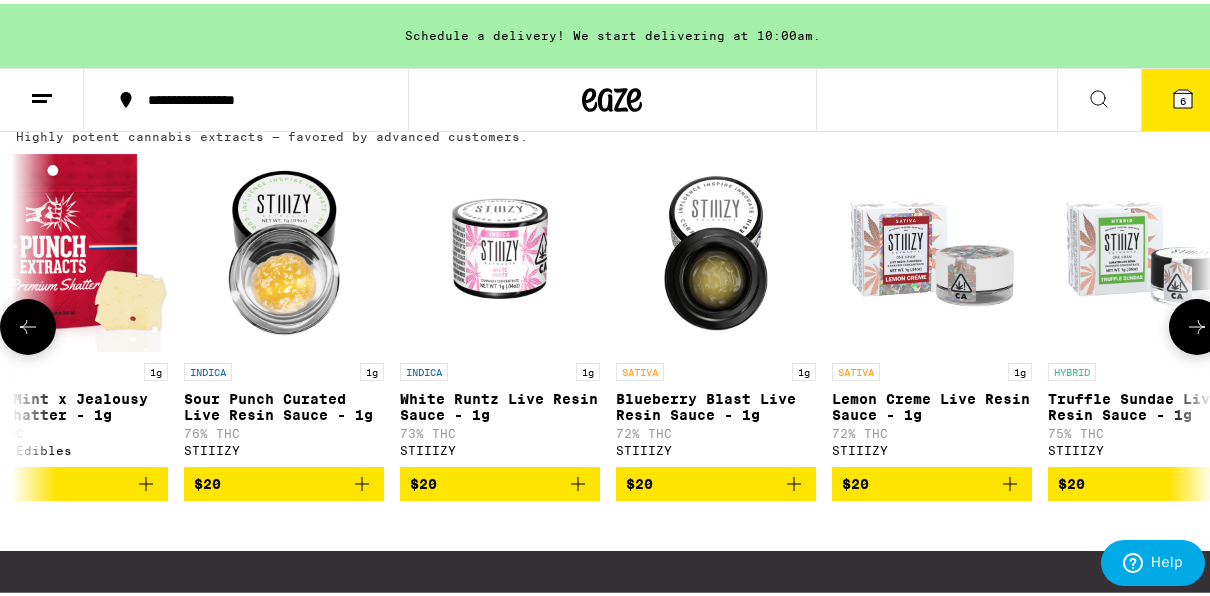 scroll, scrollTop: 0, scrollLeft: 2829, axis: horizontal 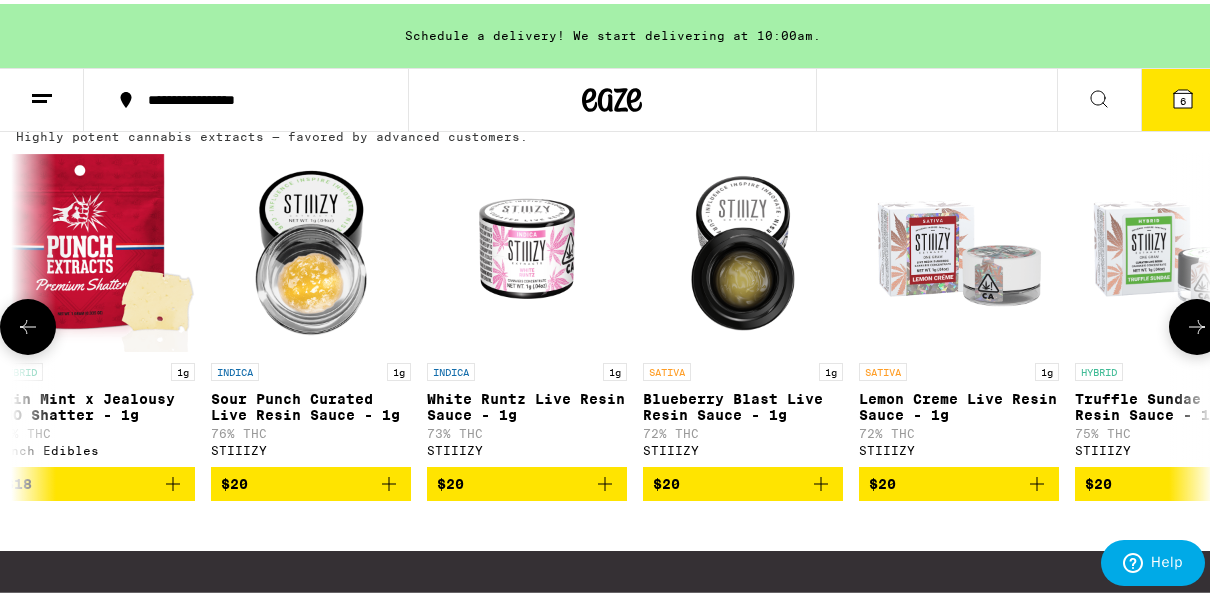 click at bounding box center [28, 323] 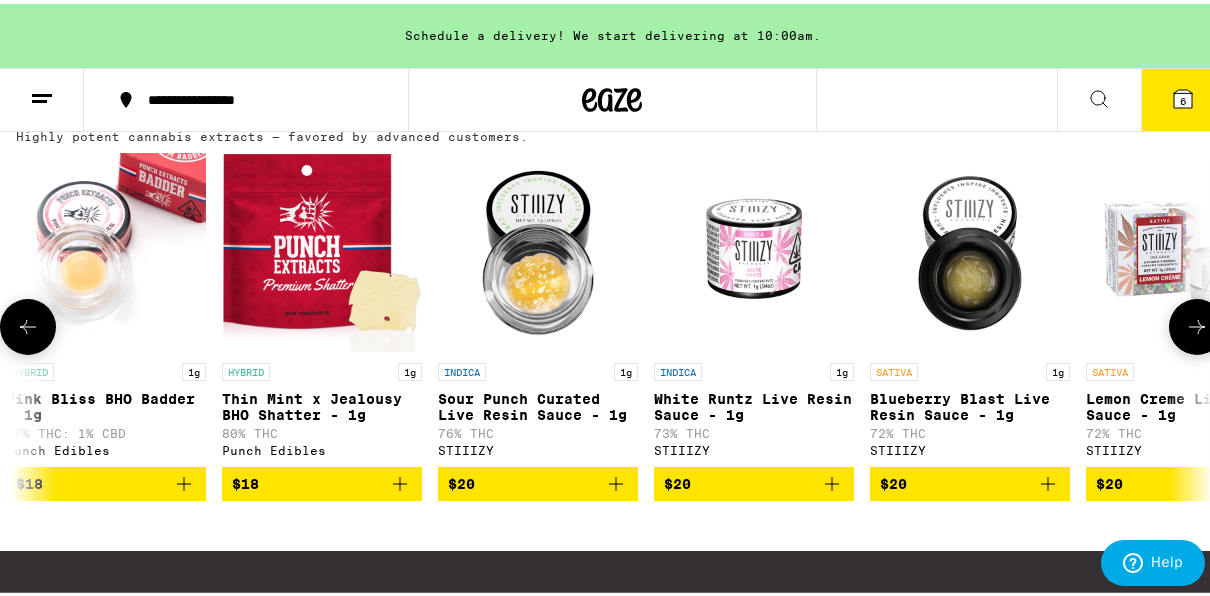 click at bounding box center (28, 323) 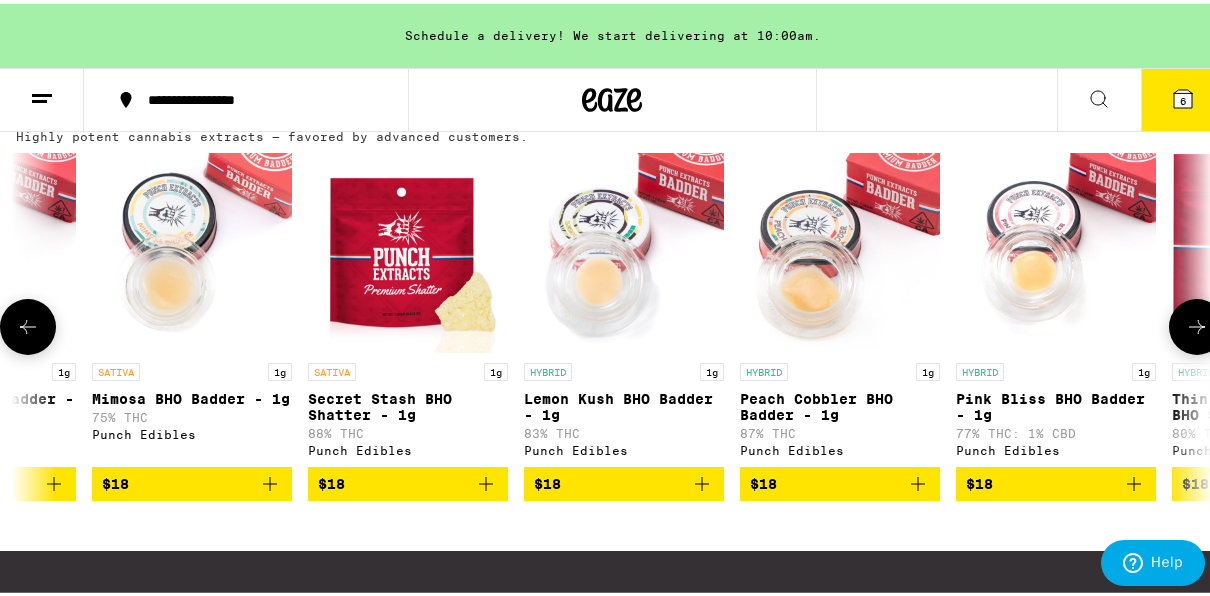 click at bounding box center [28, 323] 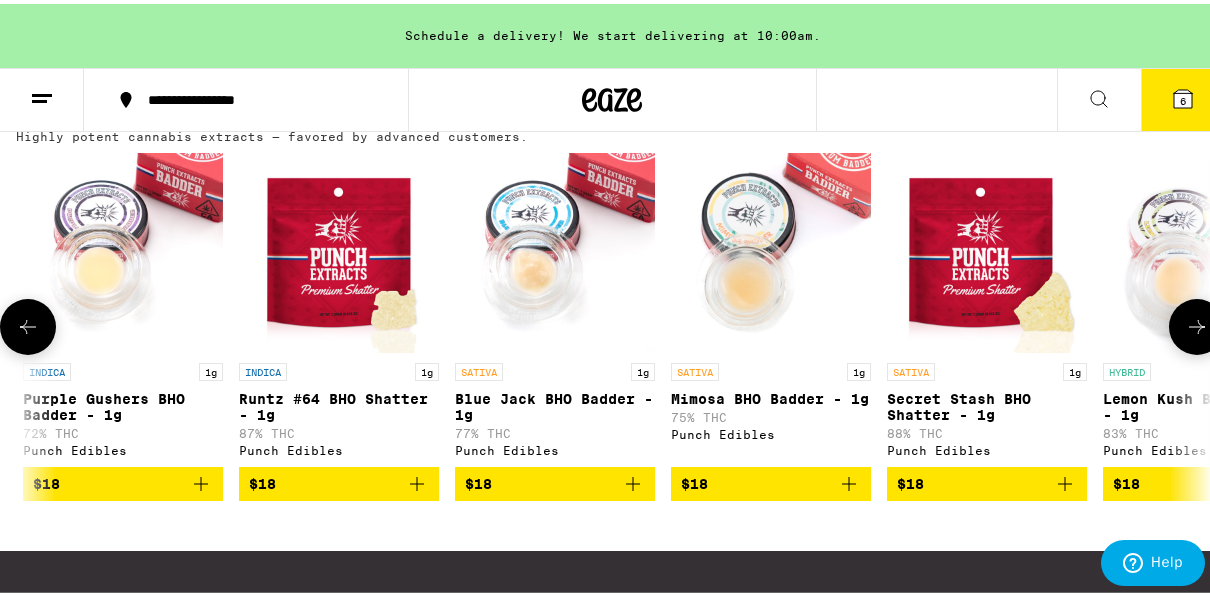 click at bounding box center (28, 323) 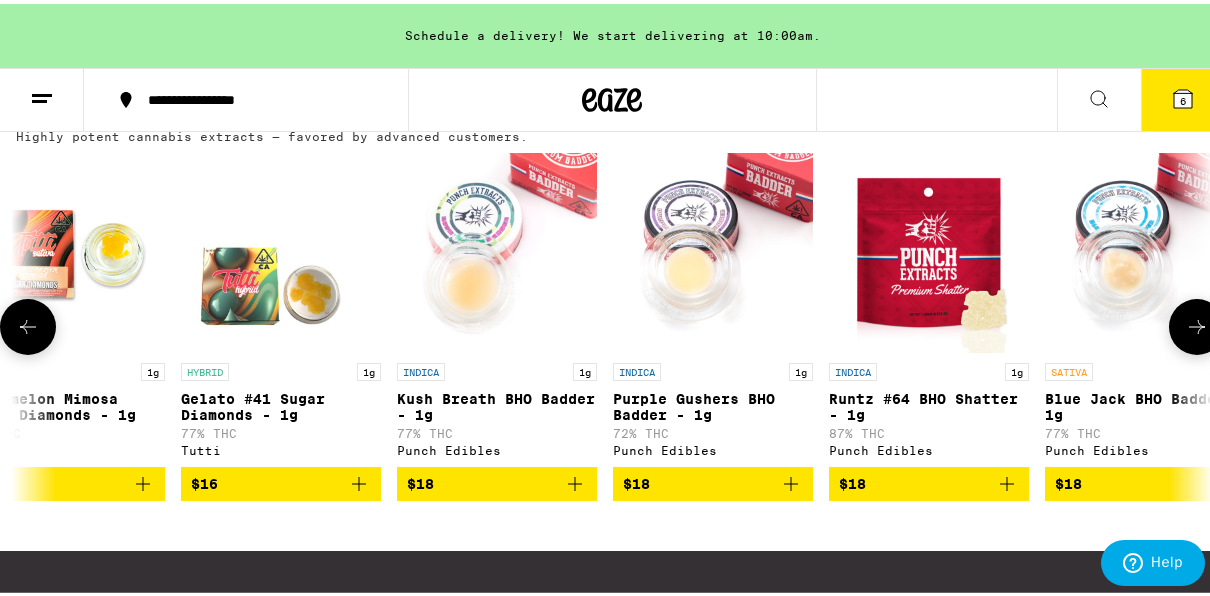 click at bounding box center (28, 323) 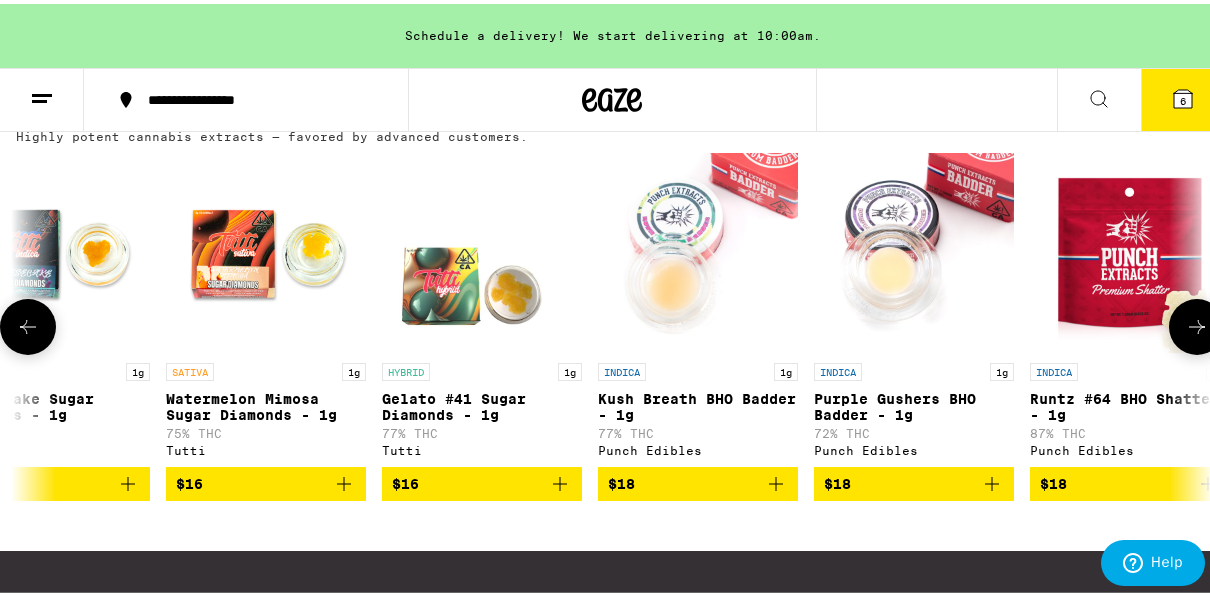 scroll, scrollTop: 0, scrollLeft: 62, axis: horizontal 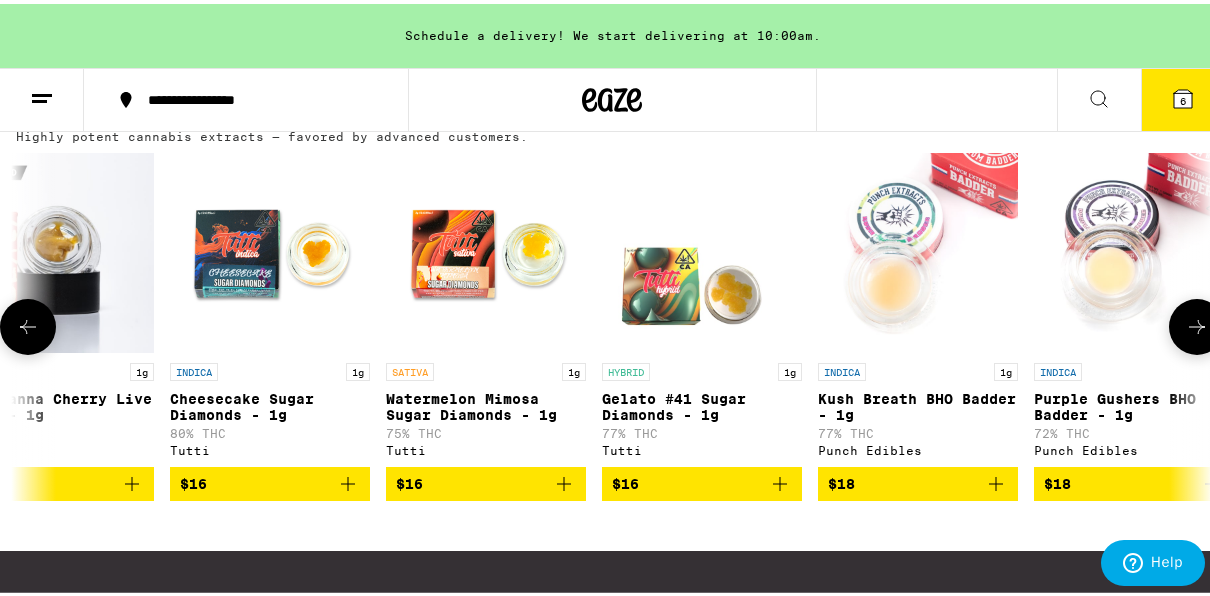 click at bounding box center (28, 323) 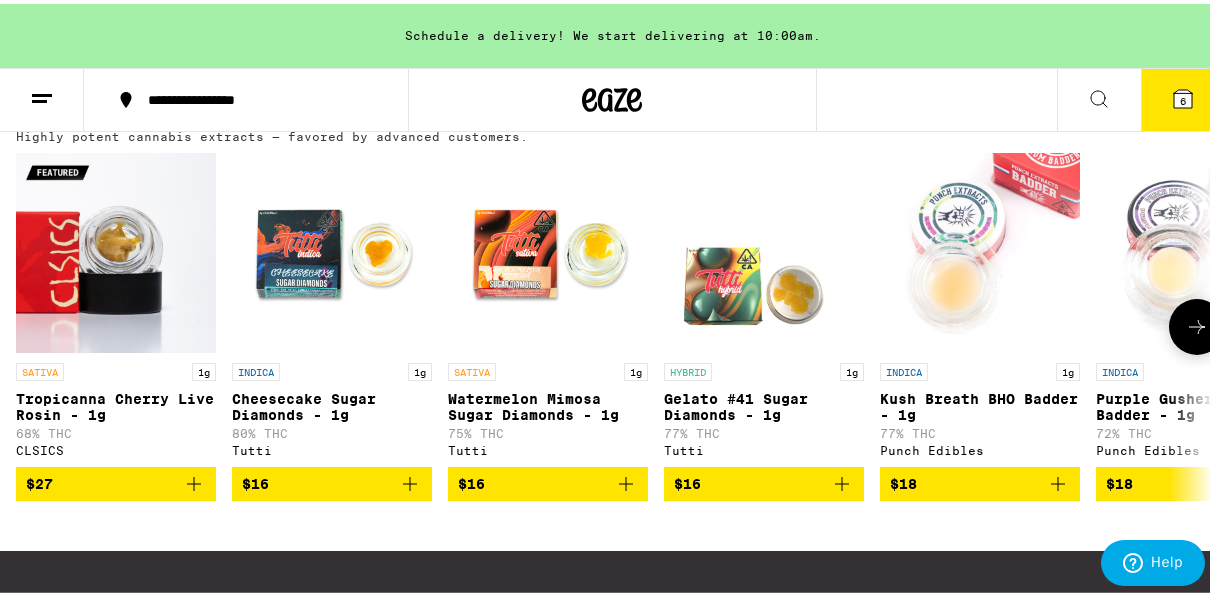 click at bounding box center [28, 323] 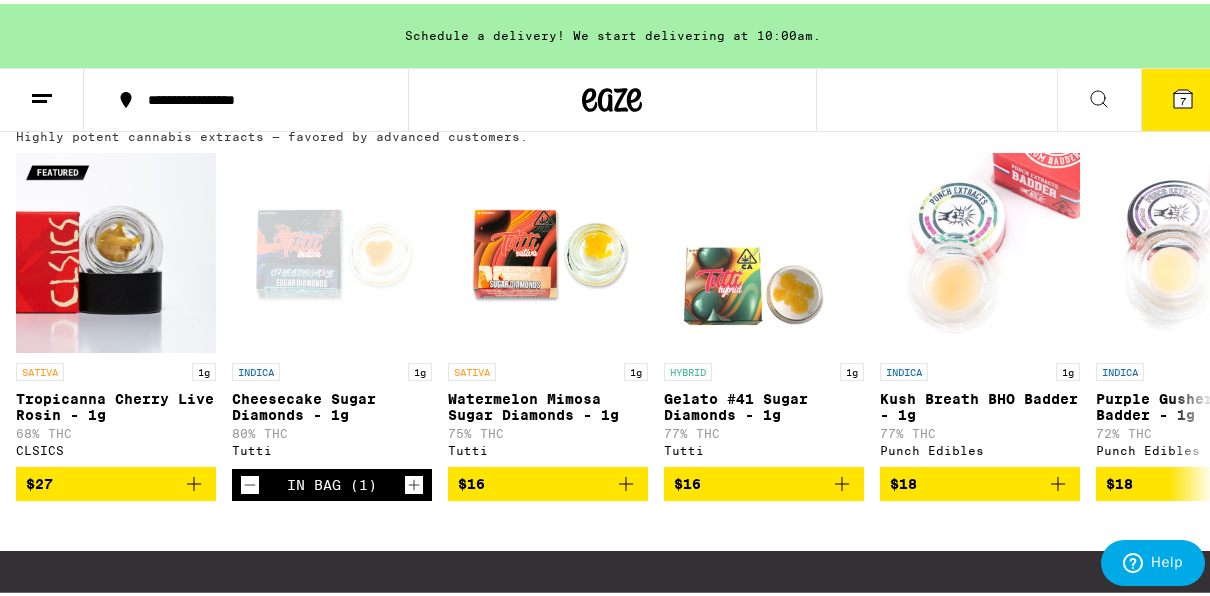 click on "7" at bounding box center [1183, 96] 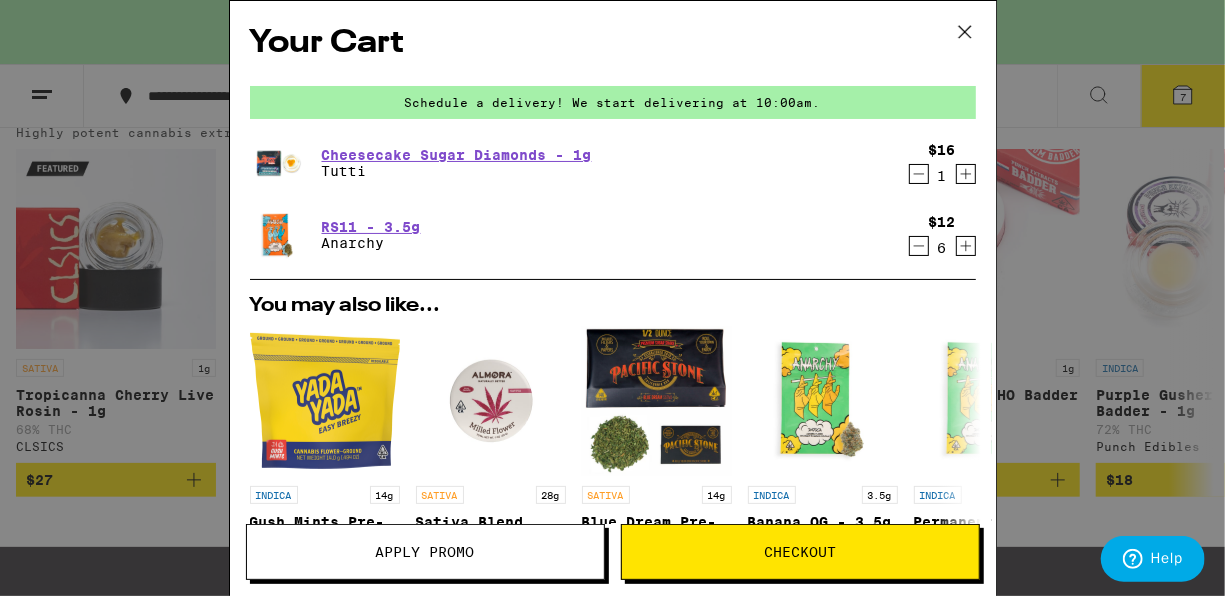 click 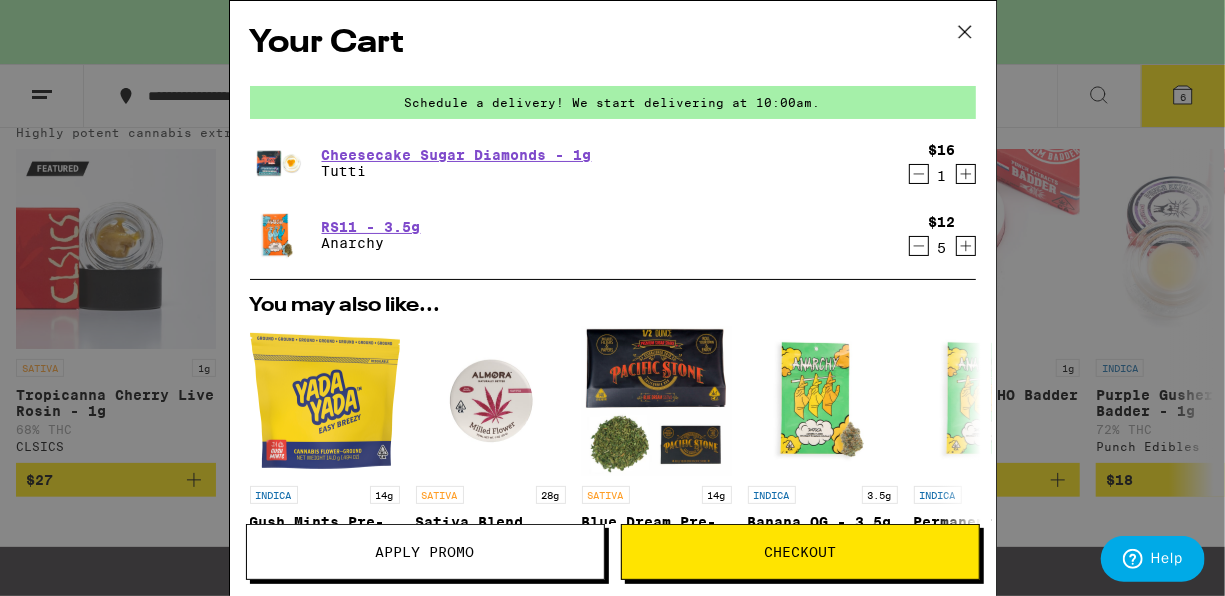 click on "Apply Promo" at bounding box center (425, 552) 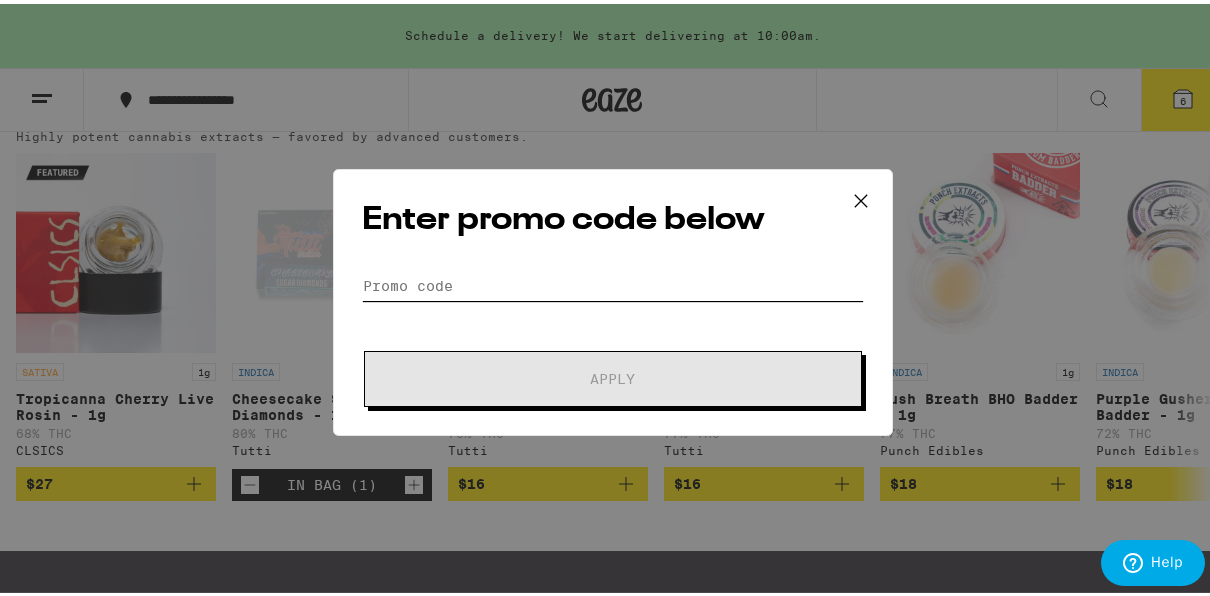 click on "Promo Code" at bounding box center (613, 282) 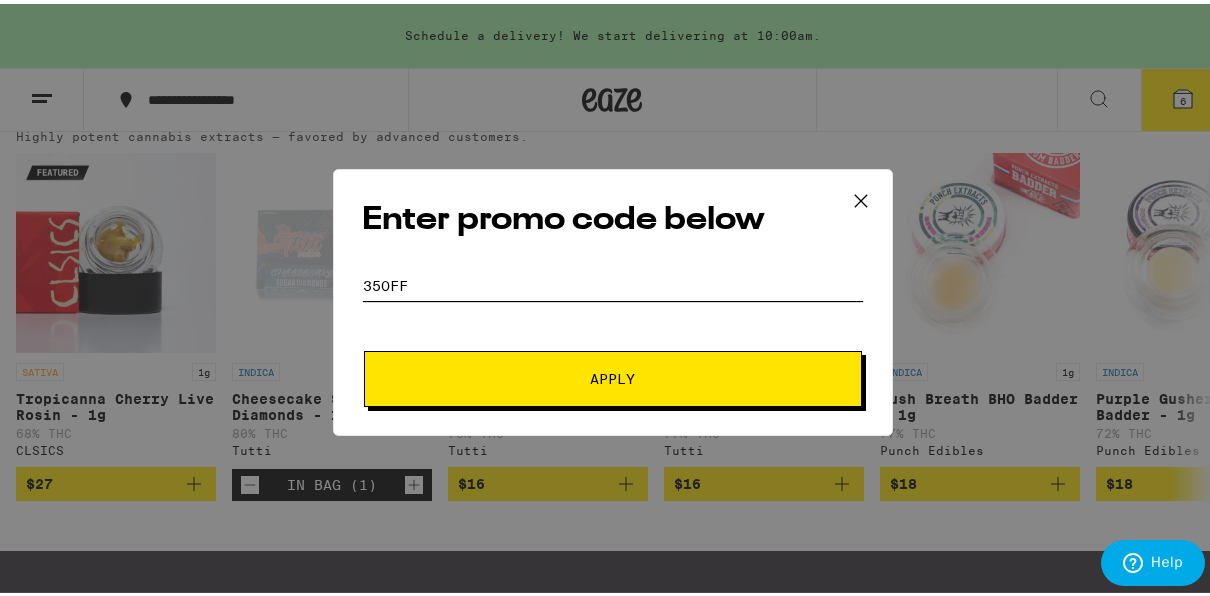 type on "35off" 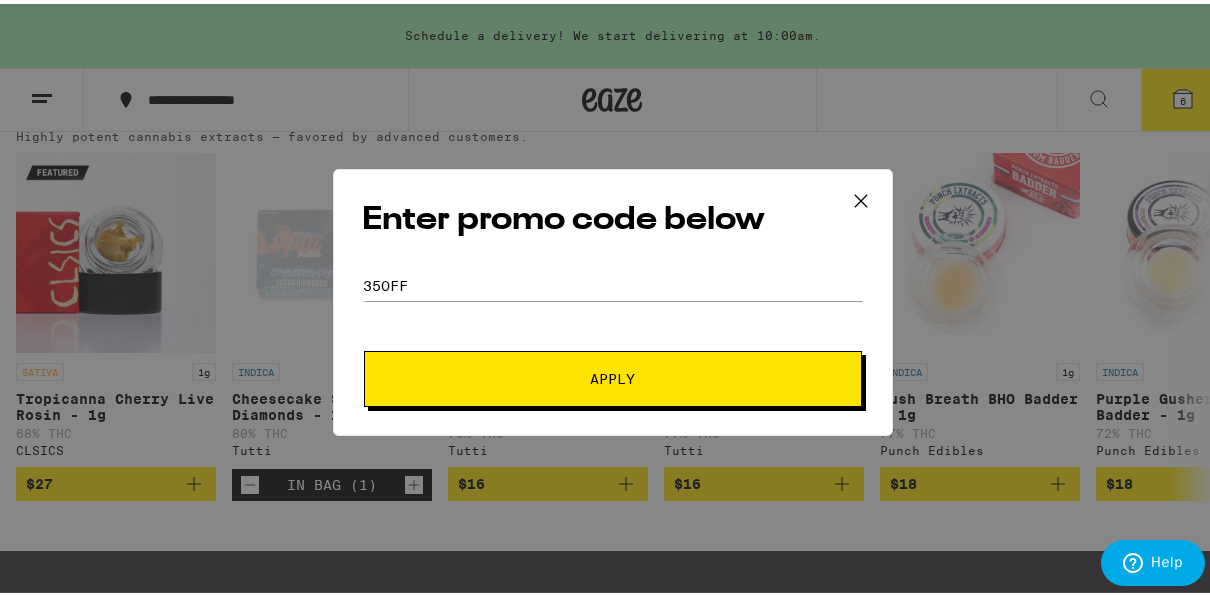click on "Apply" at bounding box center [613, 375] 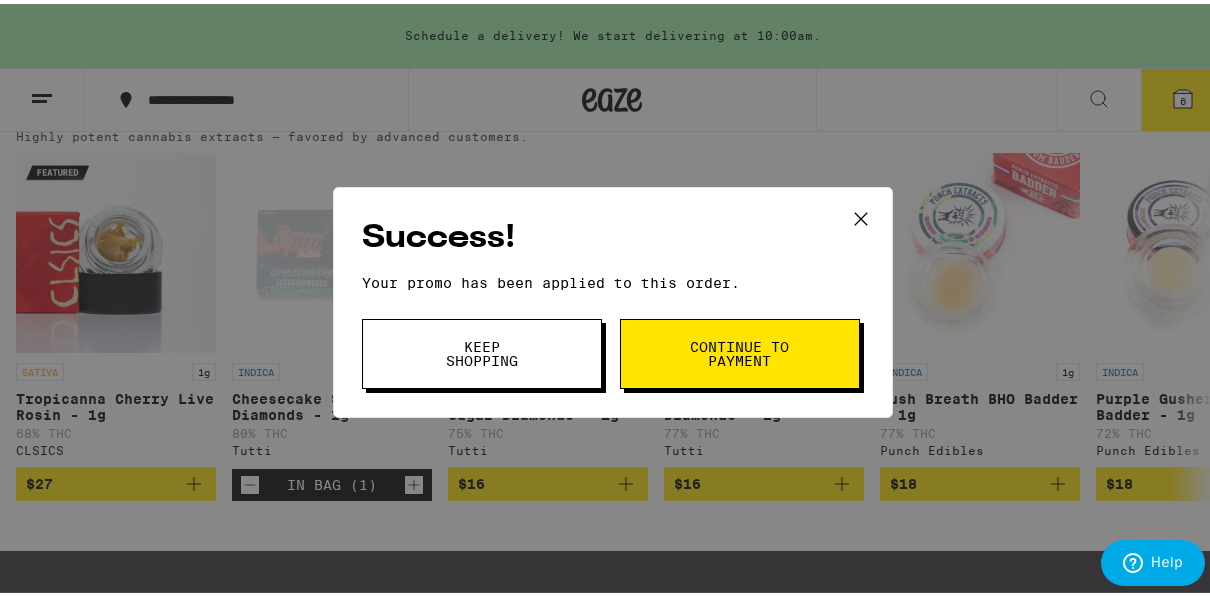 click on "Continue to payment" at bounding box center (740, 350) 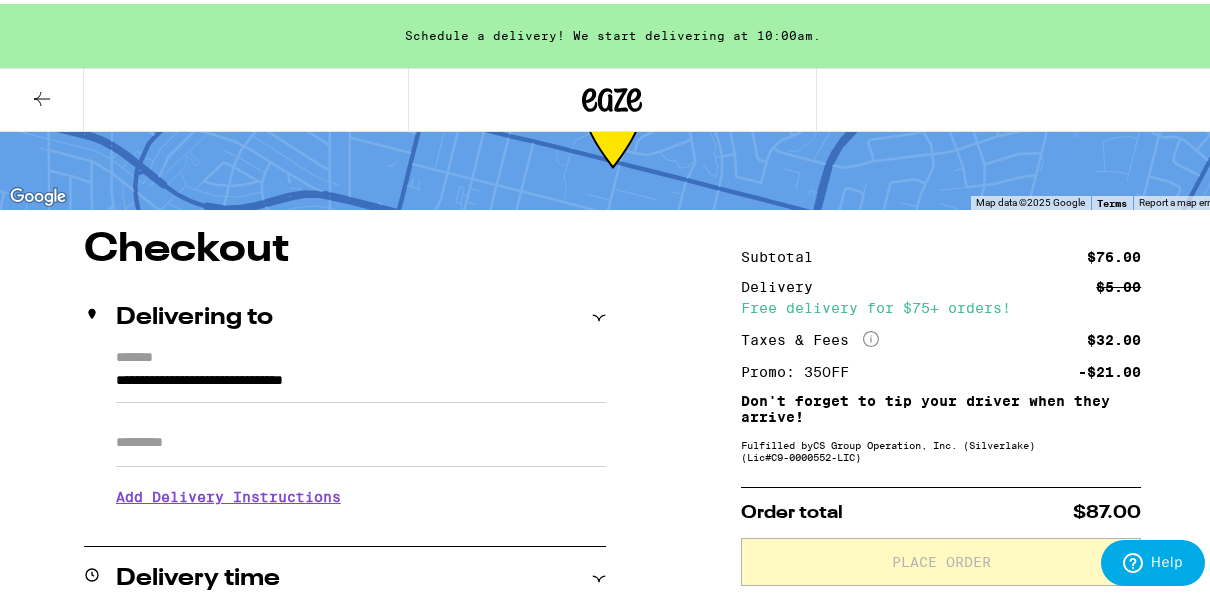 scroll, scrollTop: 120, scrollLeft: 0, axis: vertical 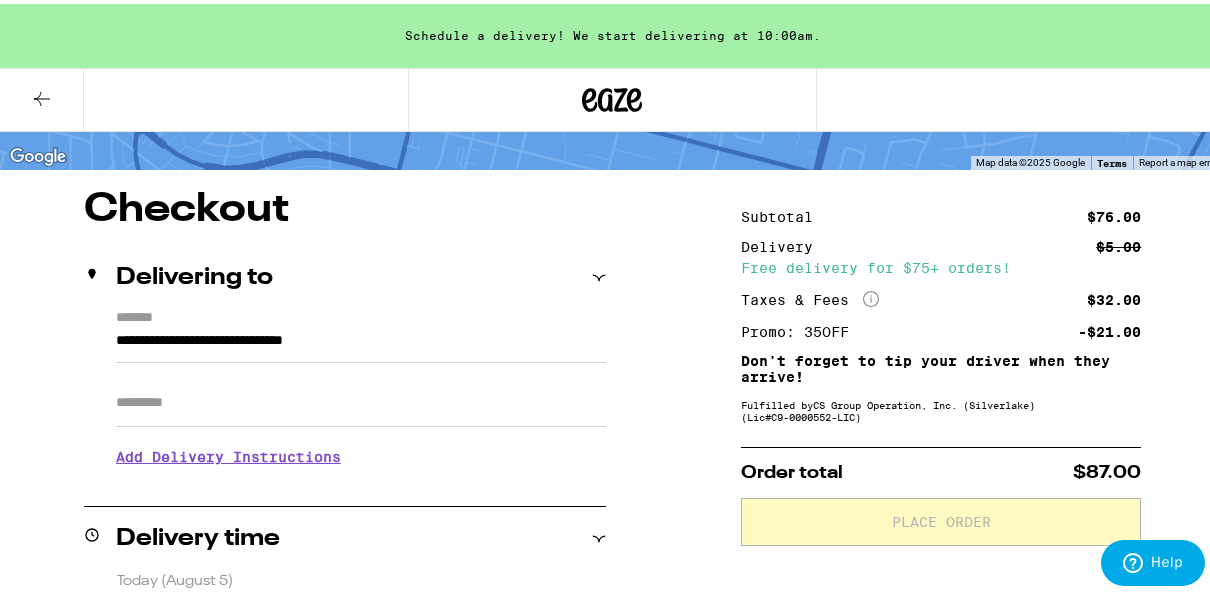 click at bounding box center [42, 96] 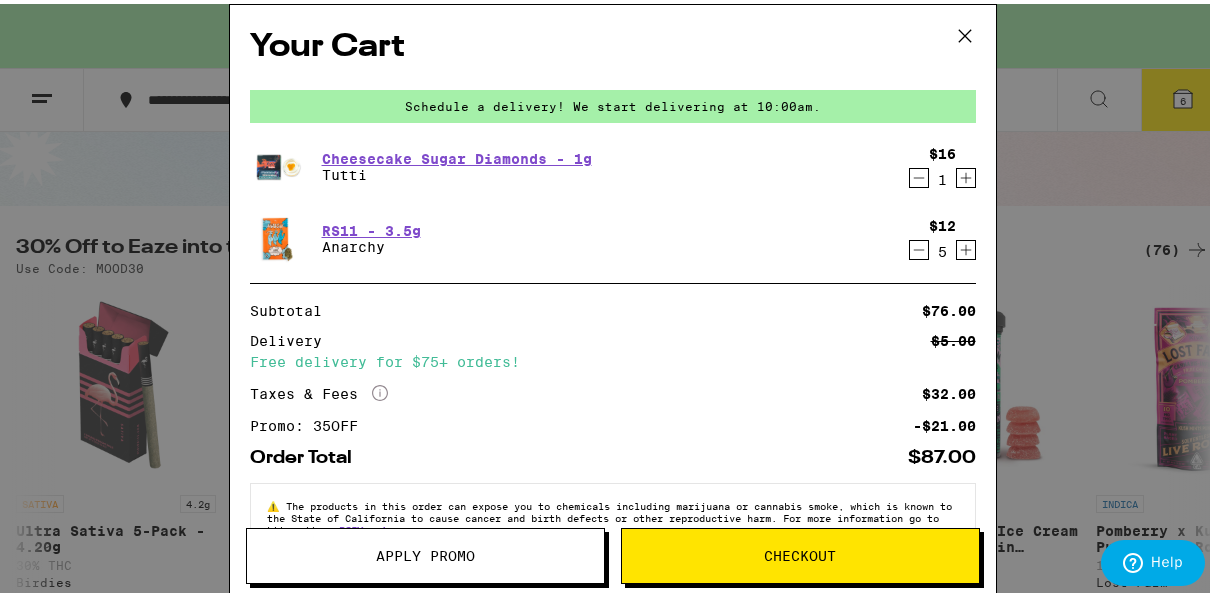 scroll, scrollTop: 0, scrollLeft: 0, axis: both 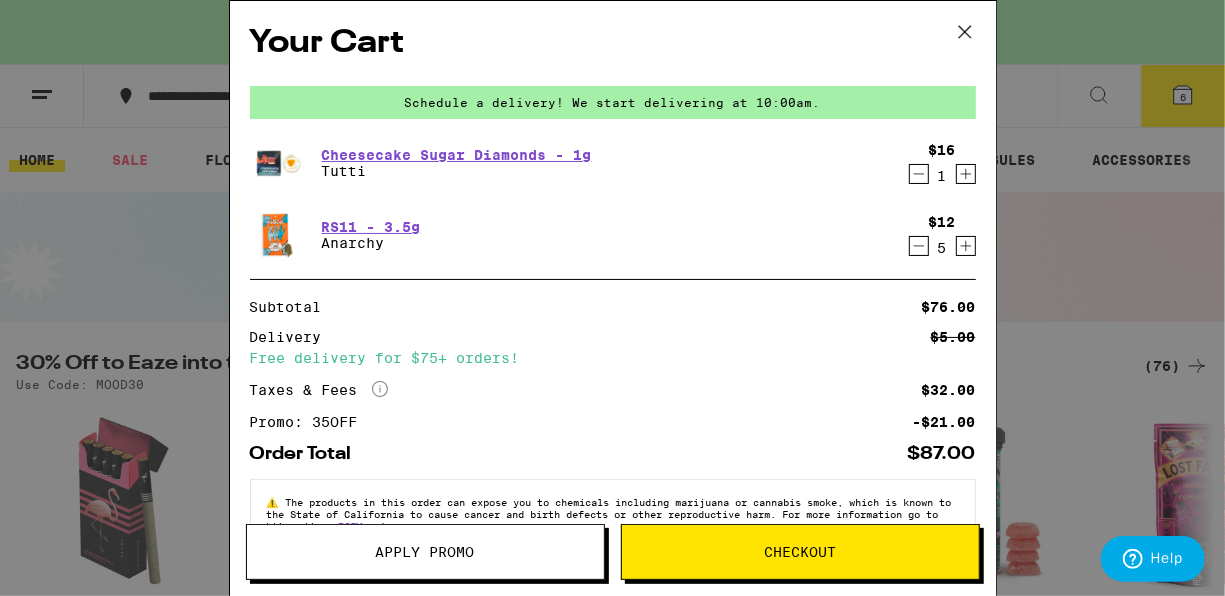 click 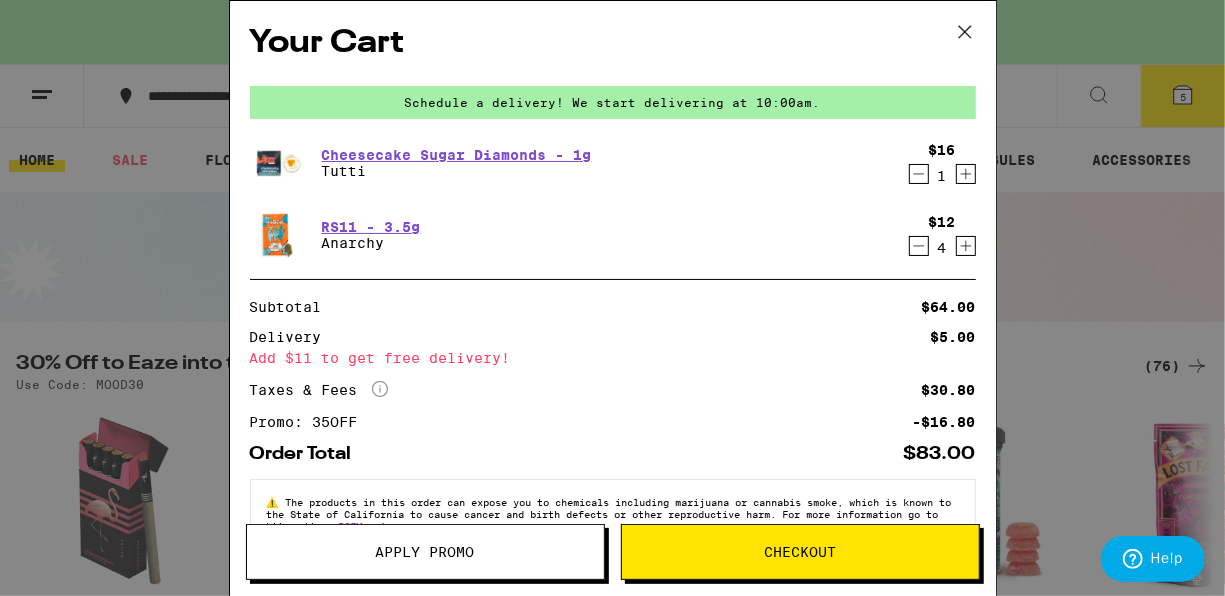 click 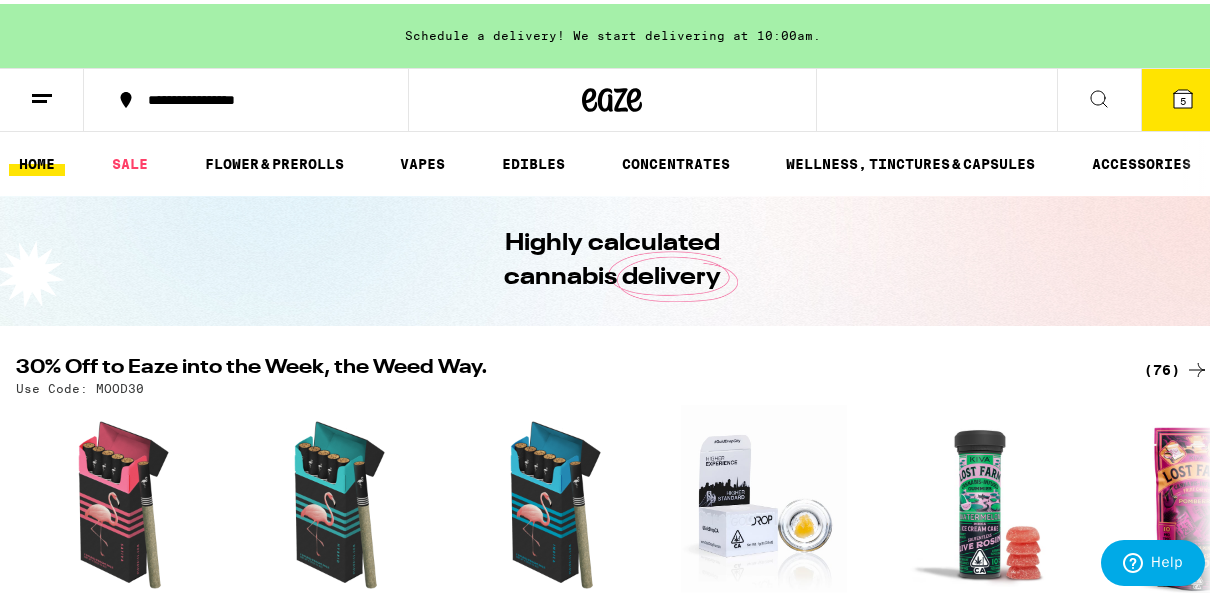 scroll, scrollTop: 0, scrollLeft: 0, axis: both 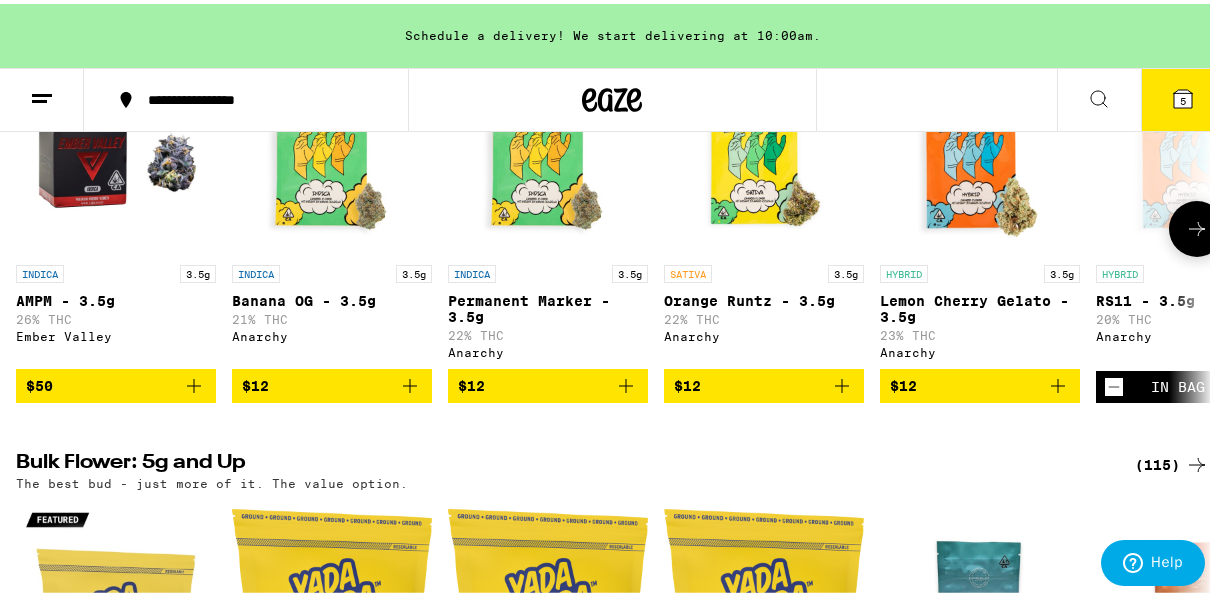click 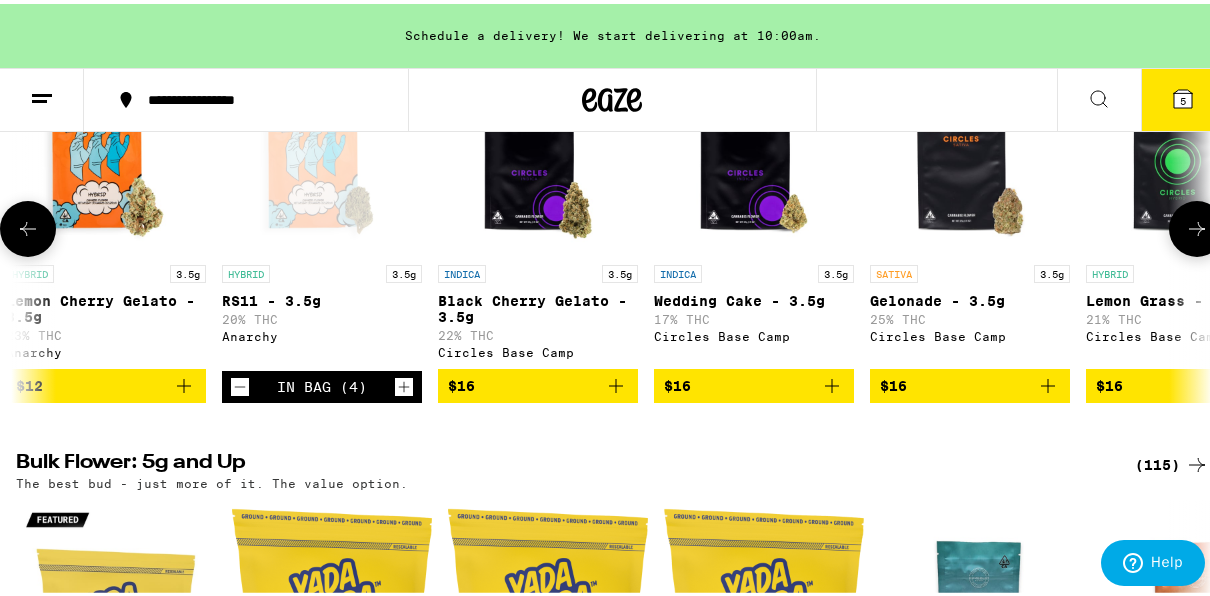 scroll, scrollTop: 0, scrollLeft: 960, axis: horizontal 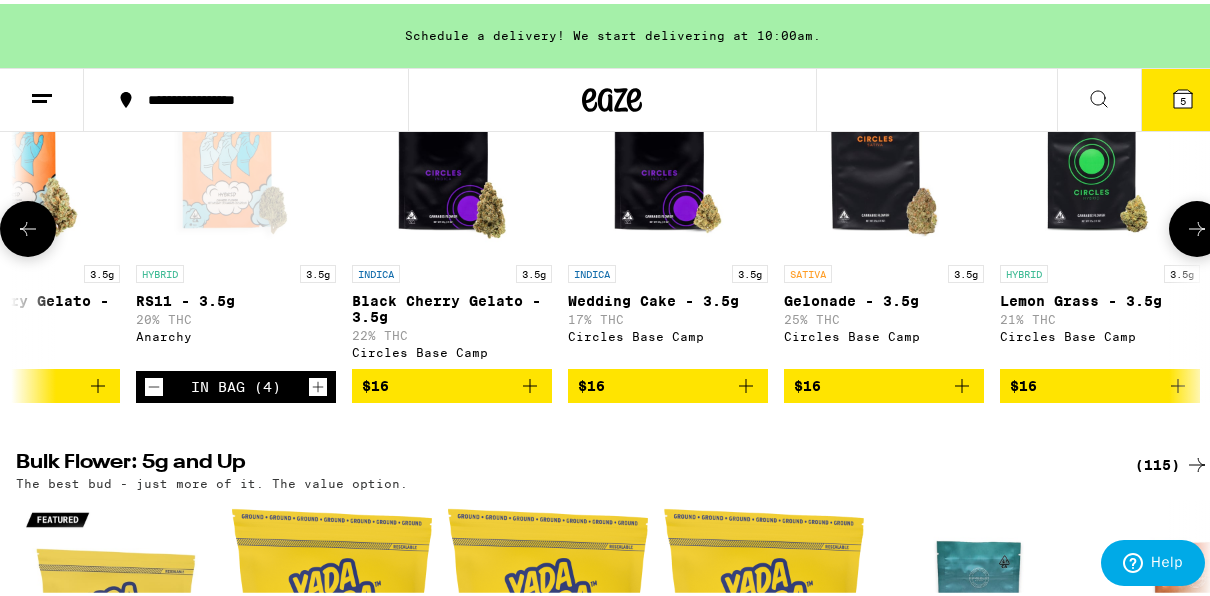type 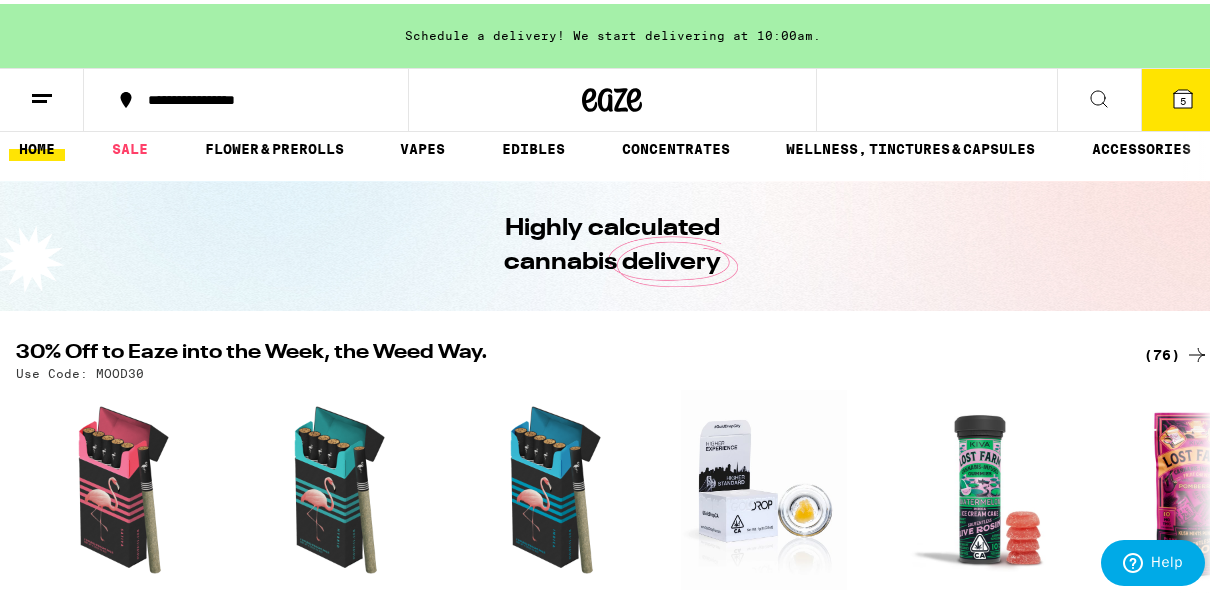 scroll, scrollTop: 0, scrollLeft: 0, axis: both 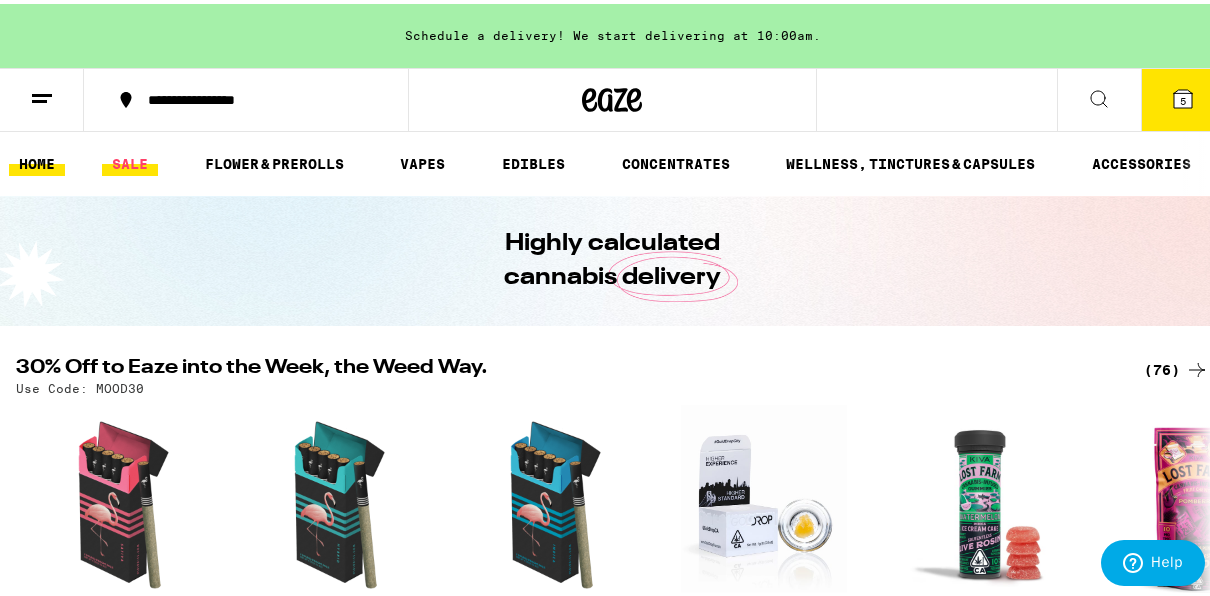 click on "SALE" at bounding box center (130, 160) 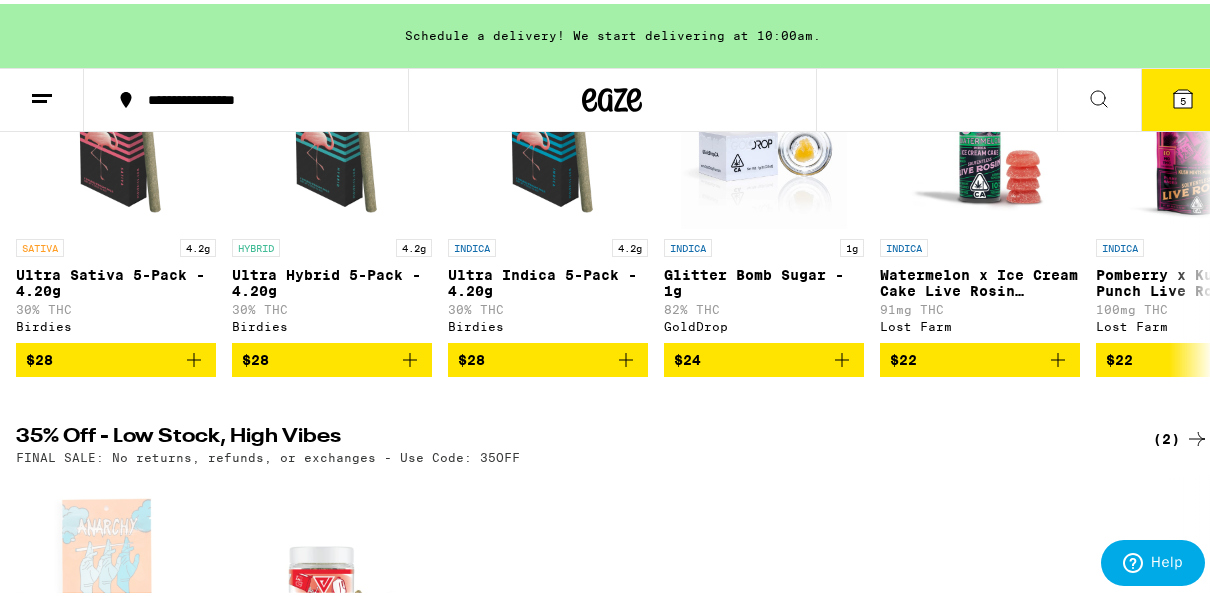 scroll, scrollTop: 200, scrollLeft: 0, axis: vertical 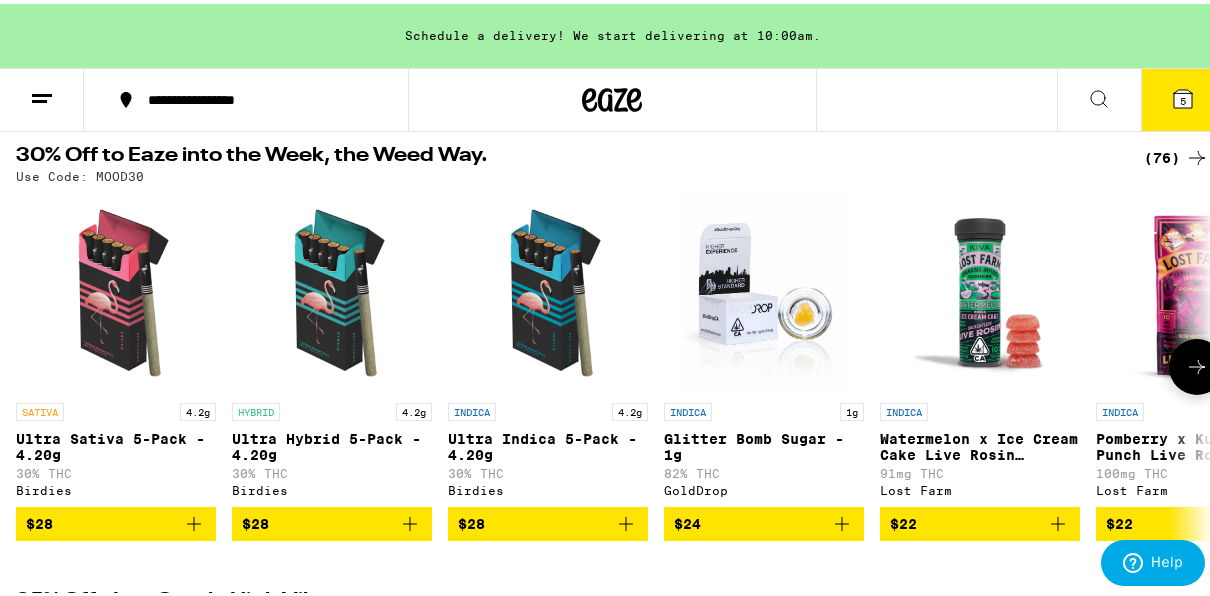 click 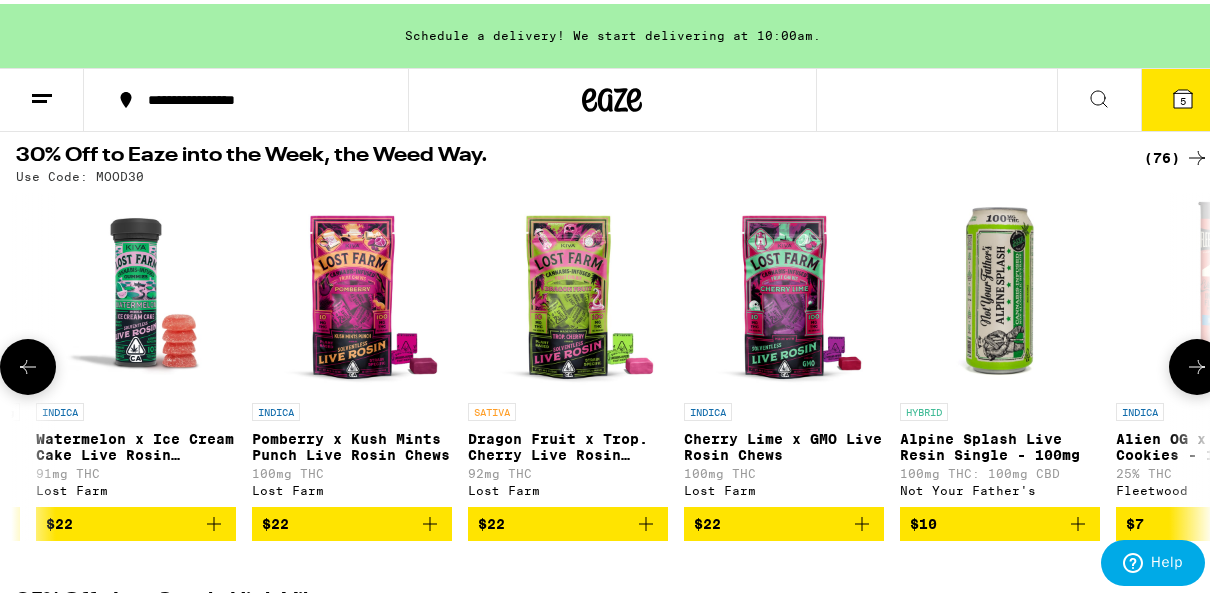 scroll, scrollTop: 0, scrollLeft: 960, axis: horizontal 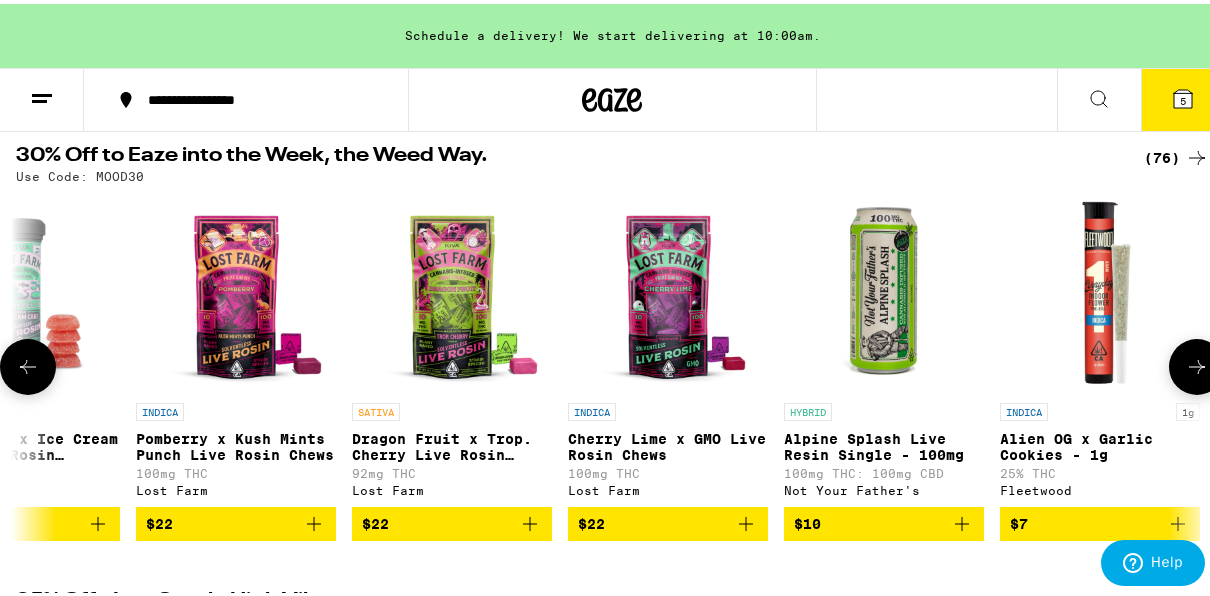 click 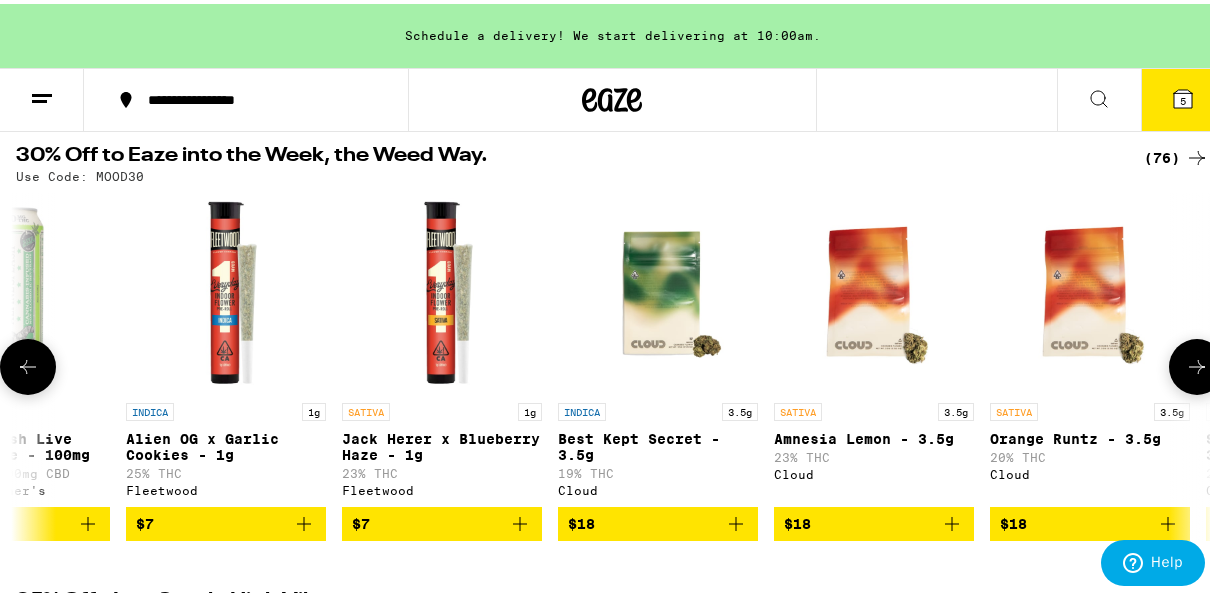 scroll, scrollTop: 0, scrollLeft: 1920, axis: horizontal 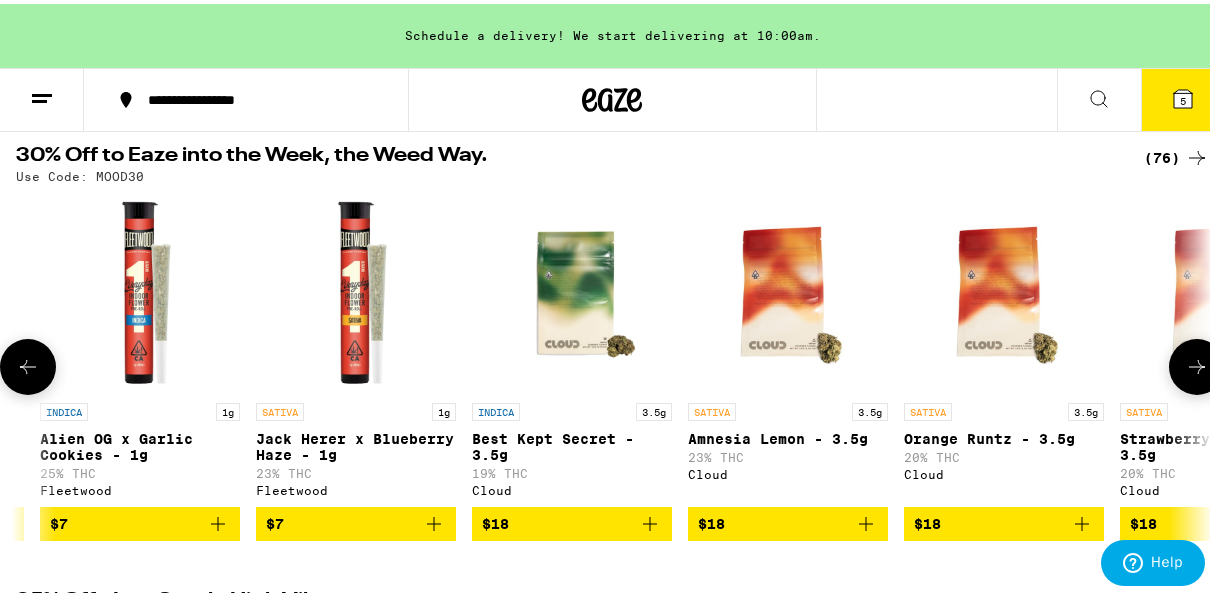 click 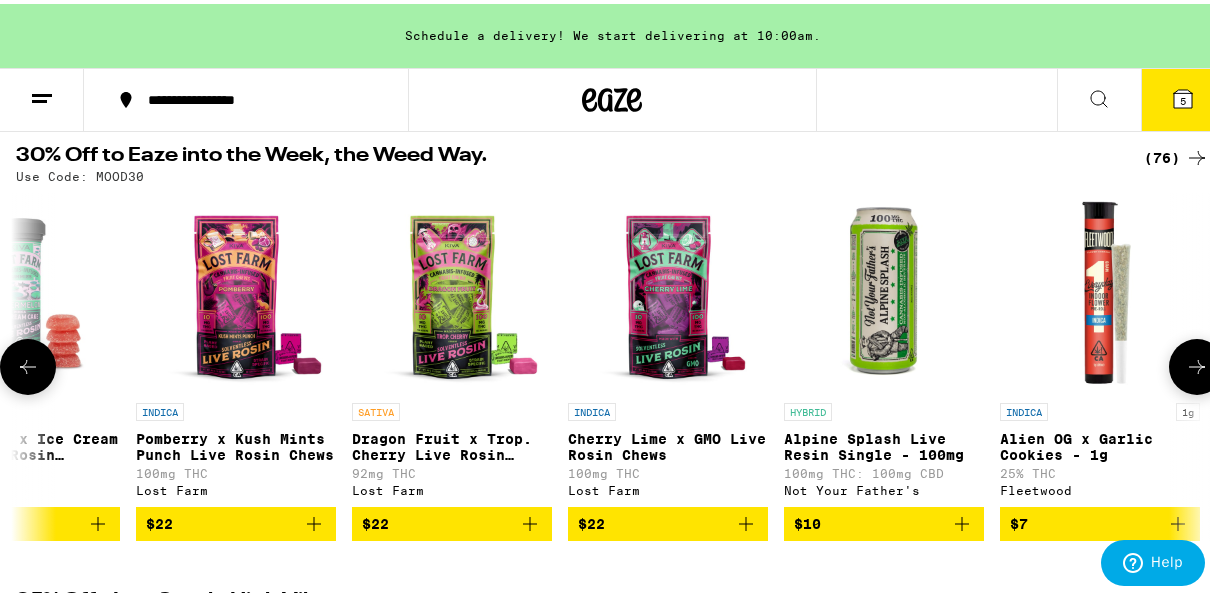 click 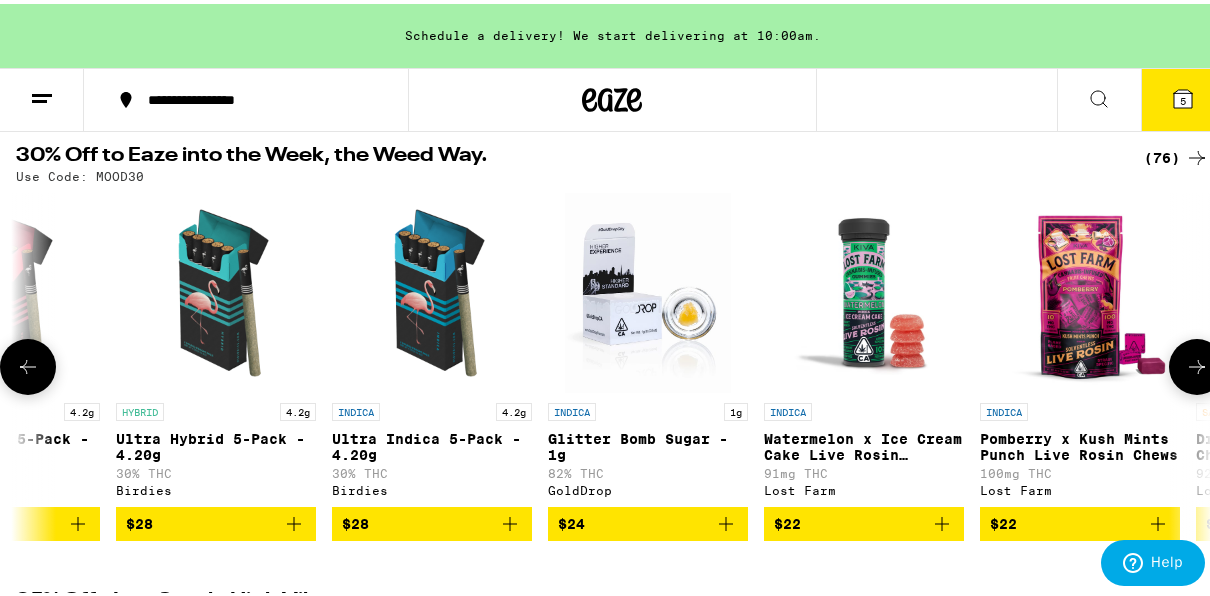 scroll, scrollTop: 0, scrollLeft: 0, axis: both 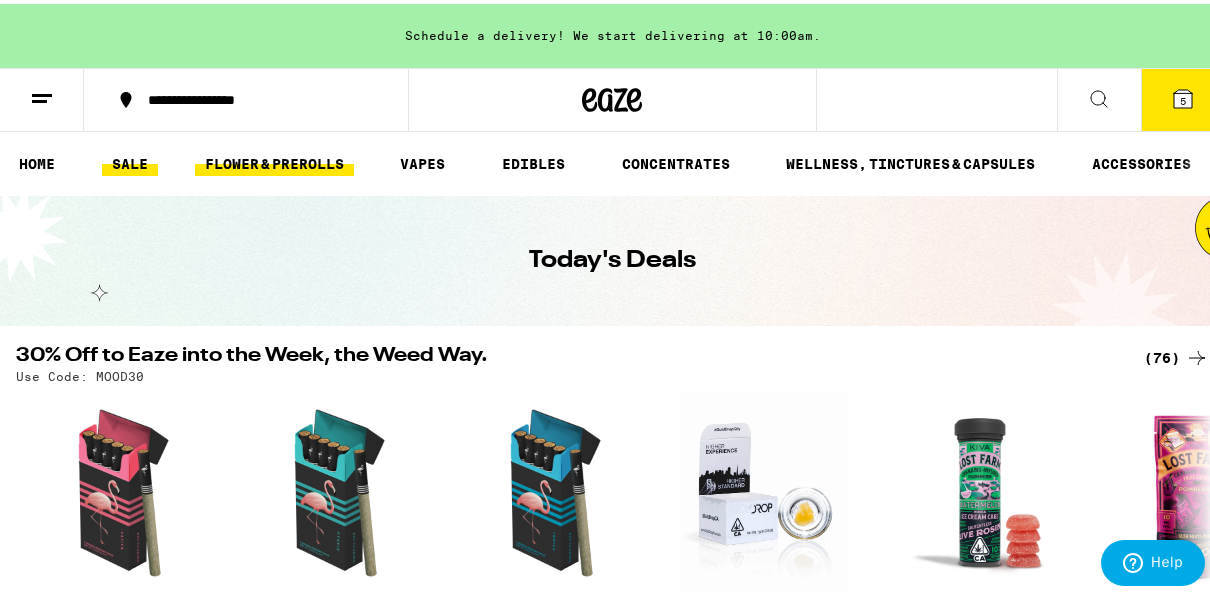 click on "FLOWER & PREROLLS" at bounding box center (274, 160) 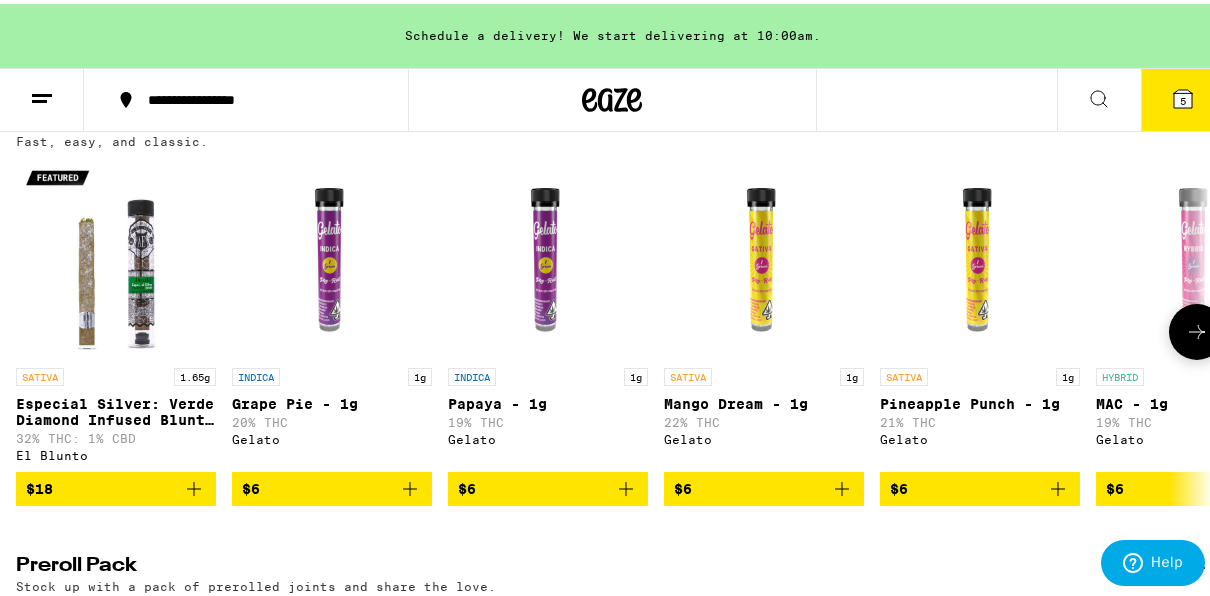 scroll, scrollTop: 1200, scrollLeft: 0, axis: vertical 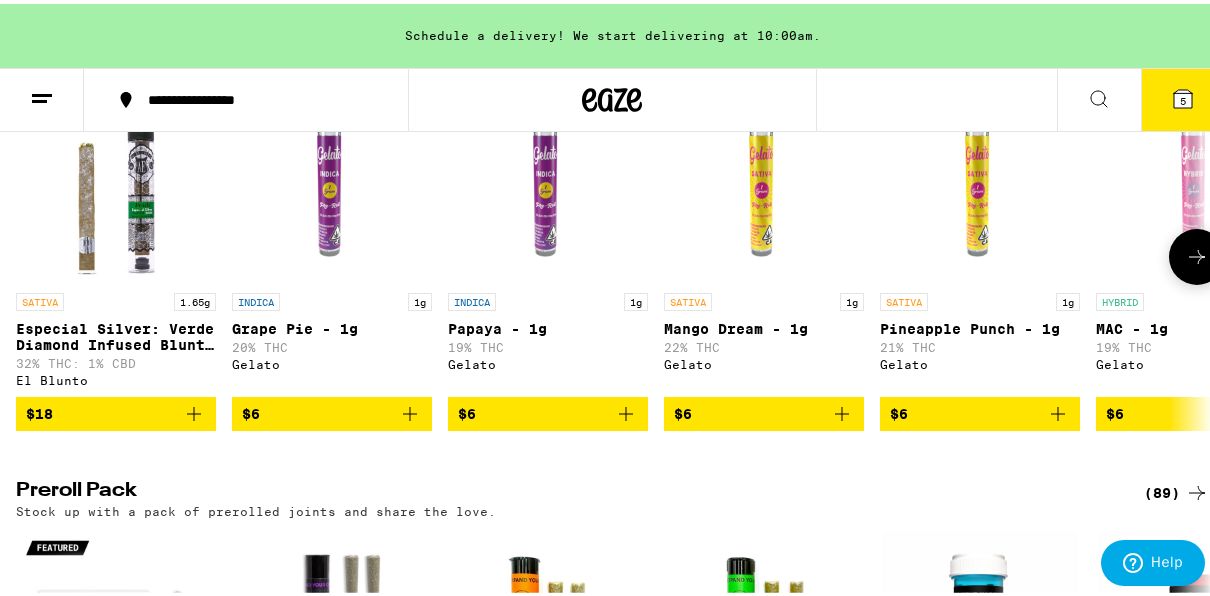 click at bounding box center (1197, 253) 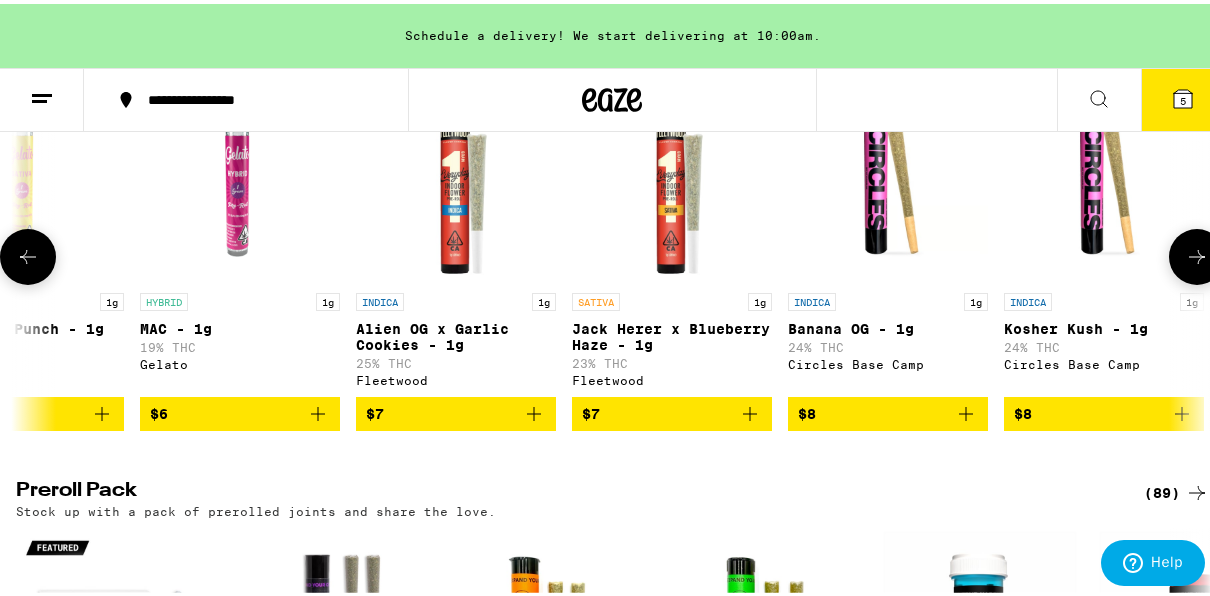 scroll, scrollTop: 0, scrollLeft: 960, axis: horizontal 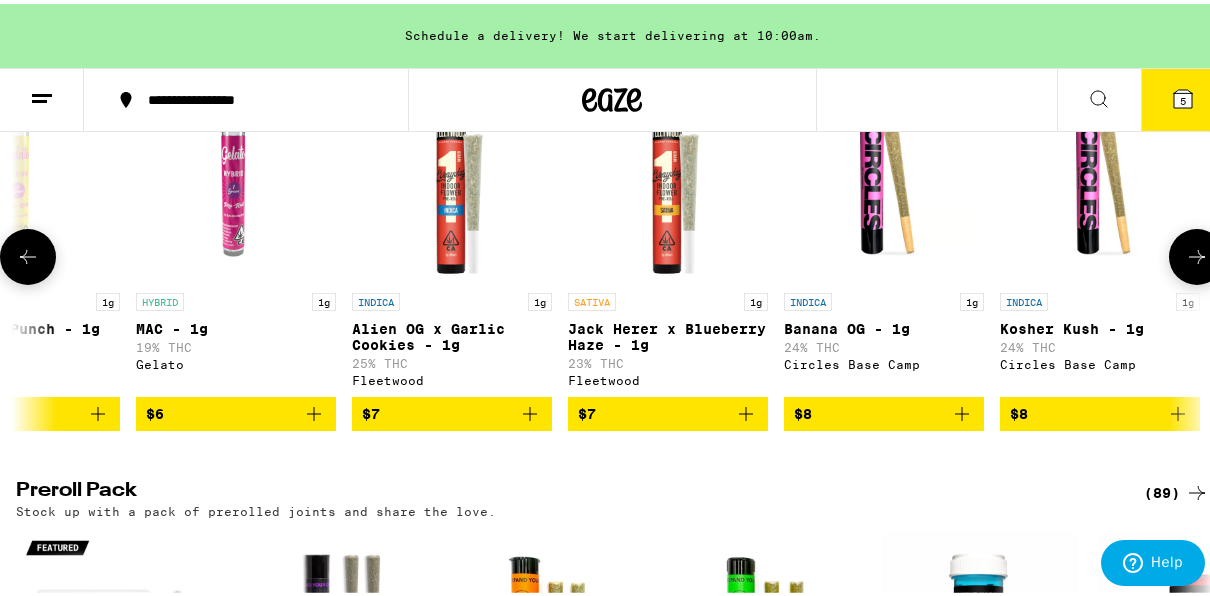 click at bounding box center (1197, 253) 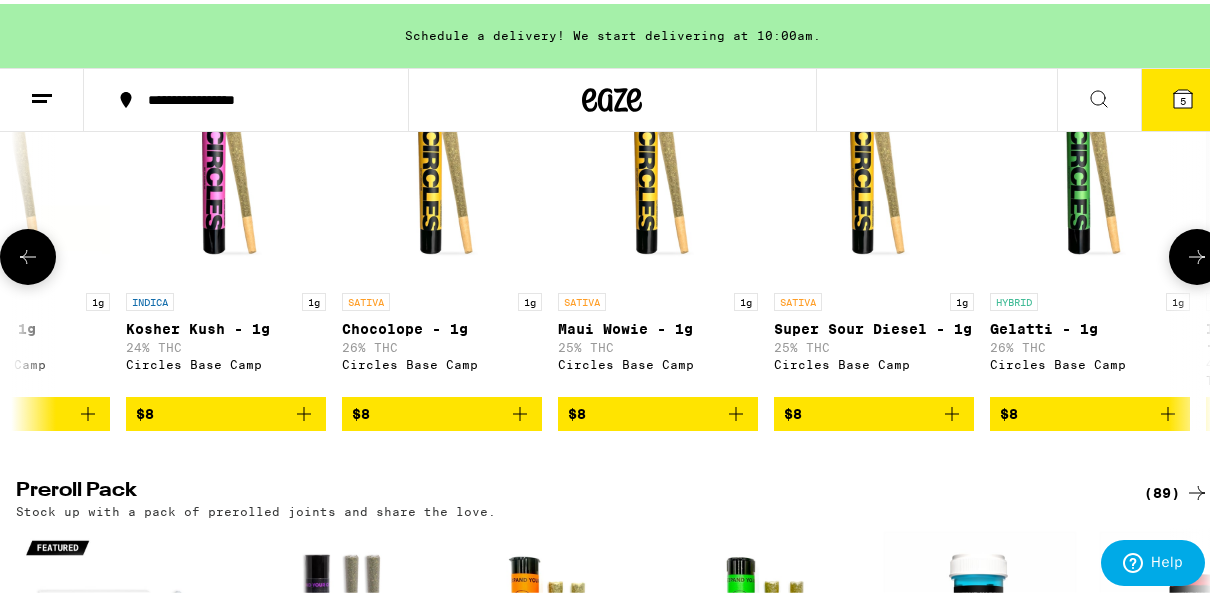 scroll, scrollTop: 0, scrollLeft: 1920, axis: horizontal 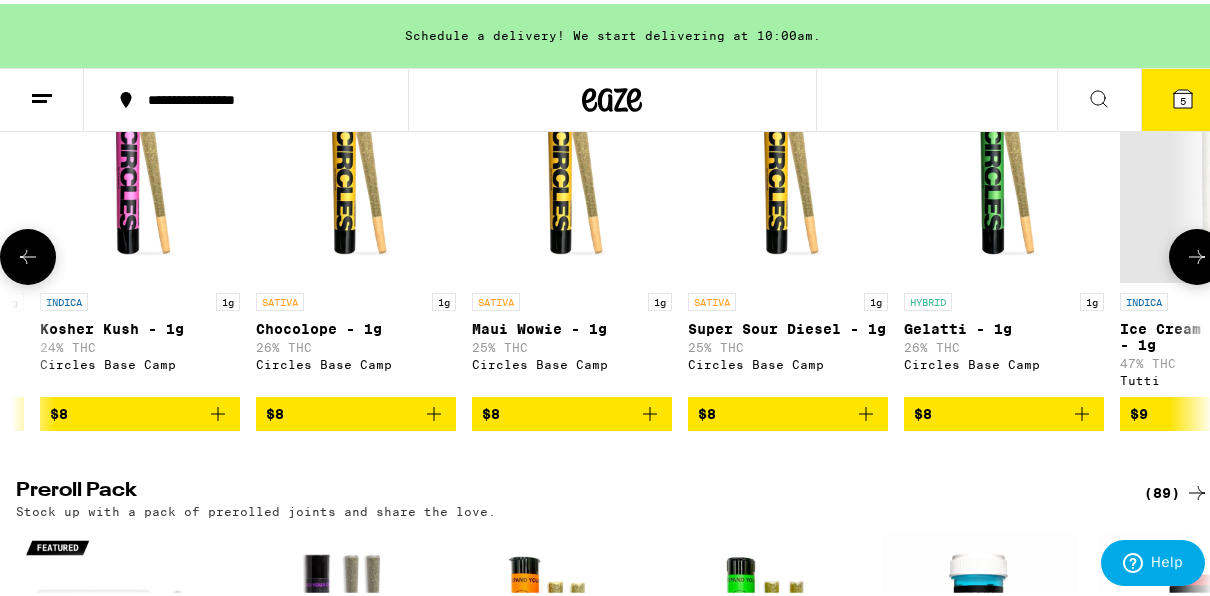 click at bounding box center [1197, 253] 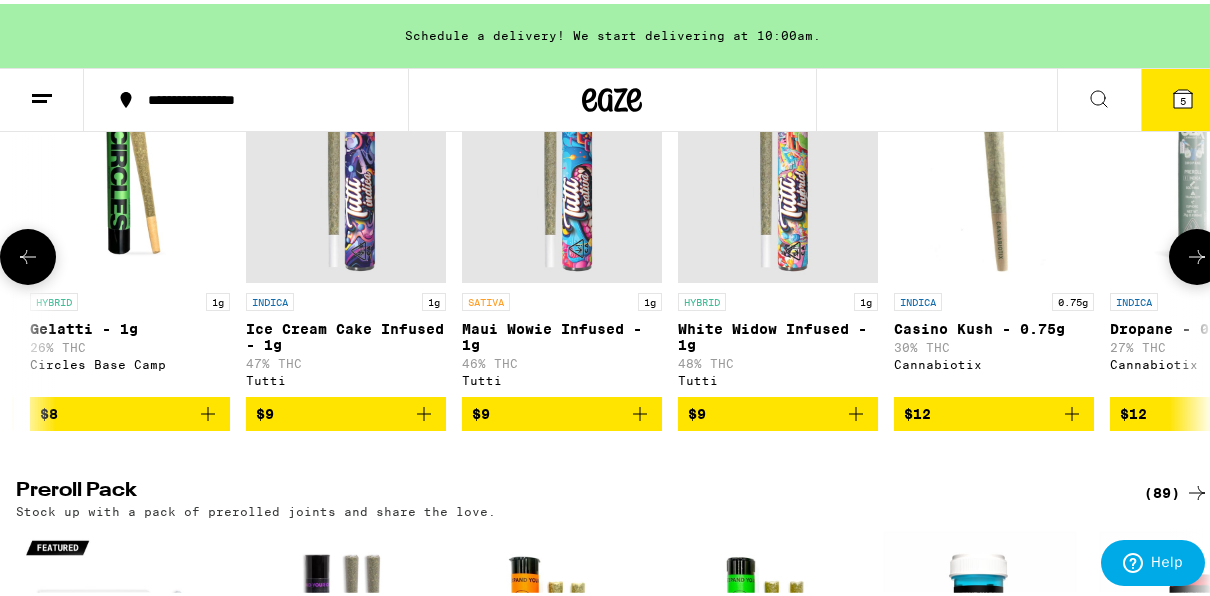 scroll, scrollTop: 0, scrollLeft: 2880, axis: horizontal 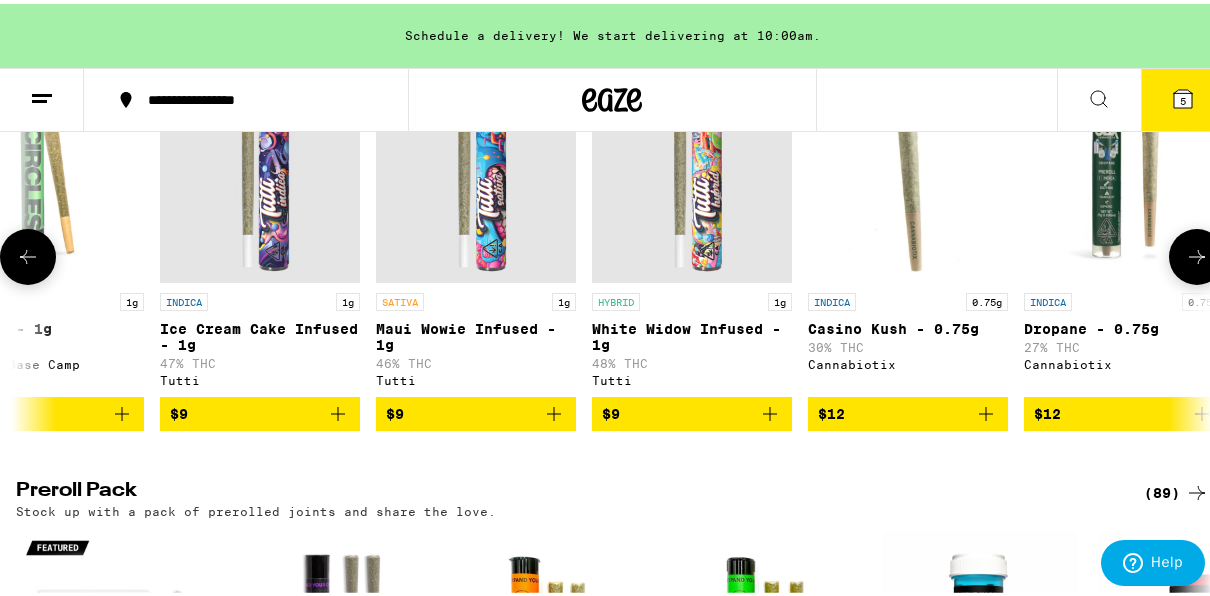 click on "$9" at bounding box center [476, 410] 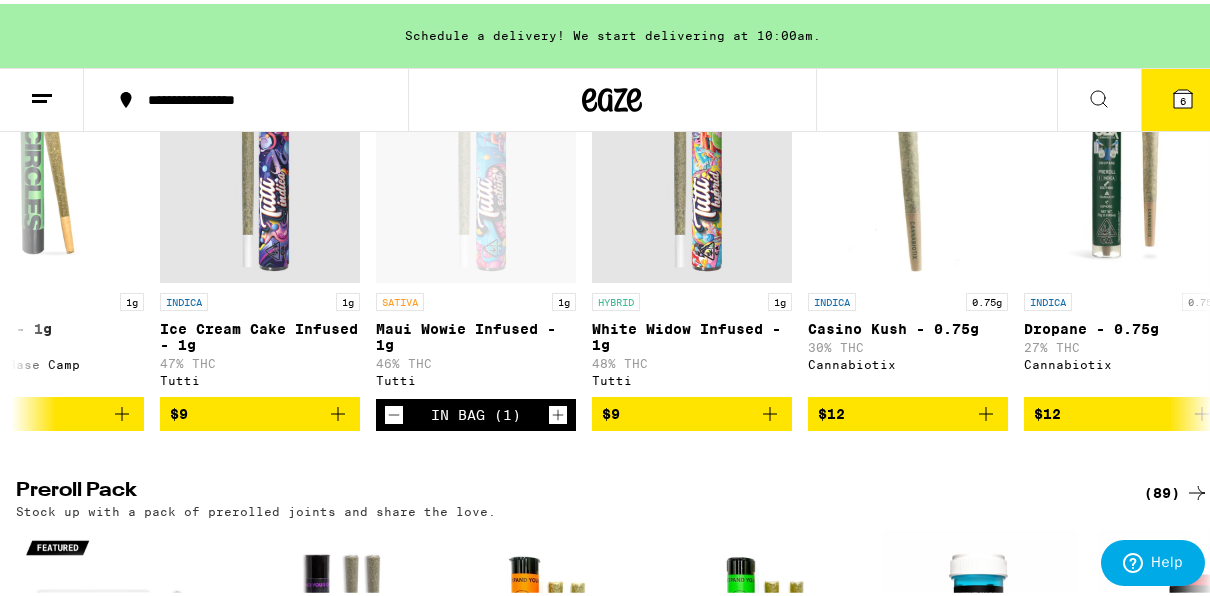 click on "6" at bounding box center (1183, 97) 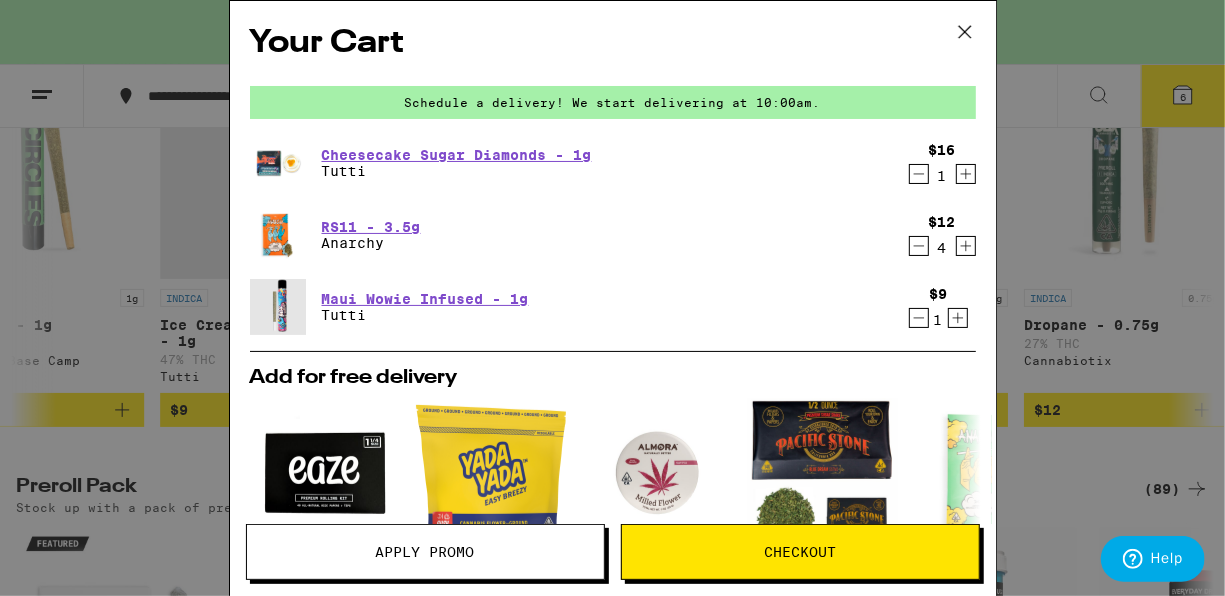 click on "Apply Promo" at bounding box center [425, 552] 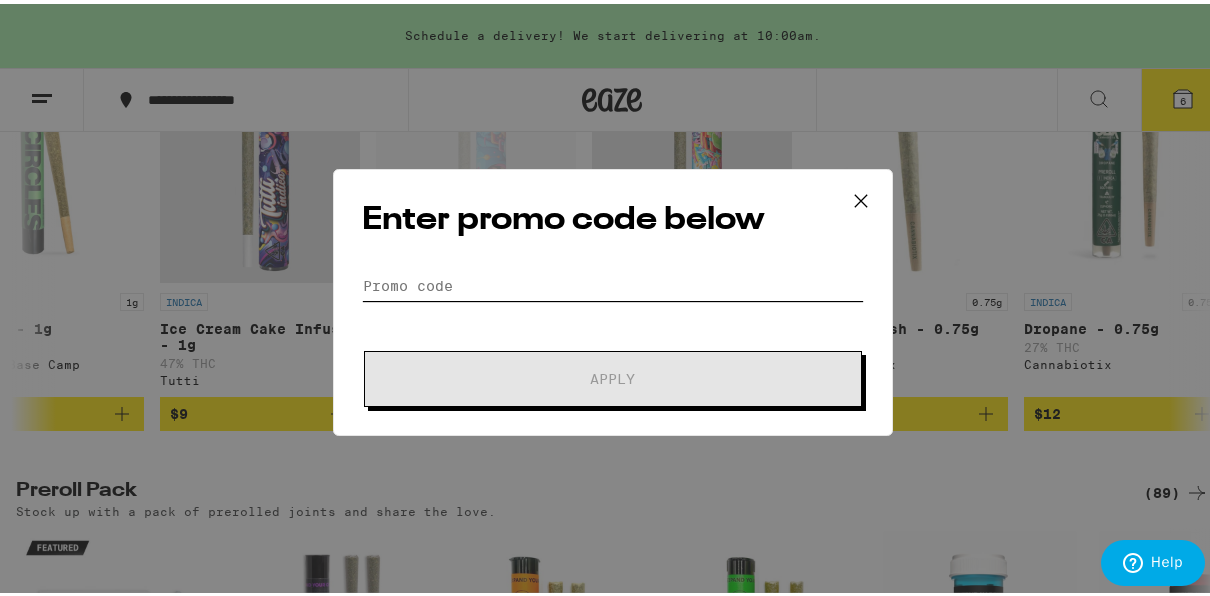 click on "Promo Code" at bounding box center [613, 282] 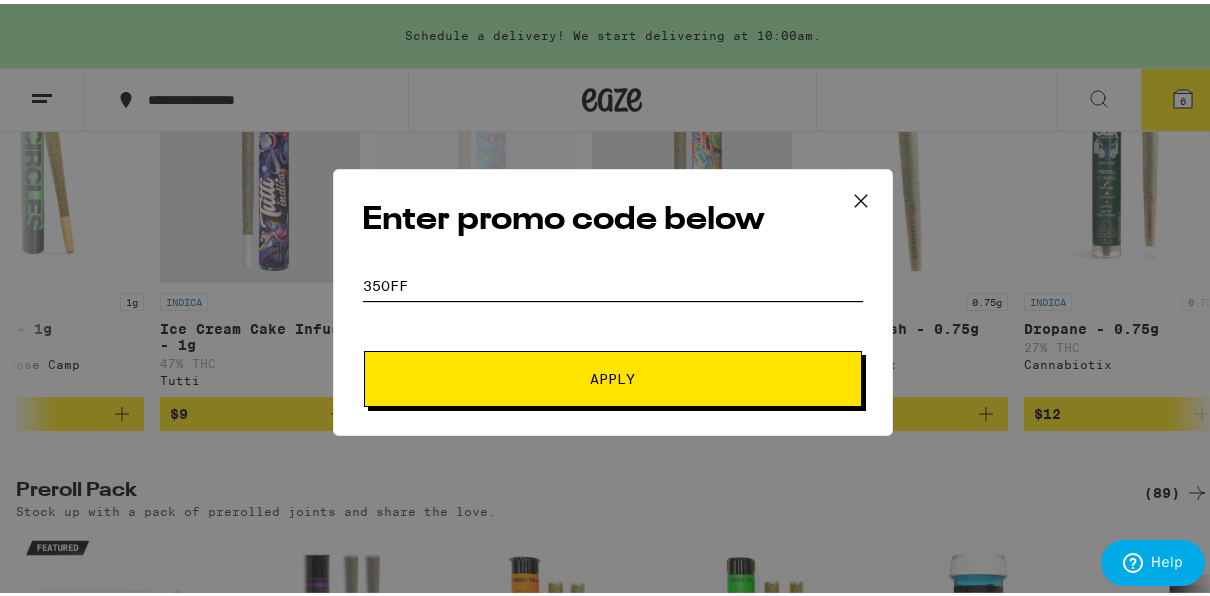 type on "35off" 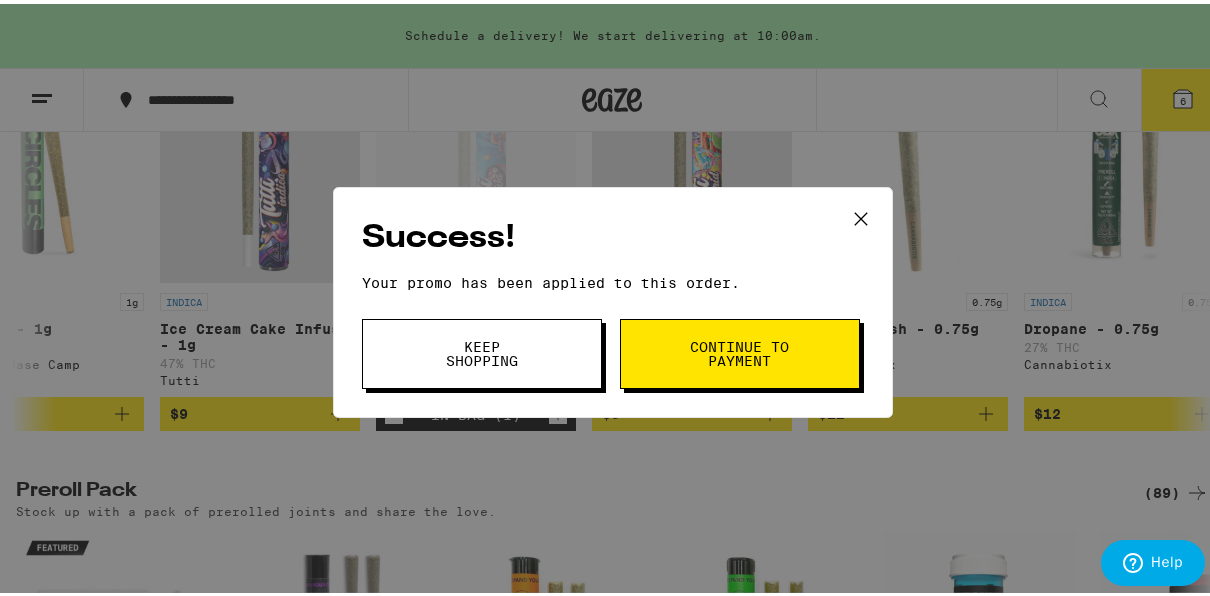 click on "Continue to payment" at bounding box center [740, 350] 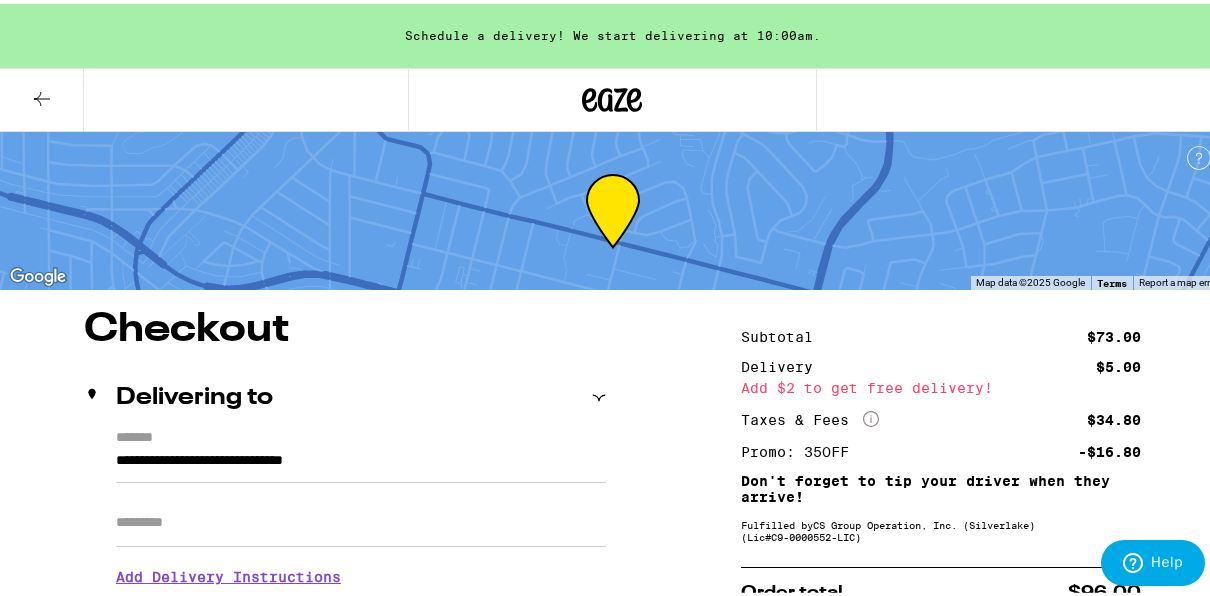 scroll, scrollTop: 40, scrollLeft: 0, axis: vertical 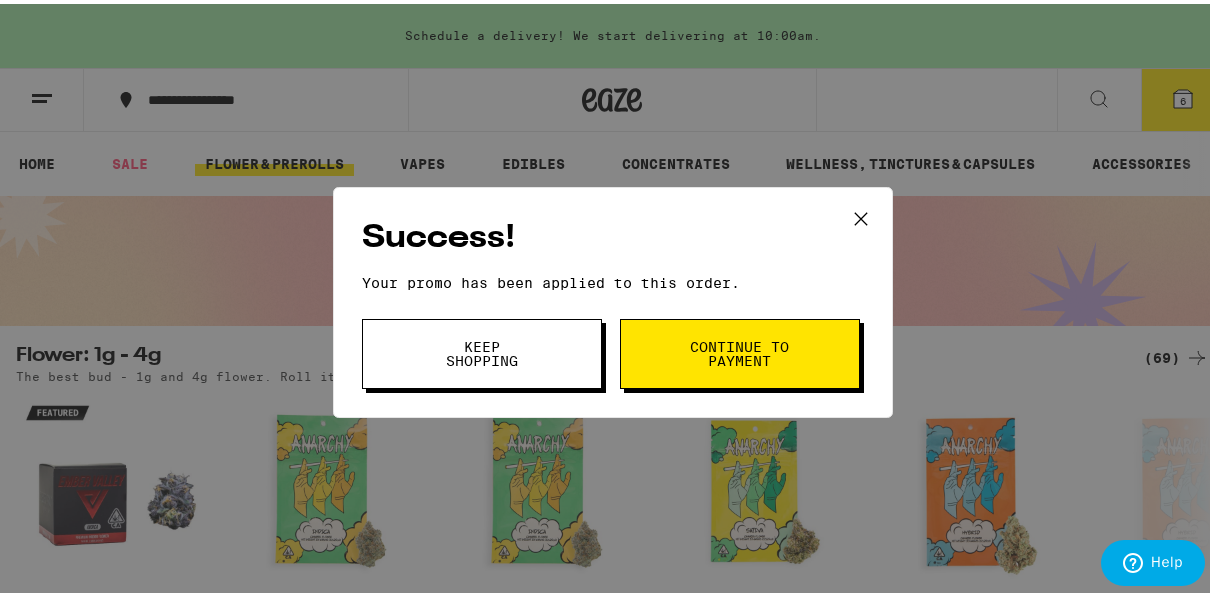 click 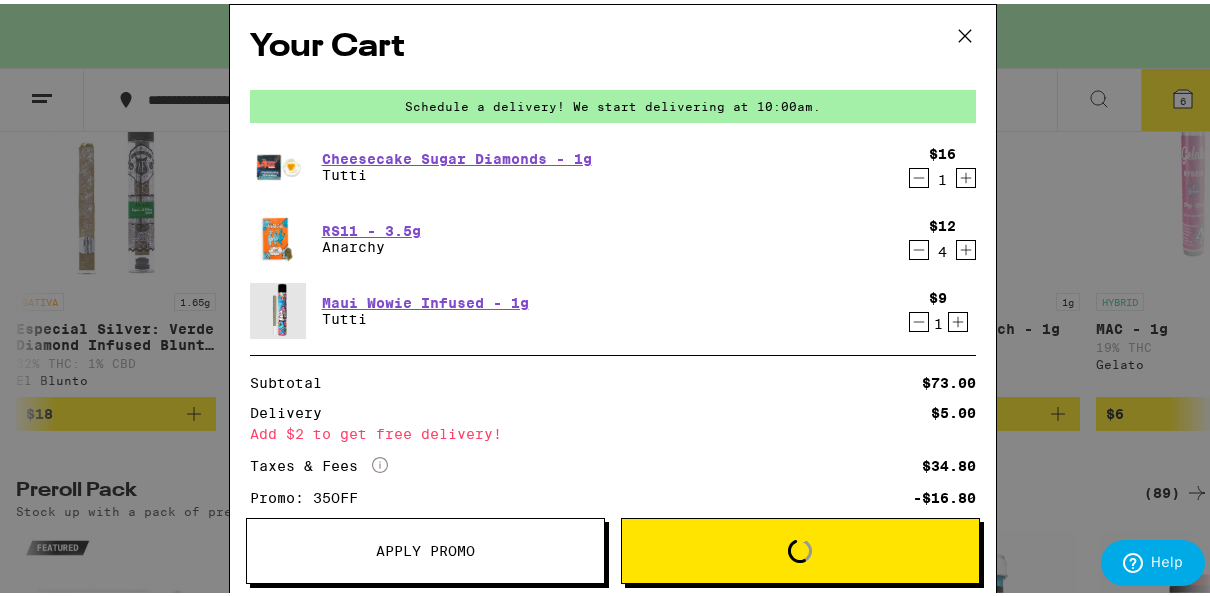 scroll, scrollTop: 0, scrollLeft: 0, axis: both 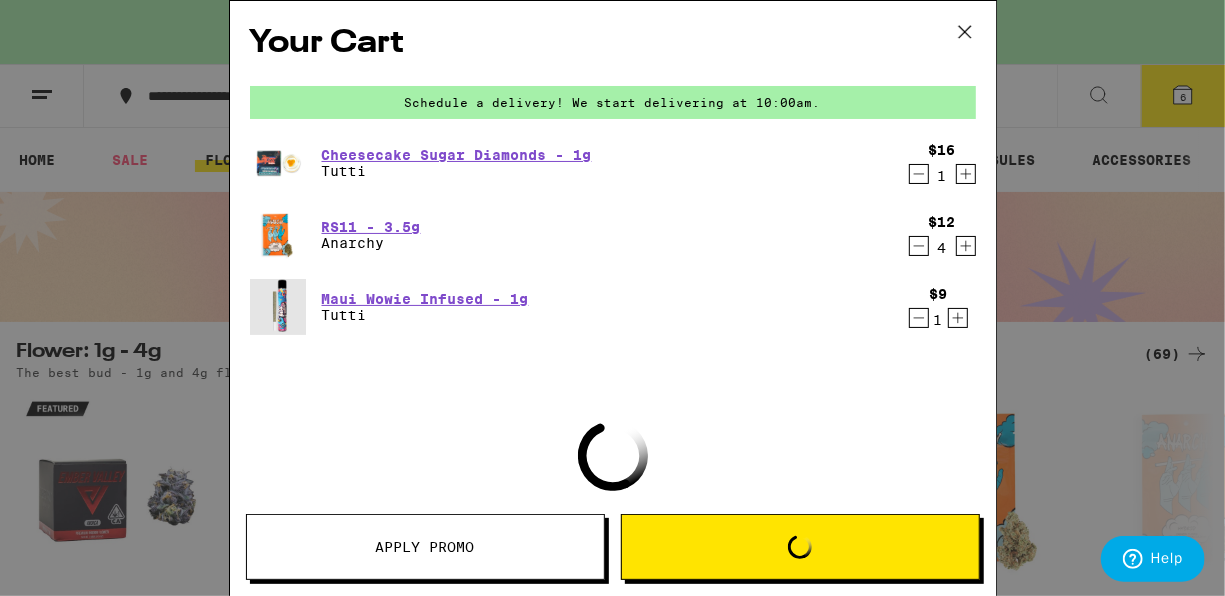 click on "Your Cart Schedule a delivery! We start delivering at 10:00am. Cheesecake Sugar Diamonds - 1g Tutti $16 1 RS11 - 3.5g Anarchy $12 4 Maui Wowie Infused - 1g Tutti $9 1 Loading ⚠️ The products in this order can expose you to chemicals including marijuana or cannabis smoke, which is known to the State of California to cause cancer and birth defects or other reproductive harm. For more information go to https:// www.P65Warnings.ca.gov Apply Promo Loading" at bounding box center [612, 298] 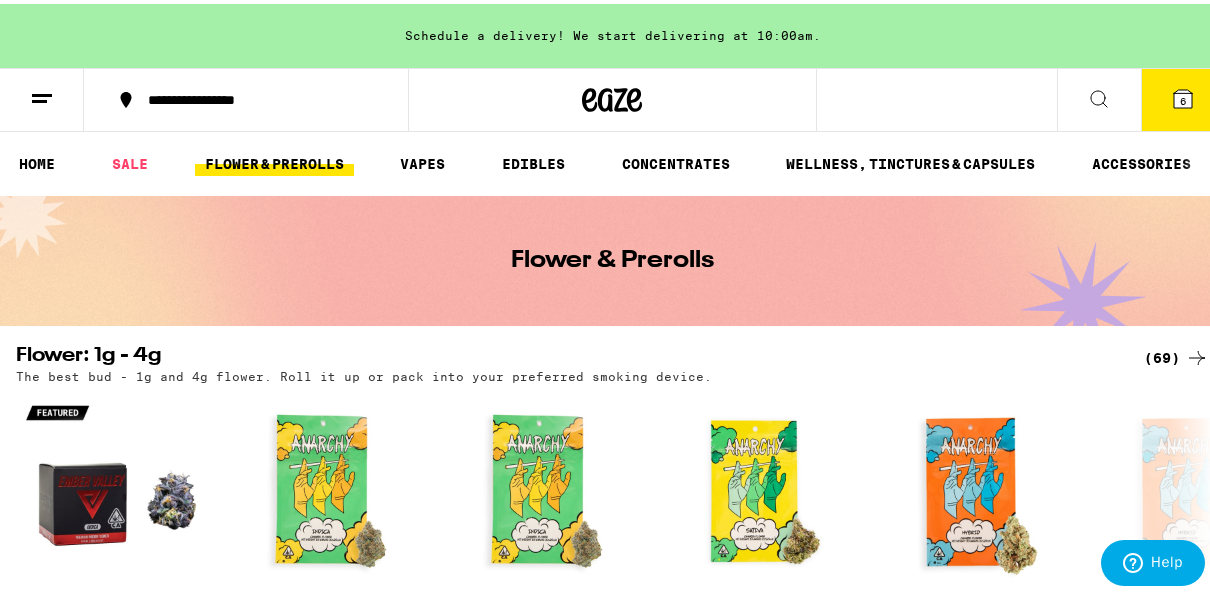 click 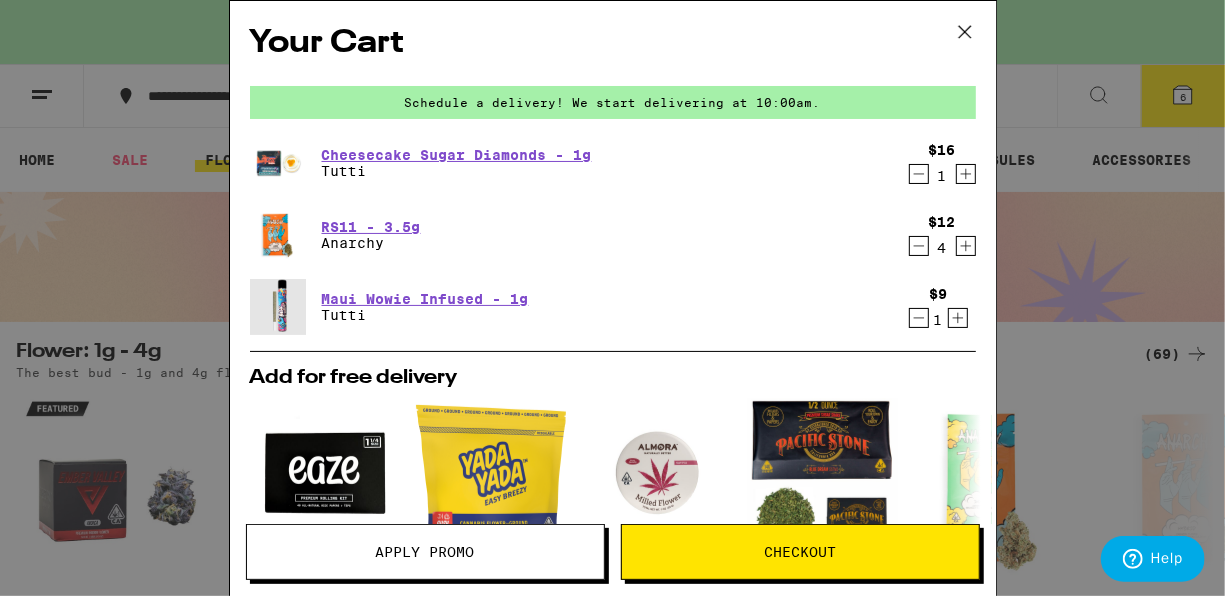 click 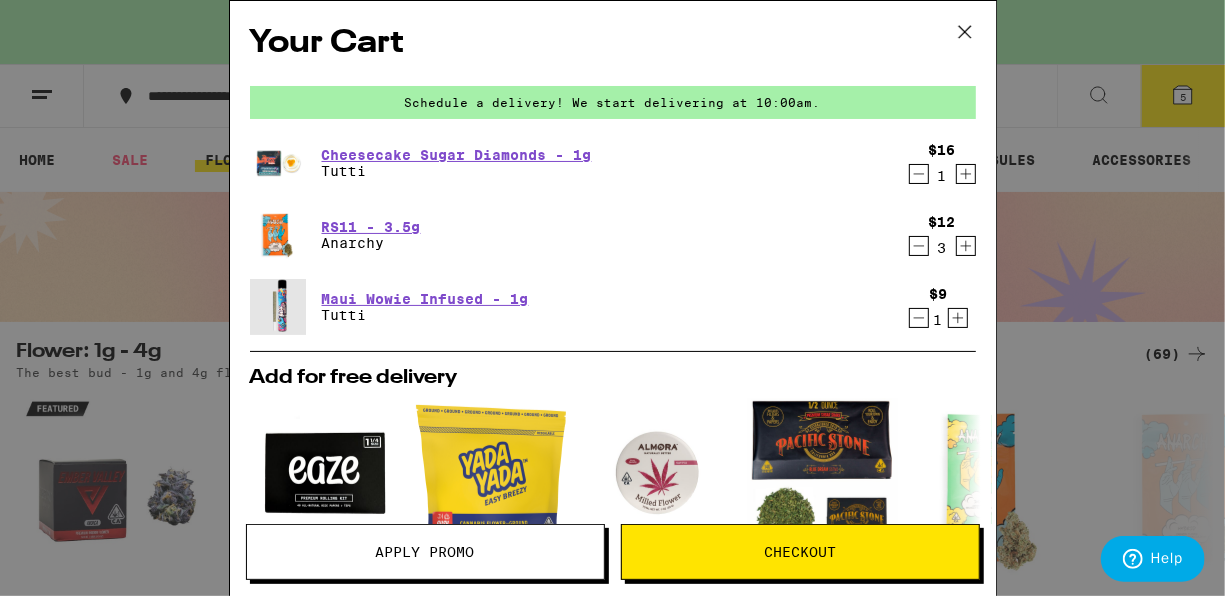 click 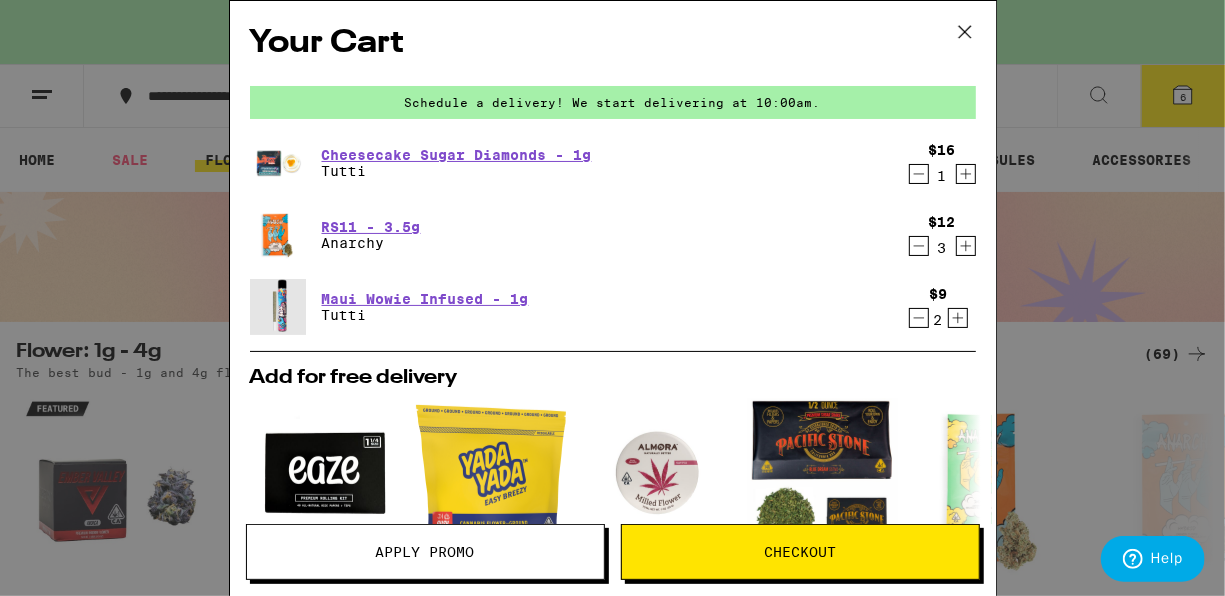 click on "Apply Promo" at bounding box center (425, 552) 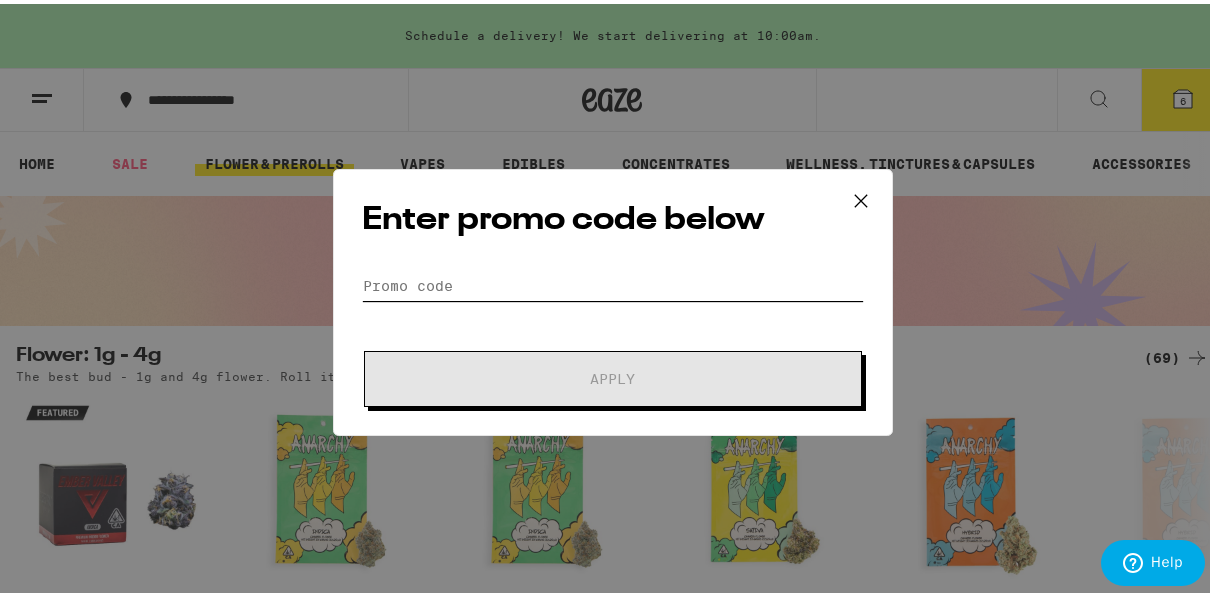 click on "Promo Code" at bounding box center [613, 282] 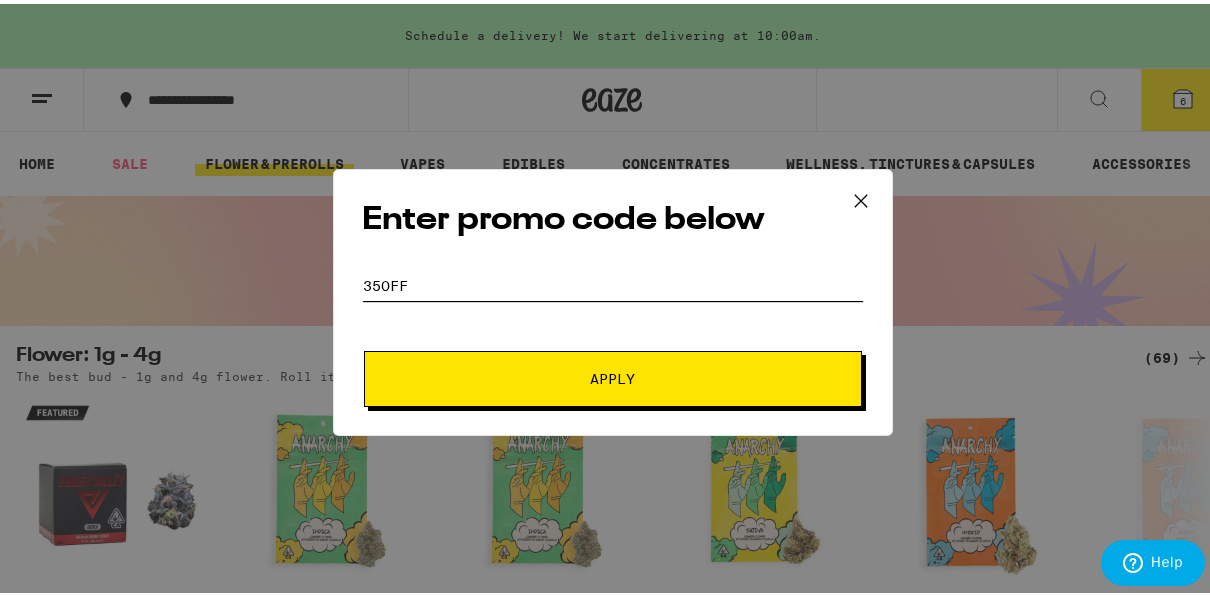 type on "35off" 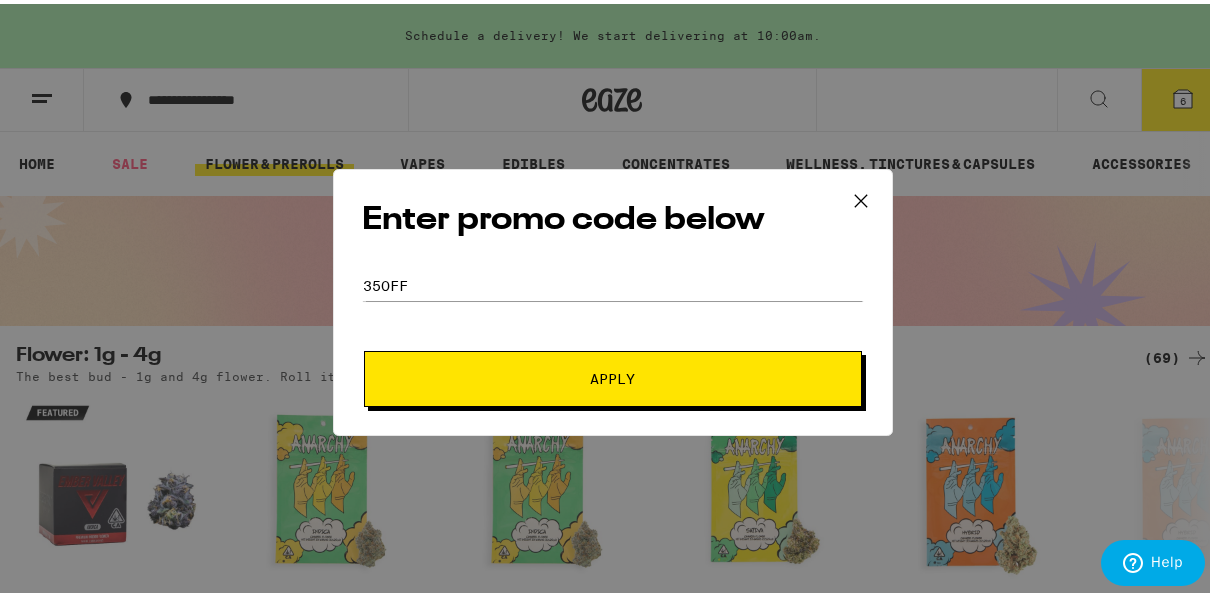 click on "Apply" at bounding box center [613, 375] 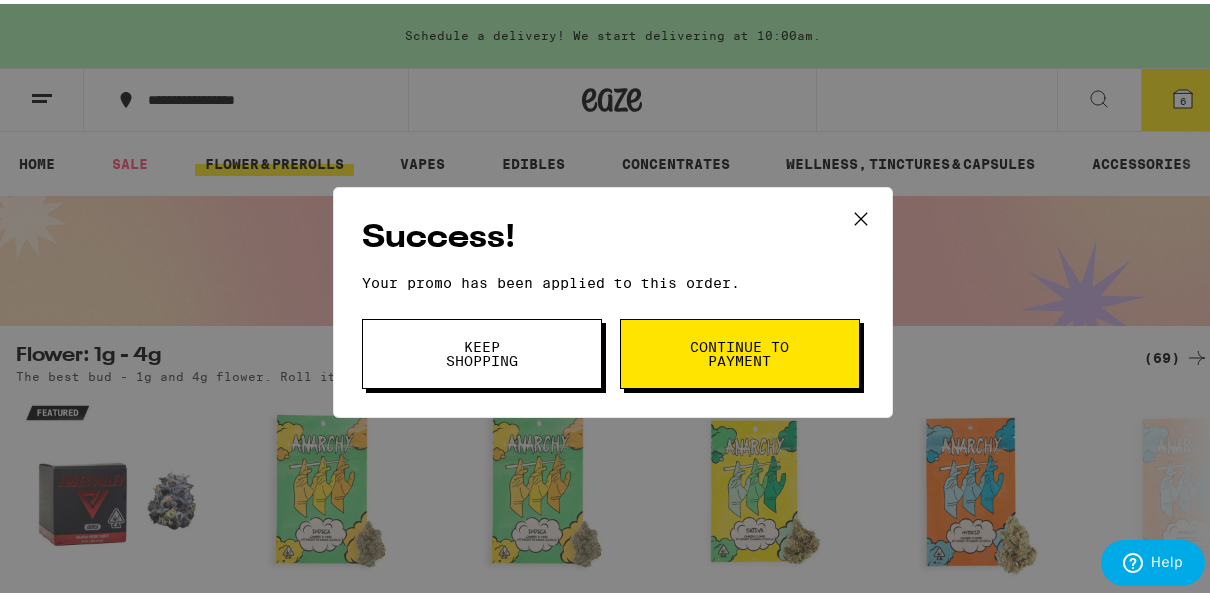 click on "Continue to payment" at bounding box center [740, 350] 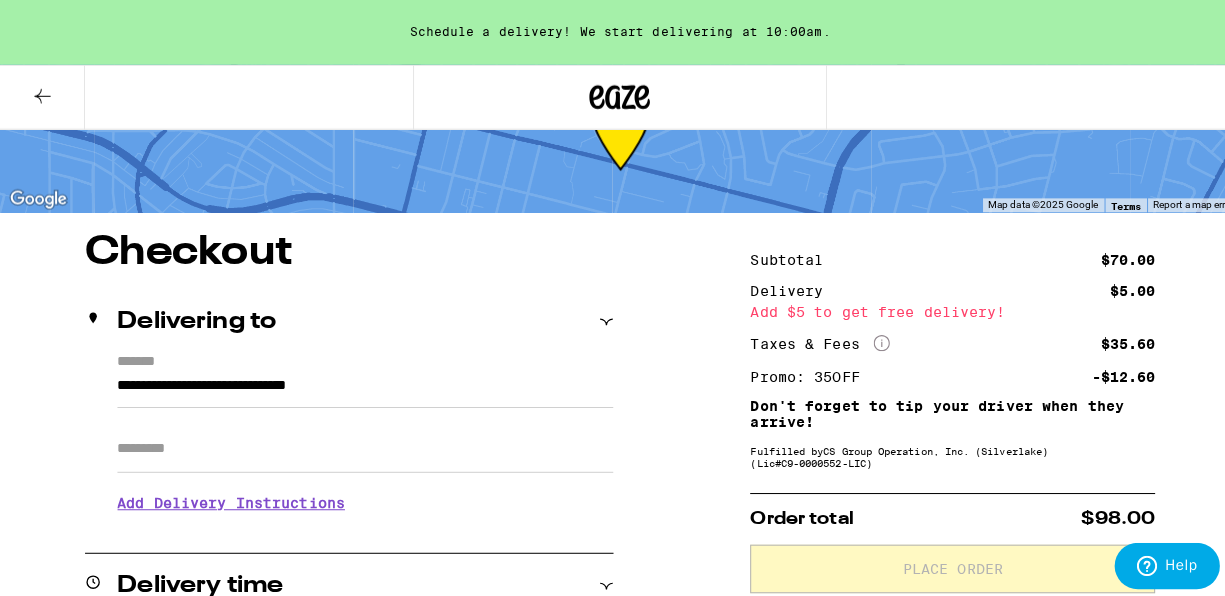 scroll, scrollTop: 0, scrollLeft: 0, axis: both 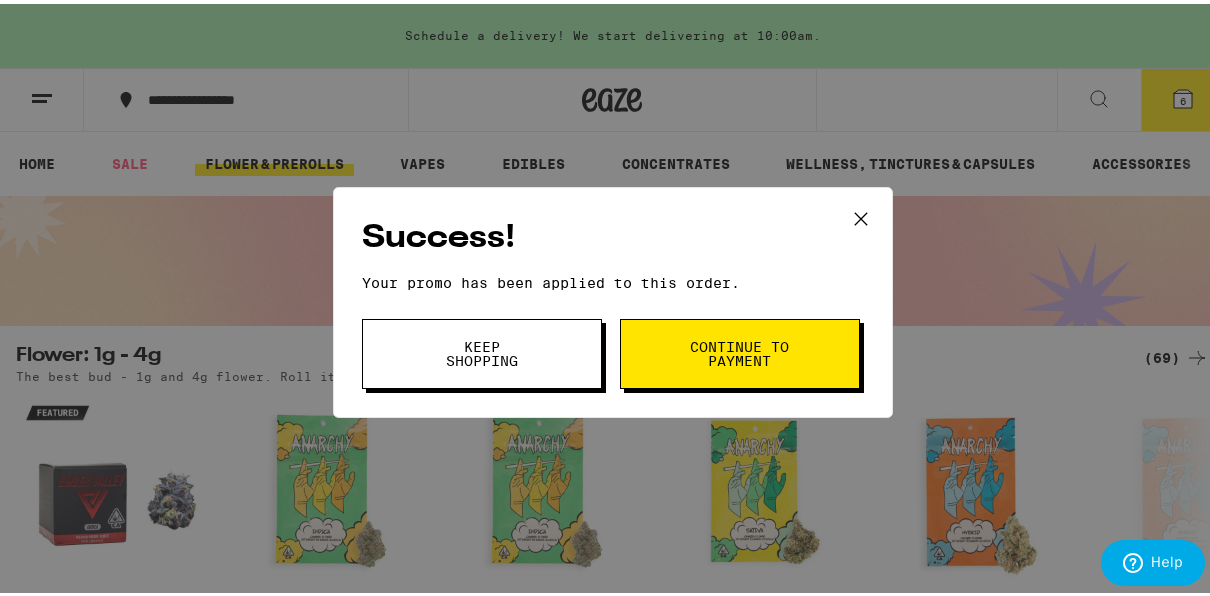 click on "Continue to payment" at bounding box center [740, 350] 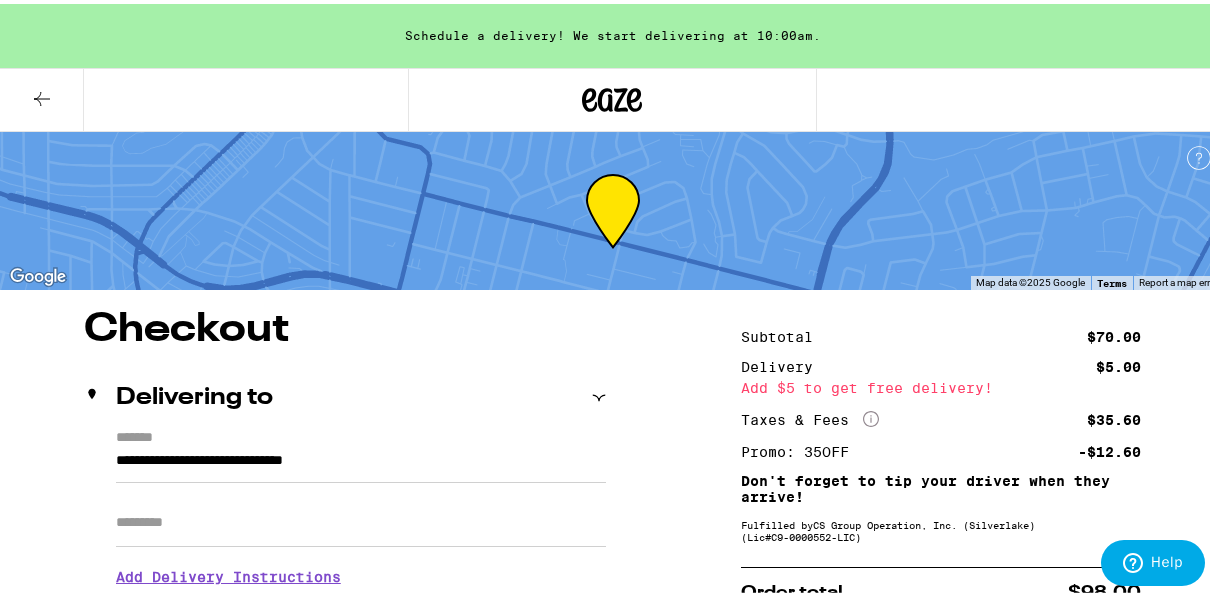 click 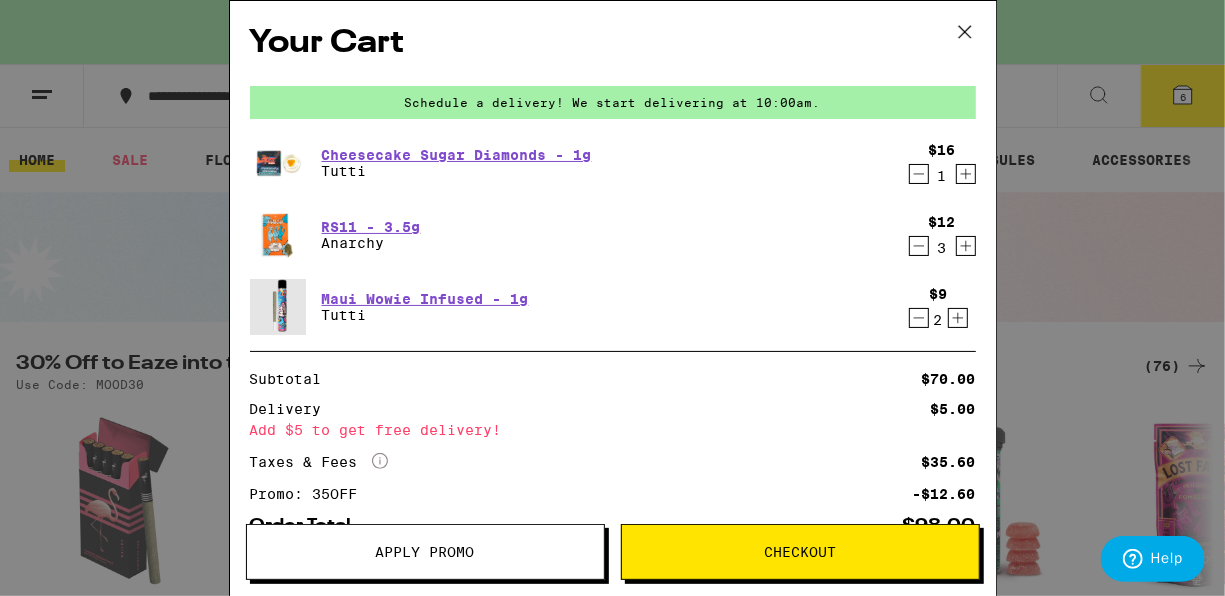 click 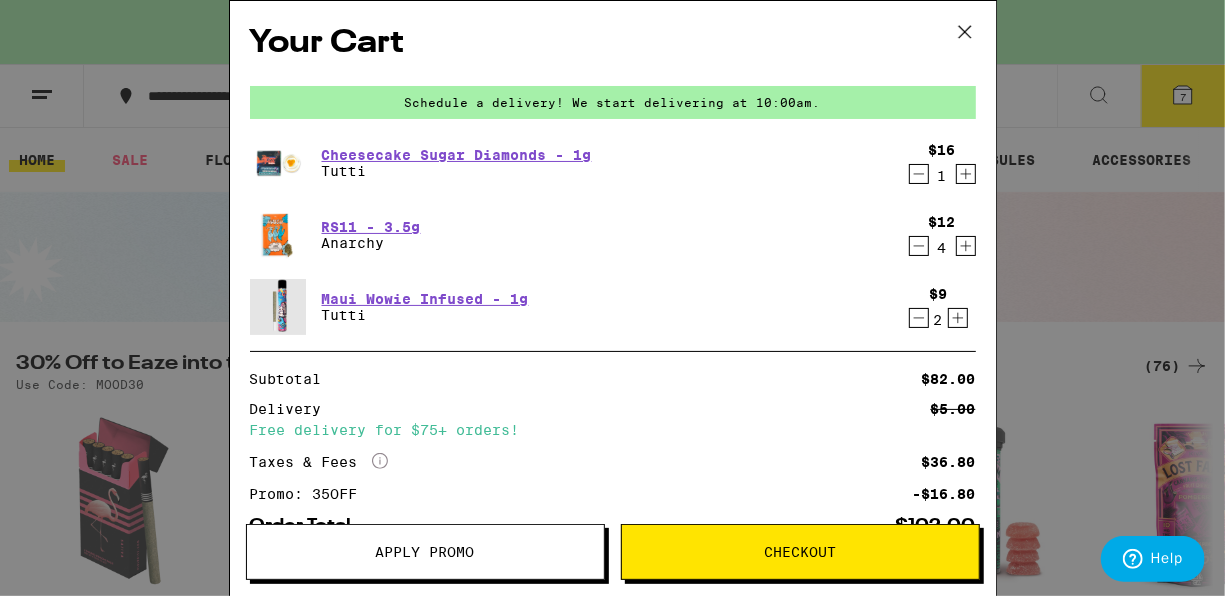 scroll, scrollTop: 40, scrollLeft: 0, axis: vertical 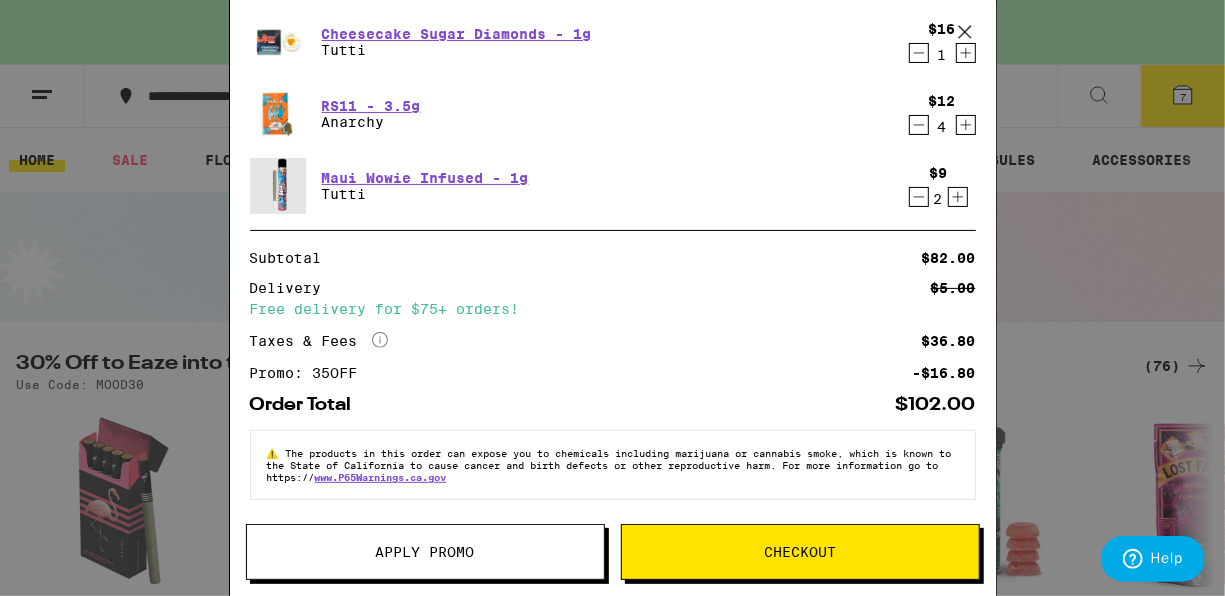 click on "Checkout" at bounding box center [800, 552] 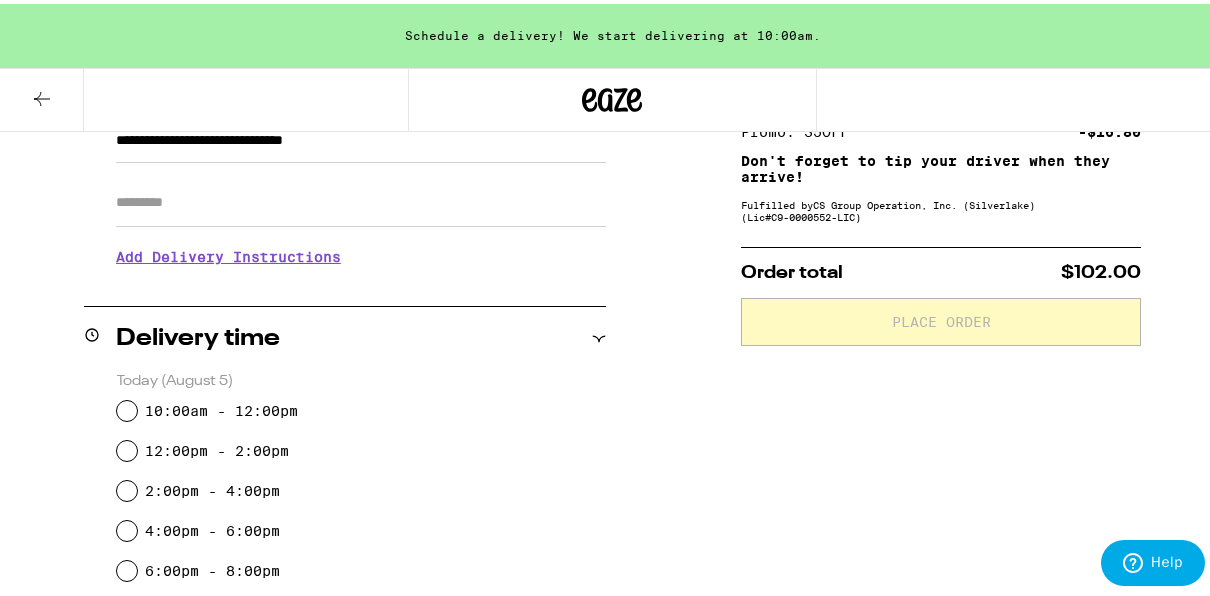 scroll, scrollTop: 360, scrollLeft: 0, axis: vertical 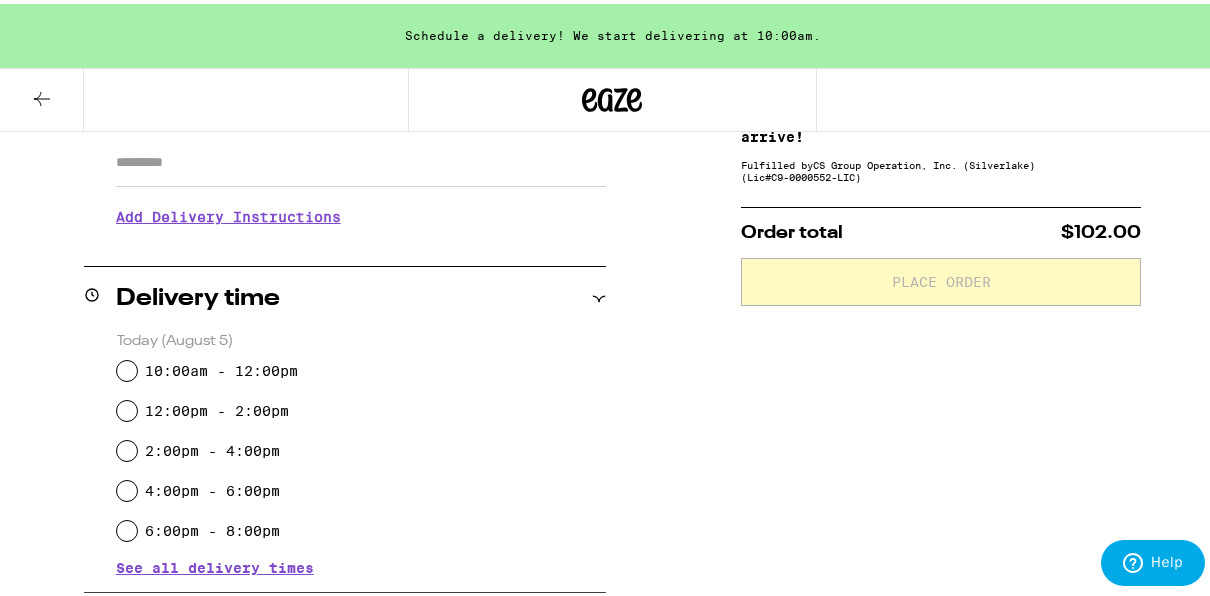 click on "See all delivery times" at bounding box center [215, 564] 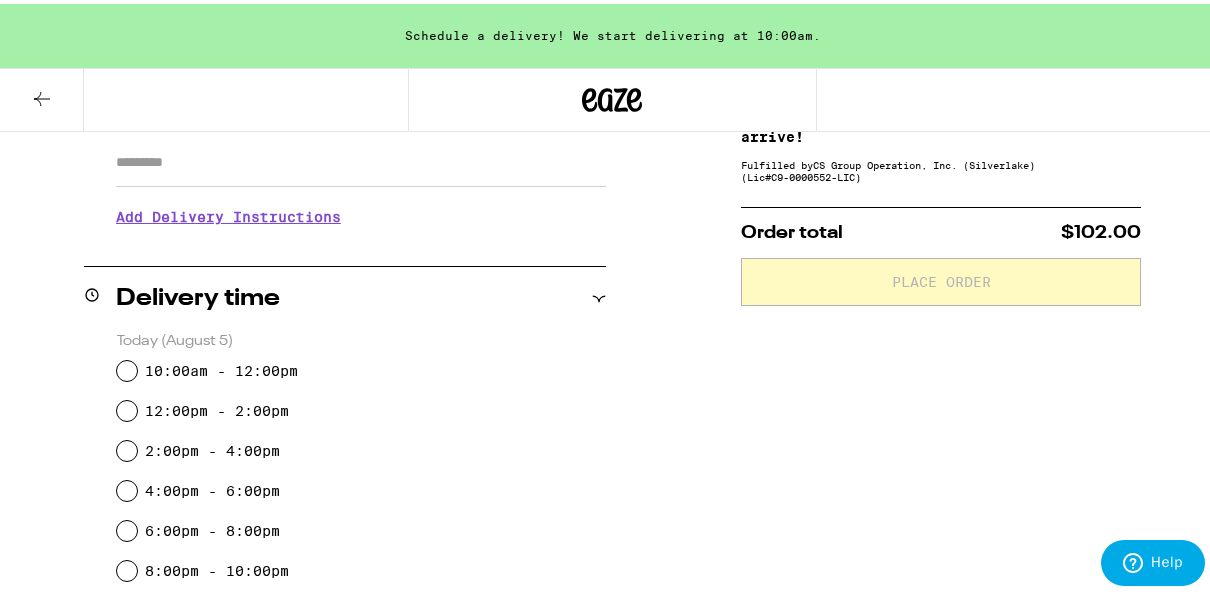 type 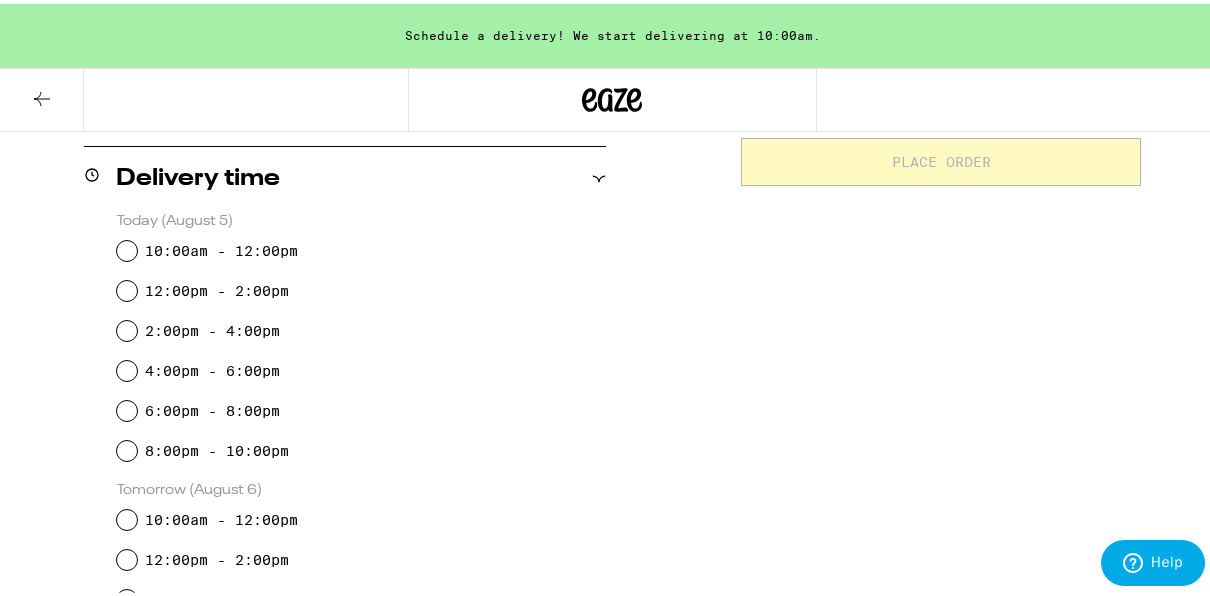 scroll, scrollTop: 520, scrollLeft: 0, axis: vertical 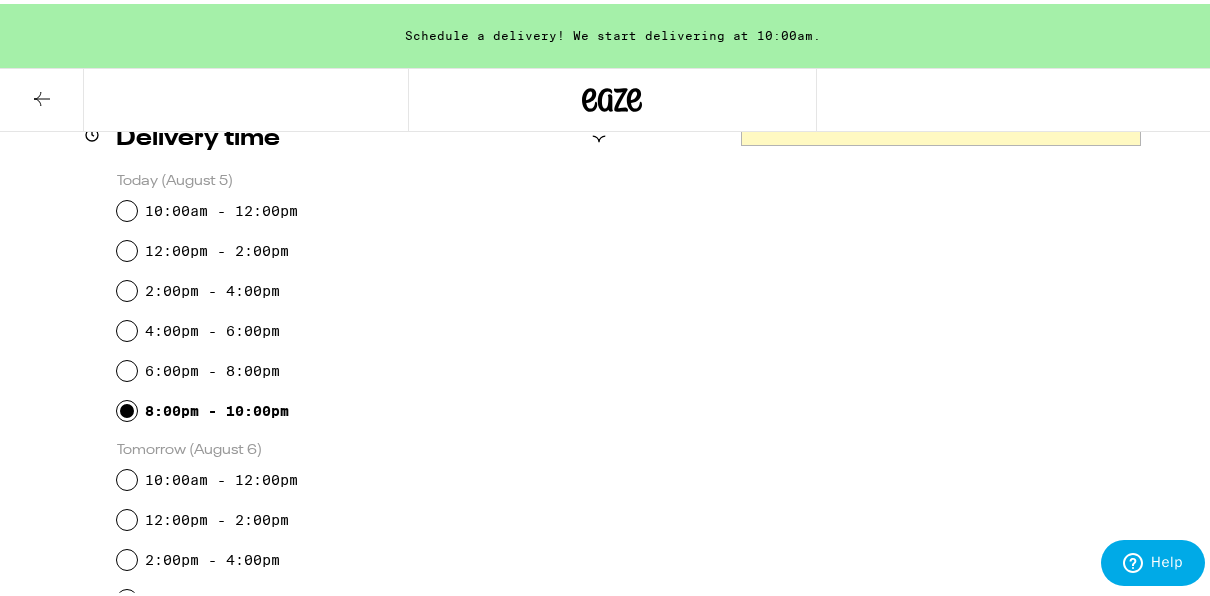 click on "8:00pm - 10:00pm" at bounding box center [127, 407] 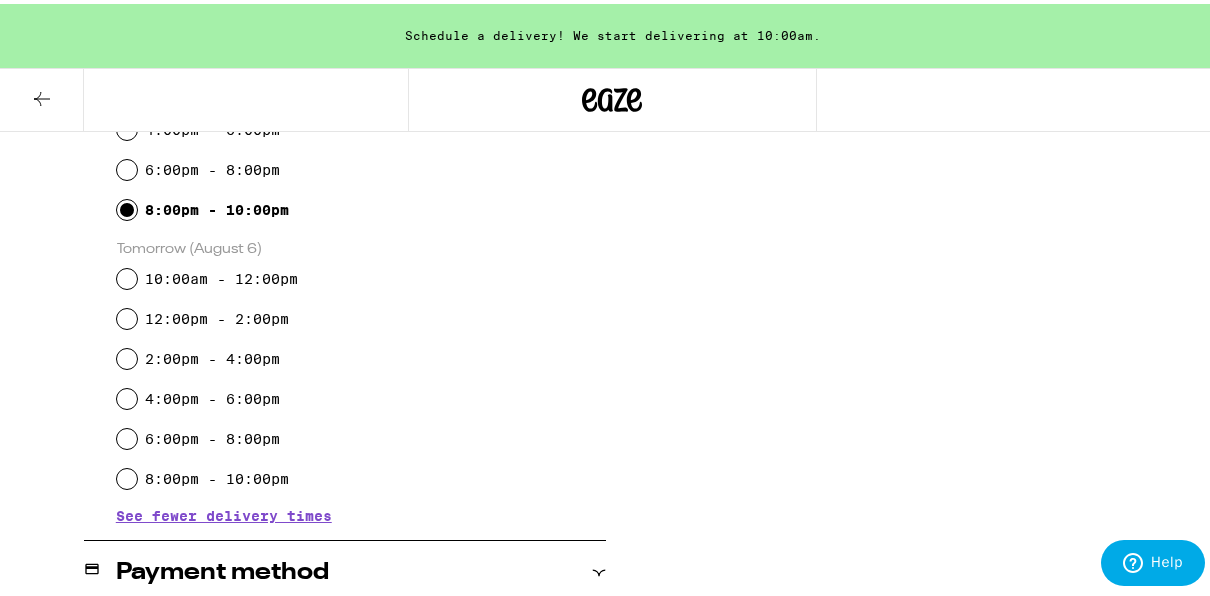 scroll, scrollTop: 1178, scrollLeft: 0, axis: vertical 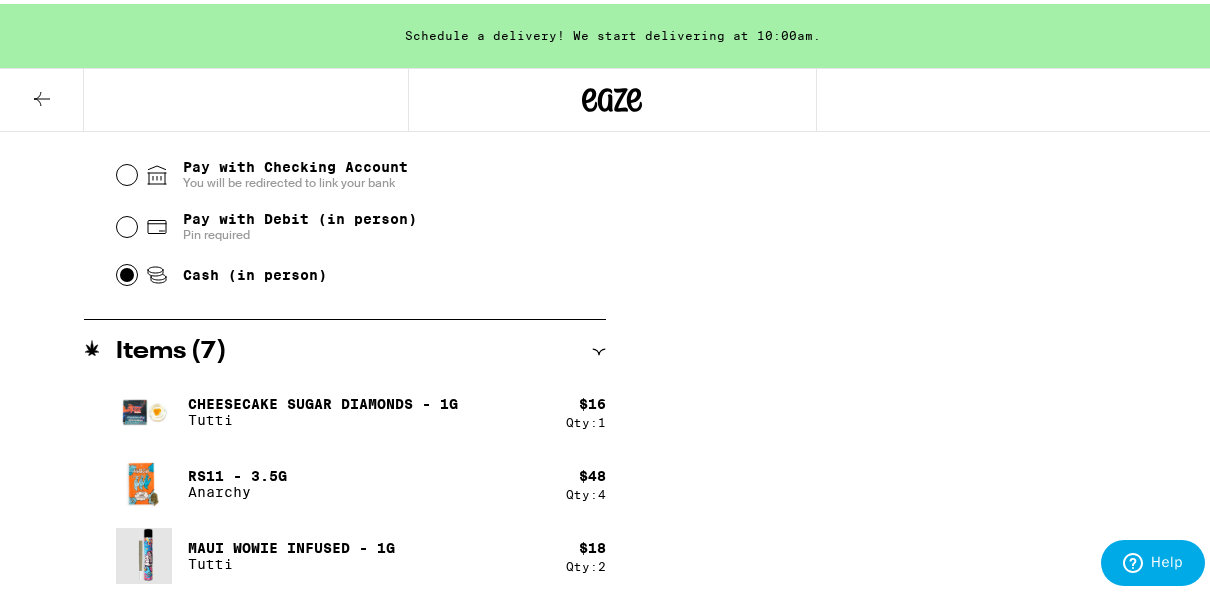 click on "Cash (in person)" at bounding box center [127, 271] 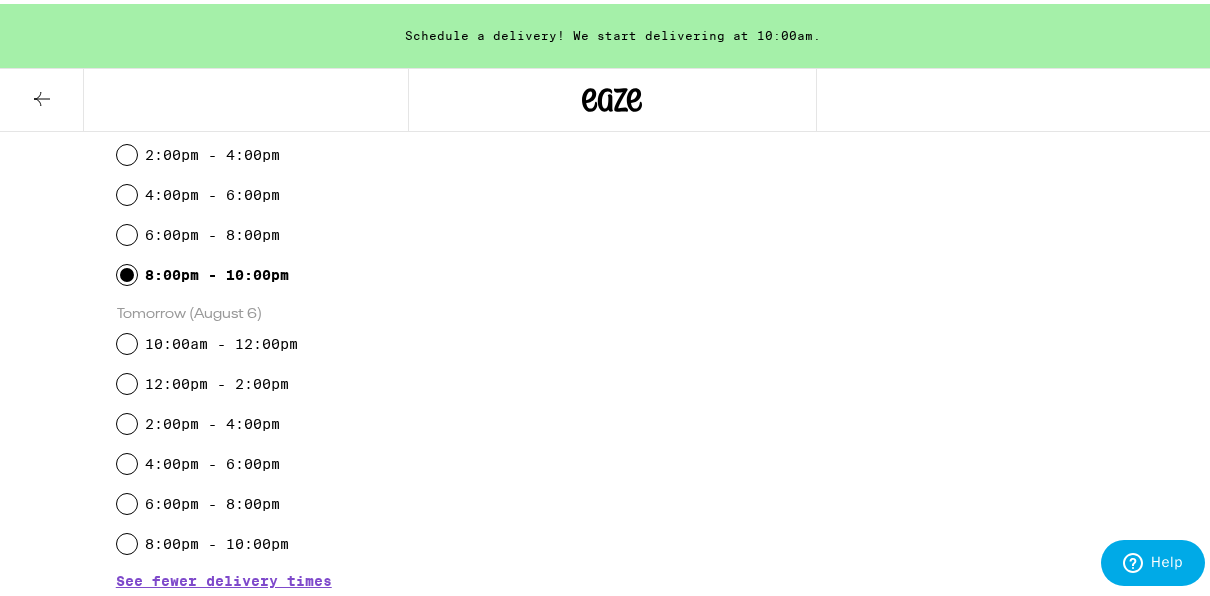 scroll, scrollTop: 135, scrollLeft: 0, axis: vertical 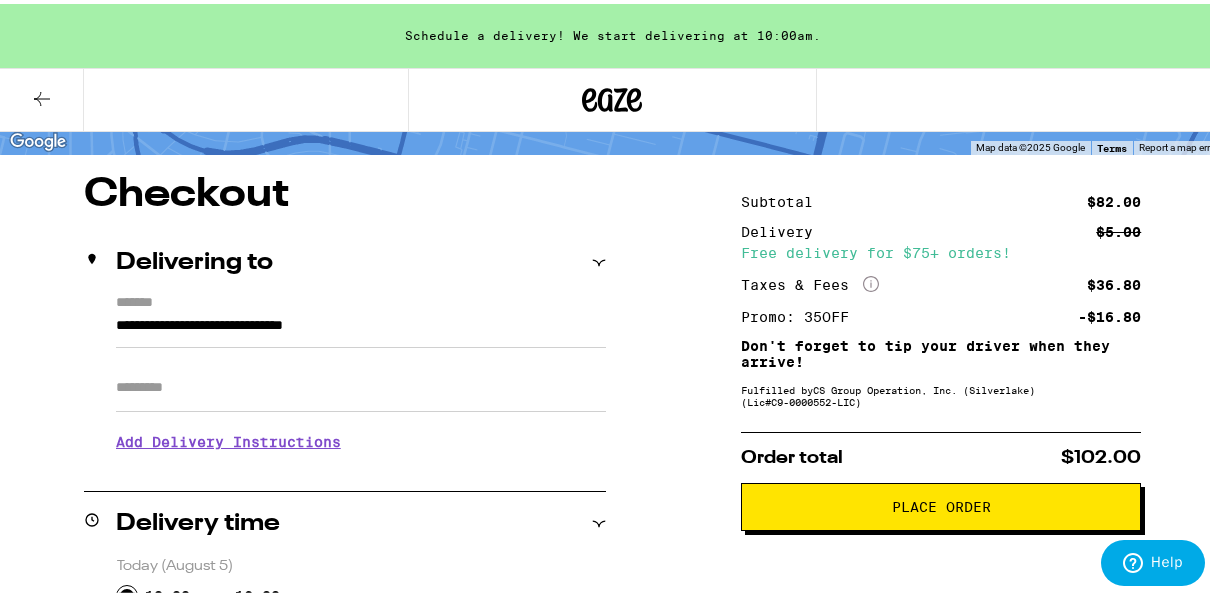 click on "10:00am - 12:00pm" at bounding box center [127, 592] 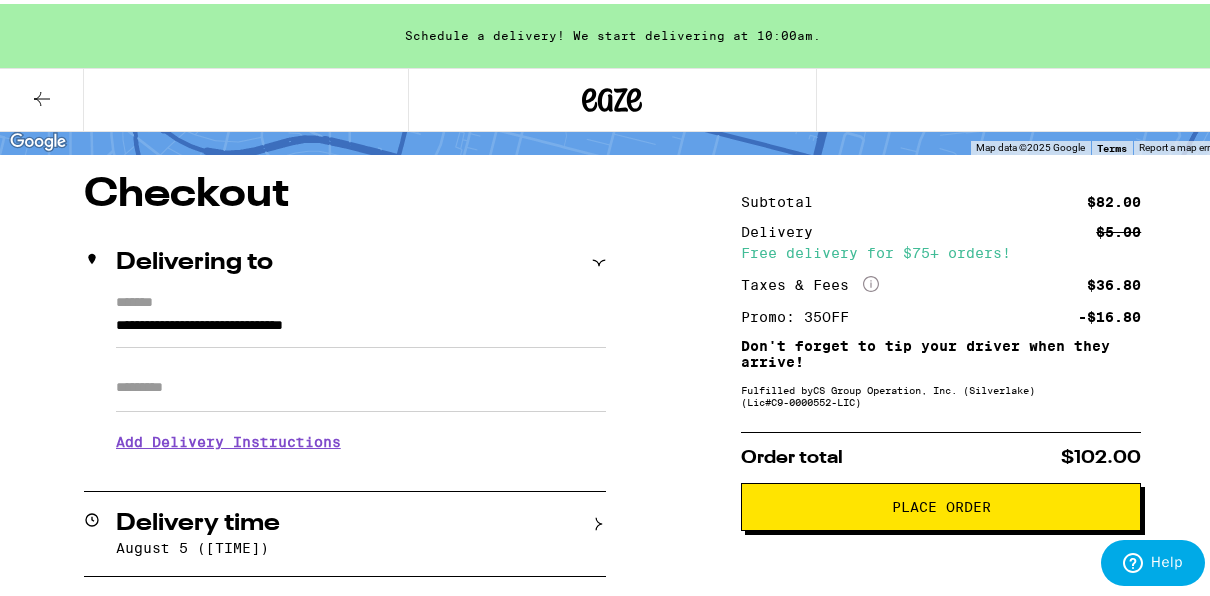 click on "August 5 (10:00am - 12:00pm)" at bounding box center [361, 544] 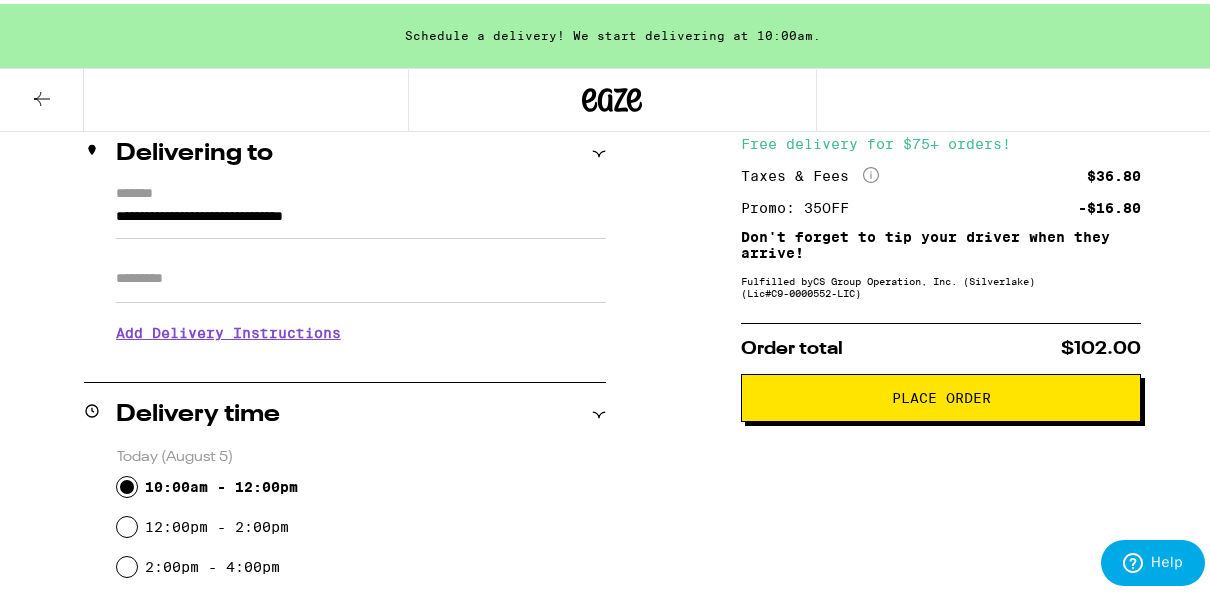 scroll, scrollTop: 255, scrollLeft: 0, axis: vertical 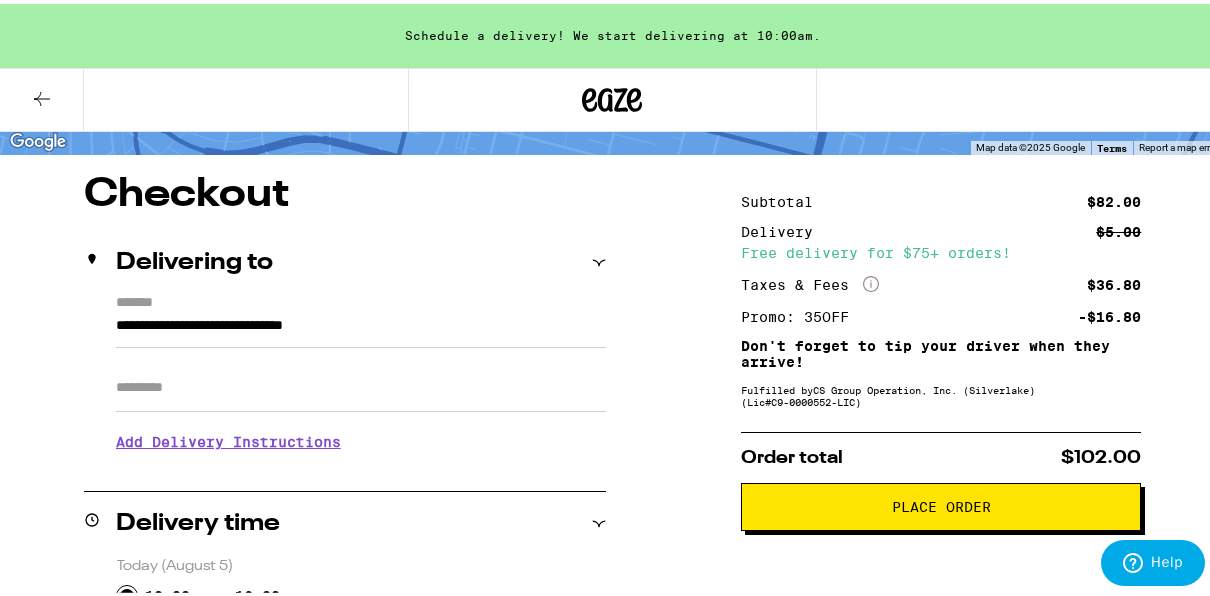 click on "Order total $102.00 Place Order" at bounding box center (941, 477) 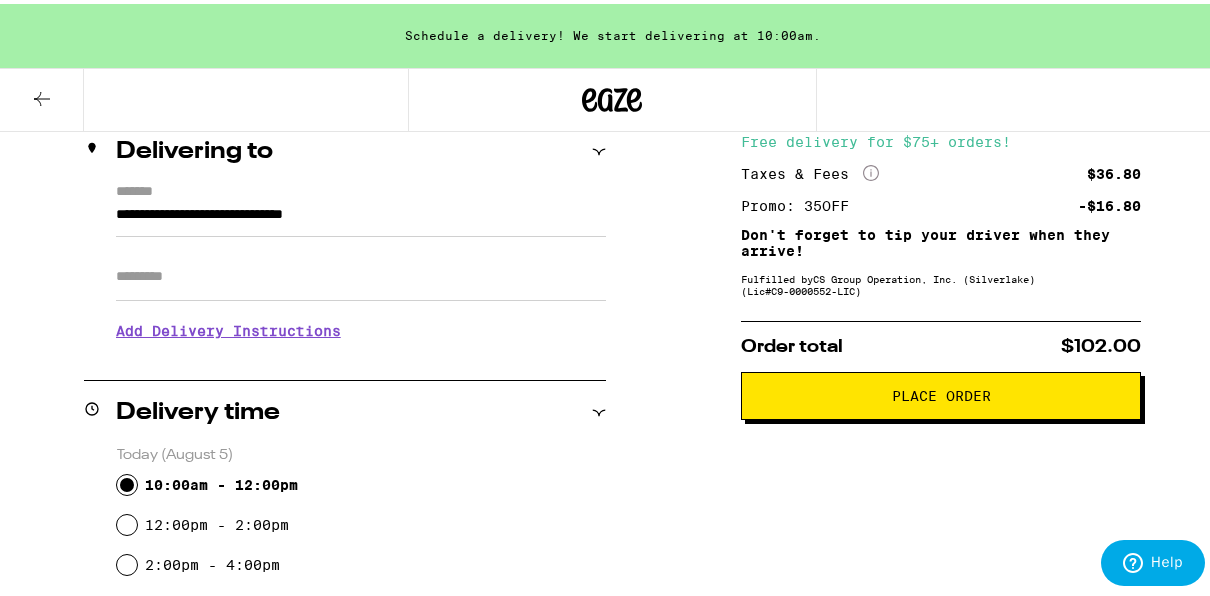 scroll, scrollTop: 255, scrollLeft: 0, axis: vertical 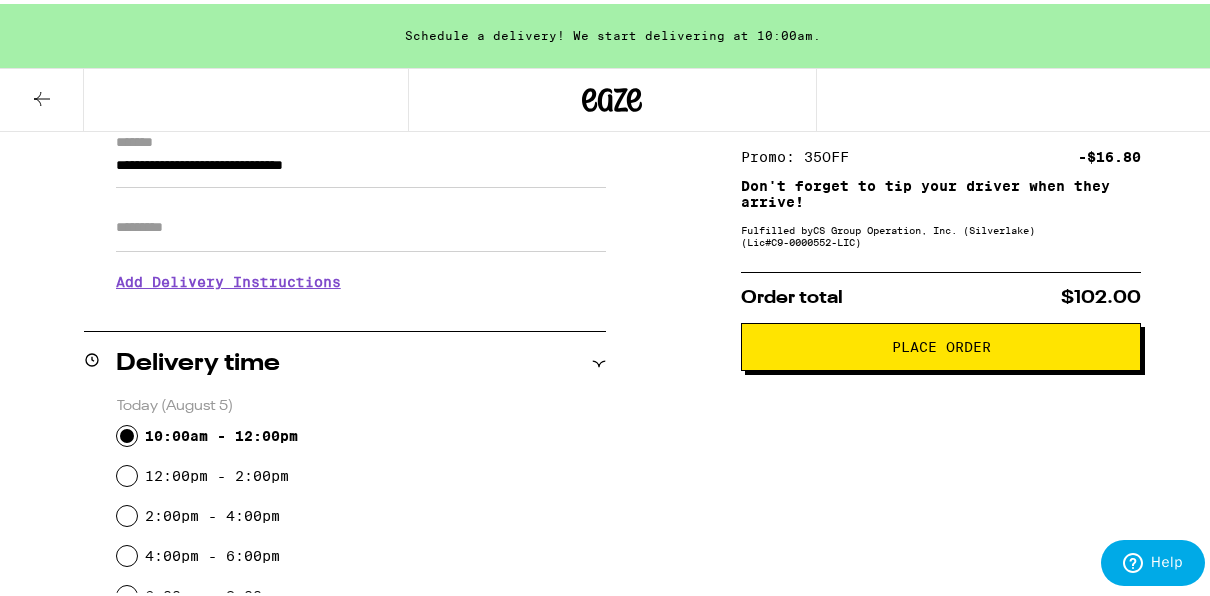 click 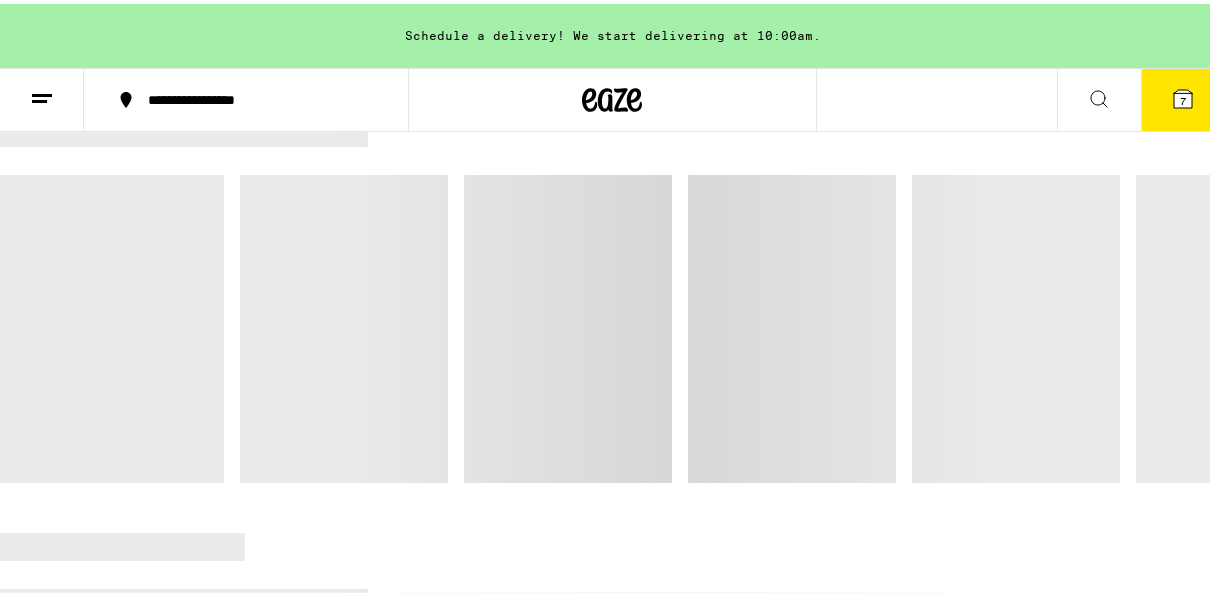 scroll, scrollTop: 0, scrollLeft: 0, axis: both 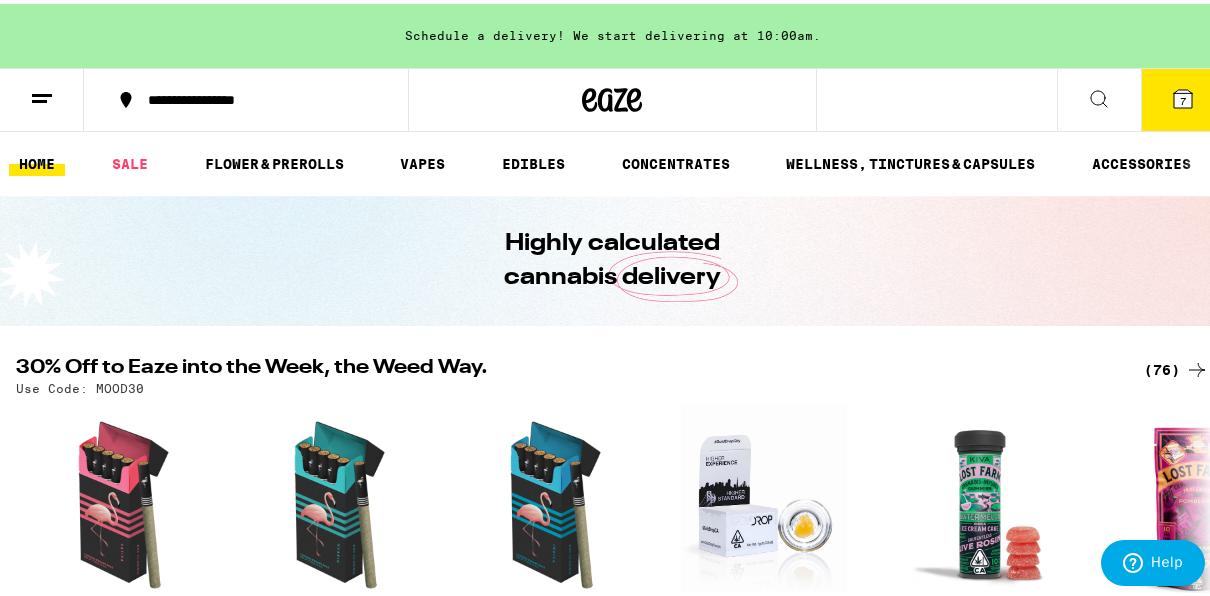 click on "7" at bounding box center [1183, 97] 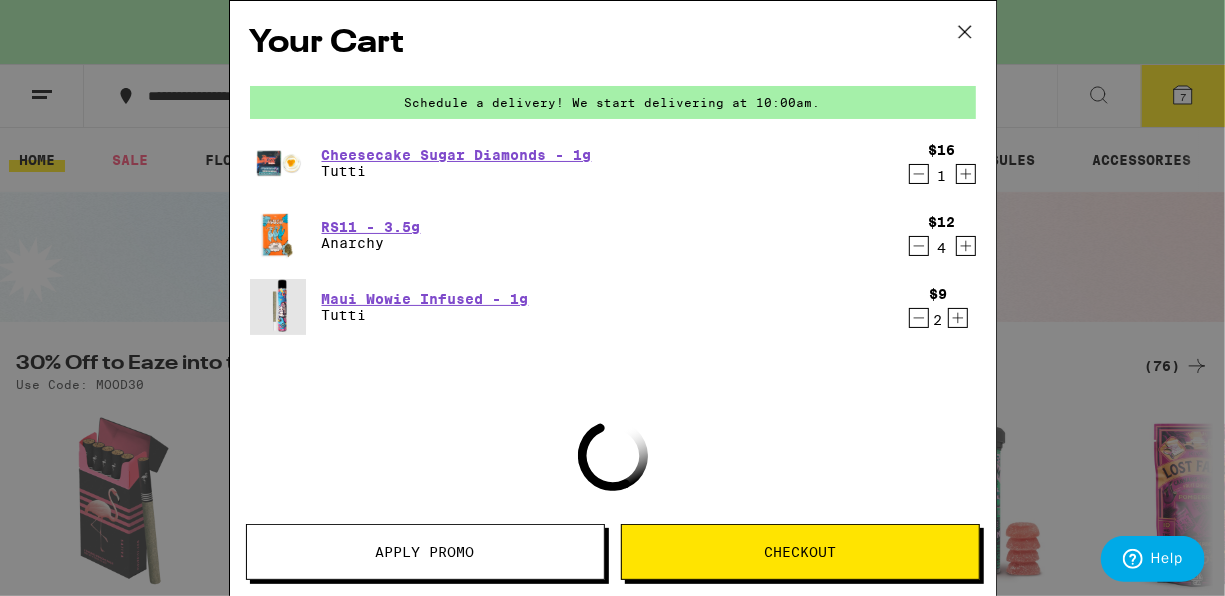 click on "Apply Promo" at bounding box center (425, 552) 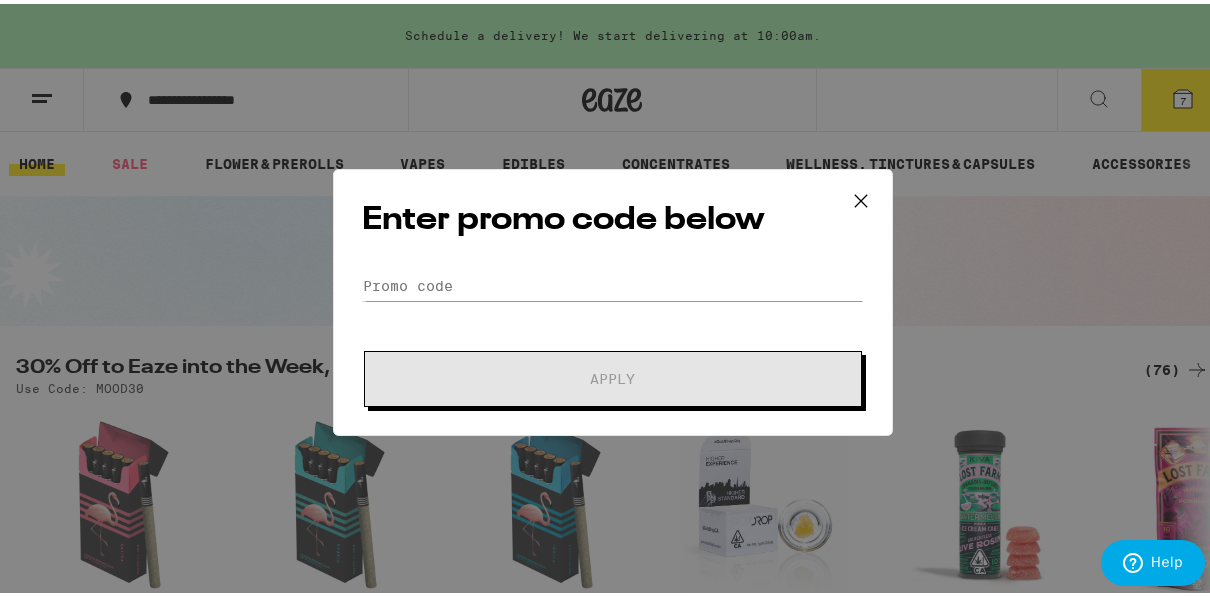 click on "Enter promo code below Promo Code Apply" at bounding box center [613, 298] 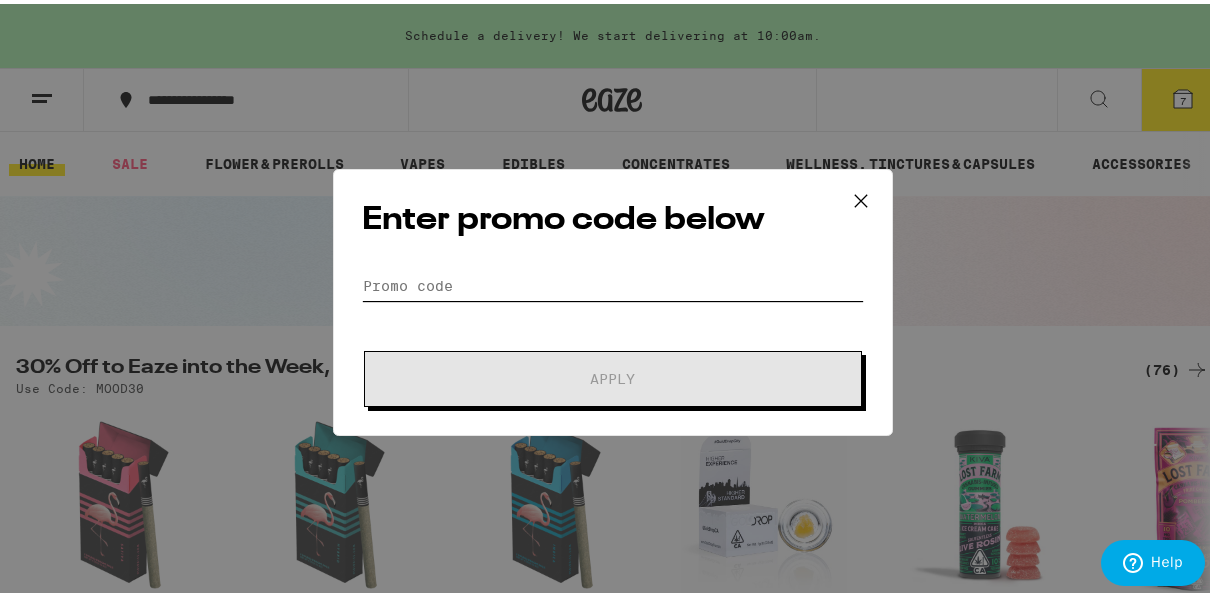 click on "Promo Code" at bounding box center [613, 282] 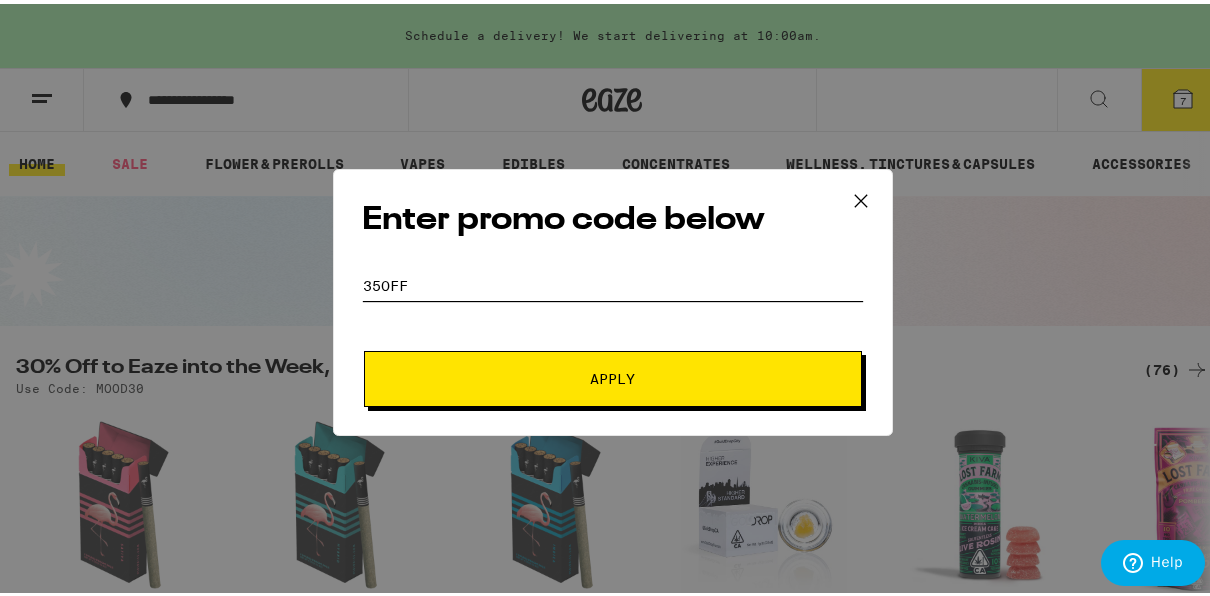 type on "35off" 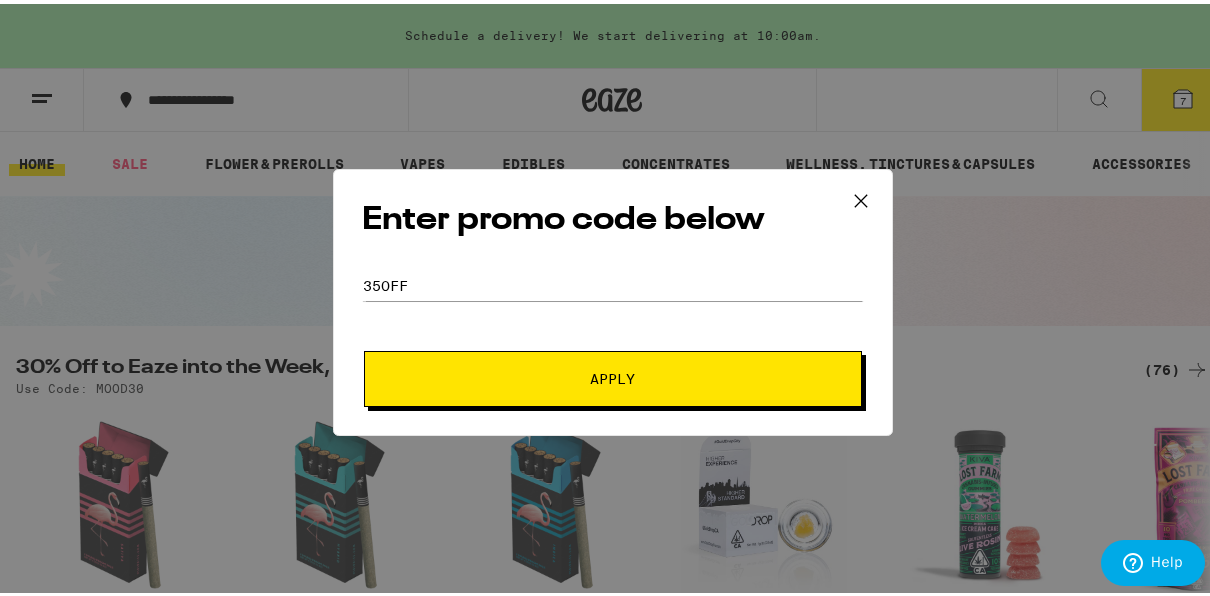 click on "Apply" at bounding box center [613, 375] 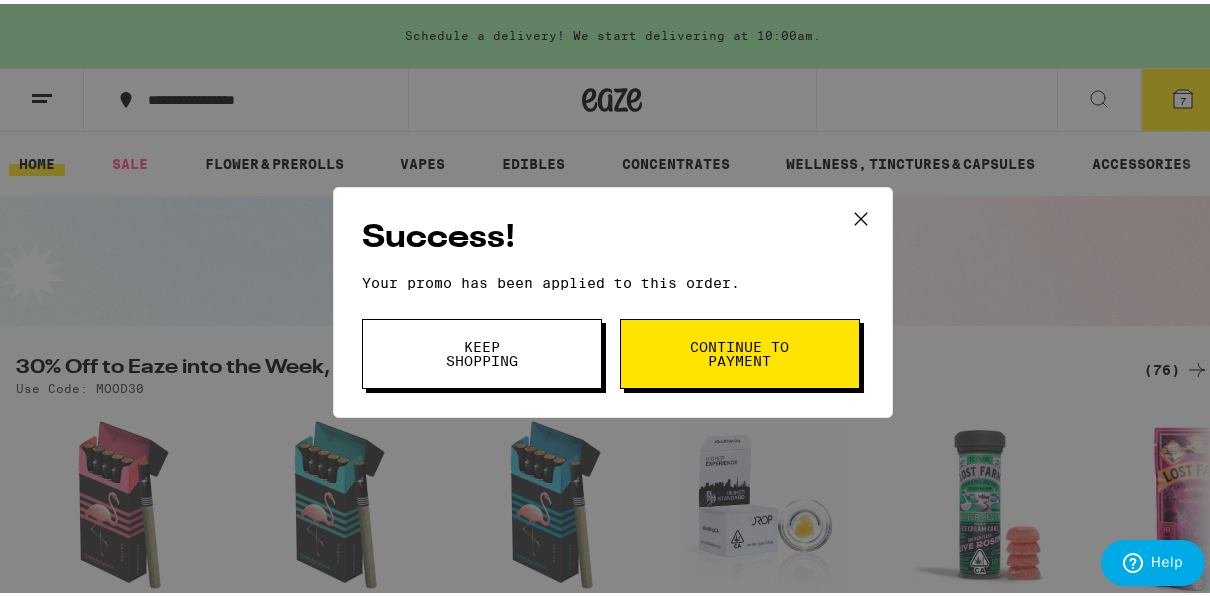 click on "Continue to payment" at bounding box center [740, 350] 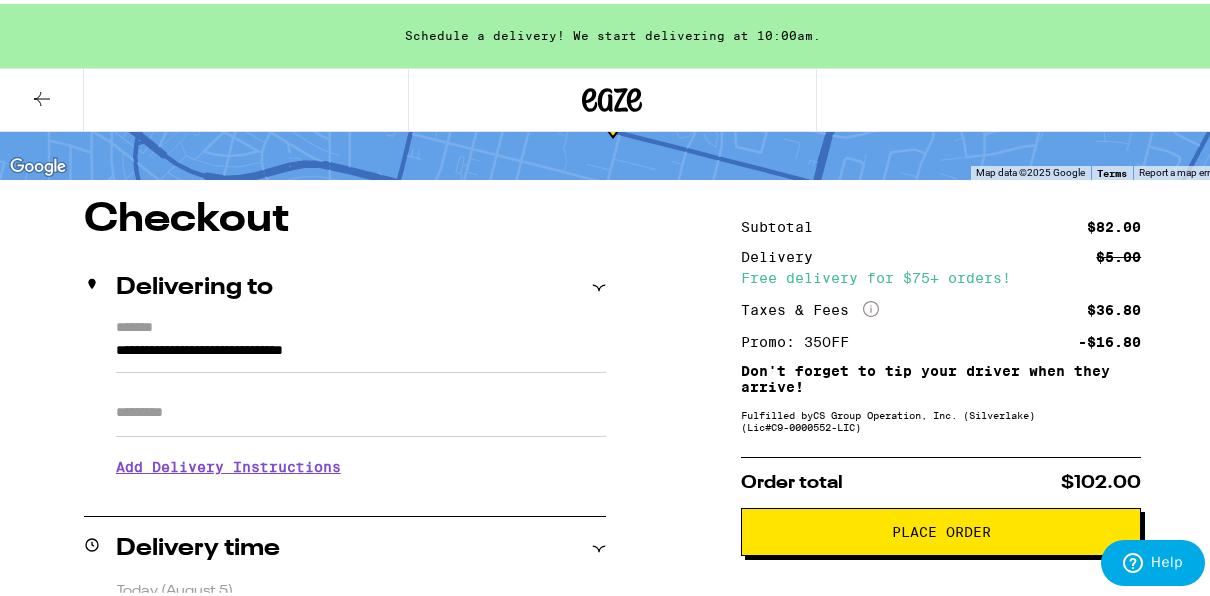 scroll, scrollTop: 120, scrollLeft: 0, axis: vertical 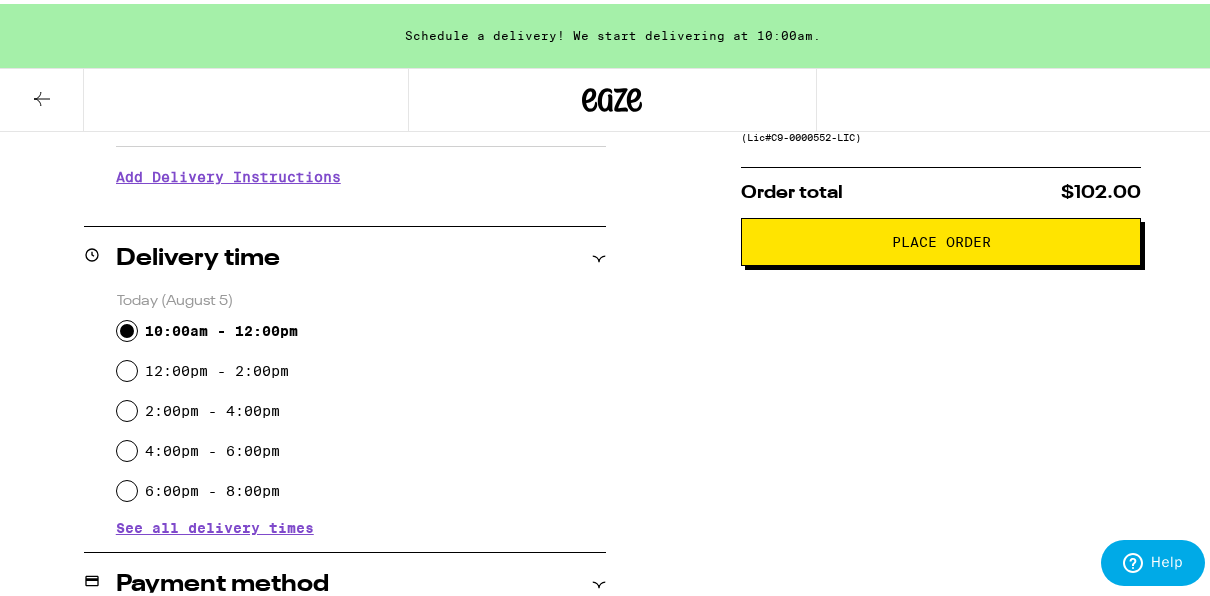 click on "See all delivery times" at bounding box center [215, 524] 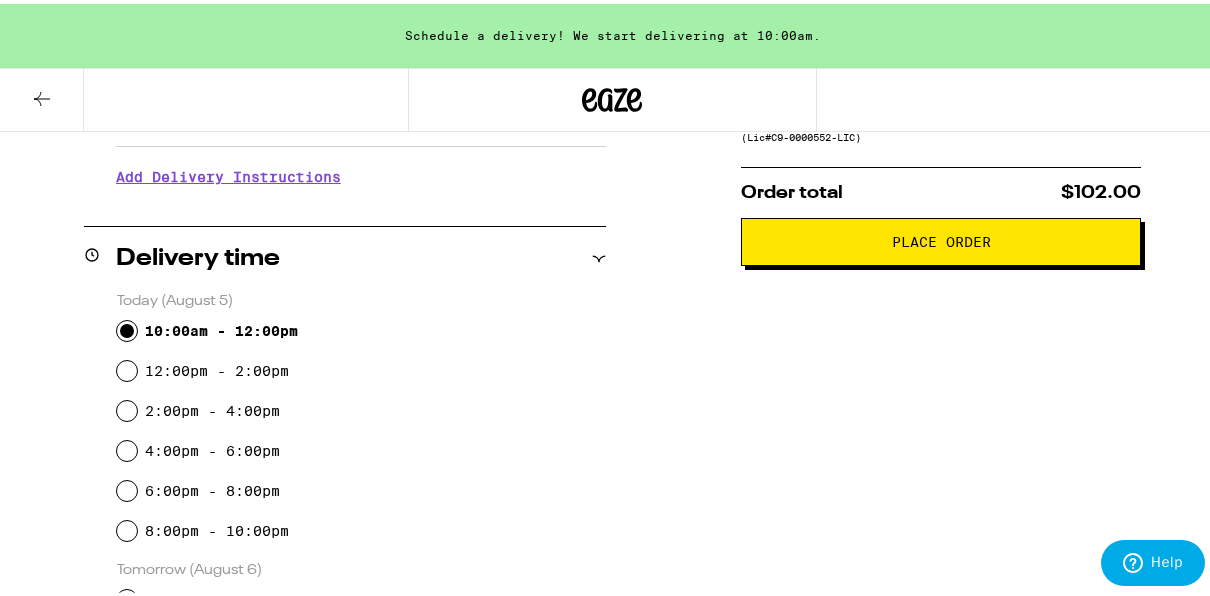click on "8:00pm - 10:00pm" at bounding box center [217, 527] 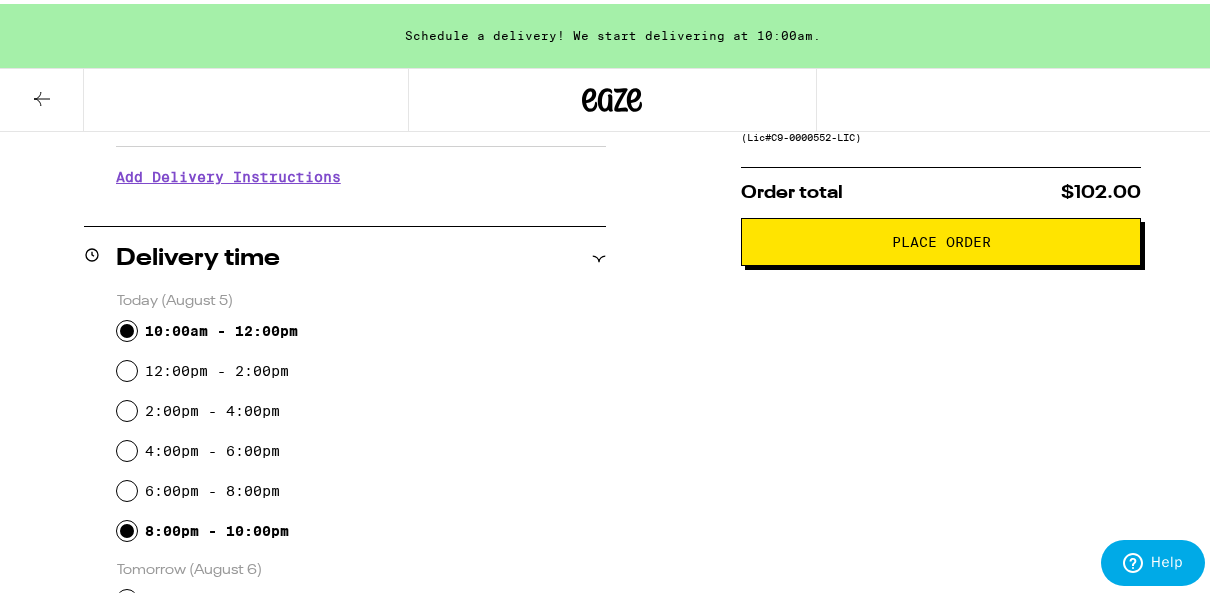 click on "8:00pm - 10:00pm" at bounding box center (127, 527) 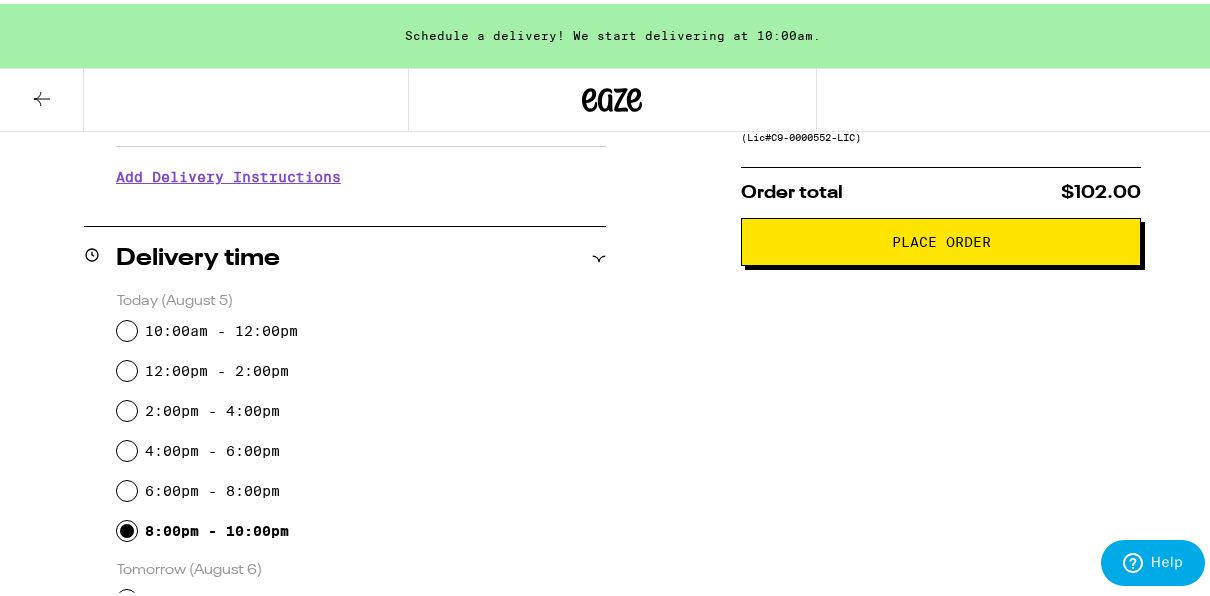 radio on "true" 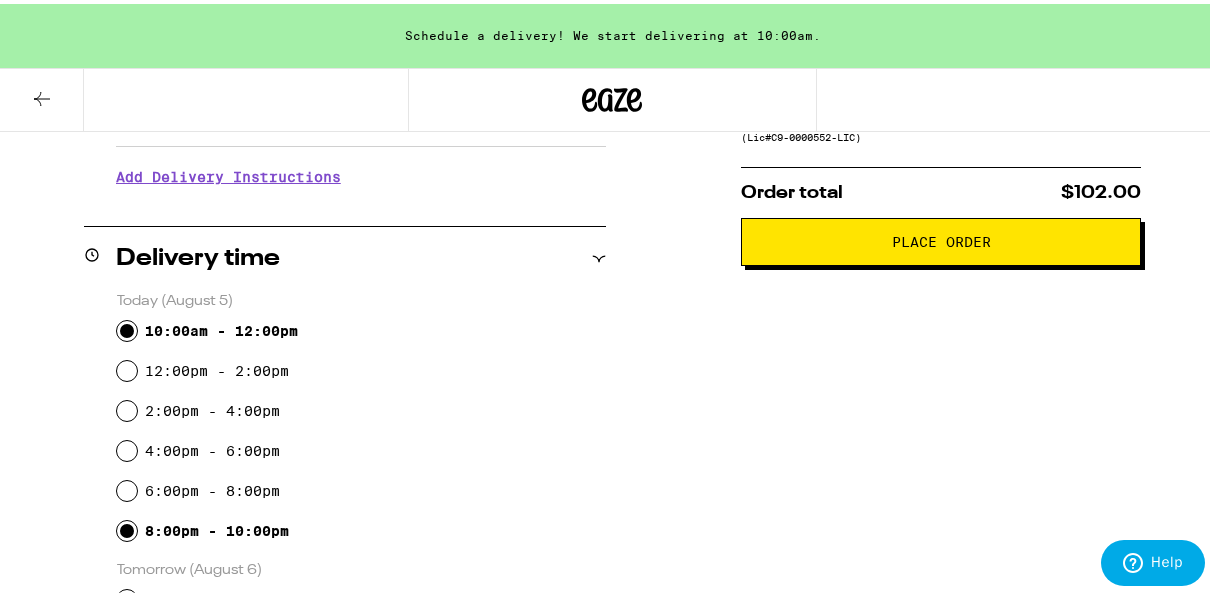 click on "10:00am - 12:00pm" at bounding box center (127, 327) 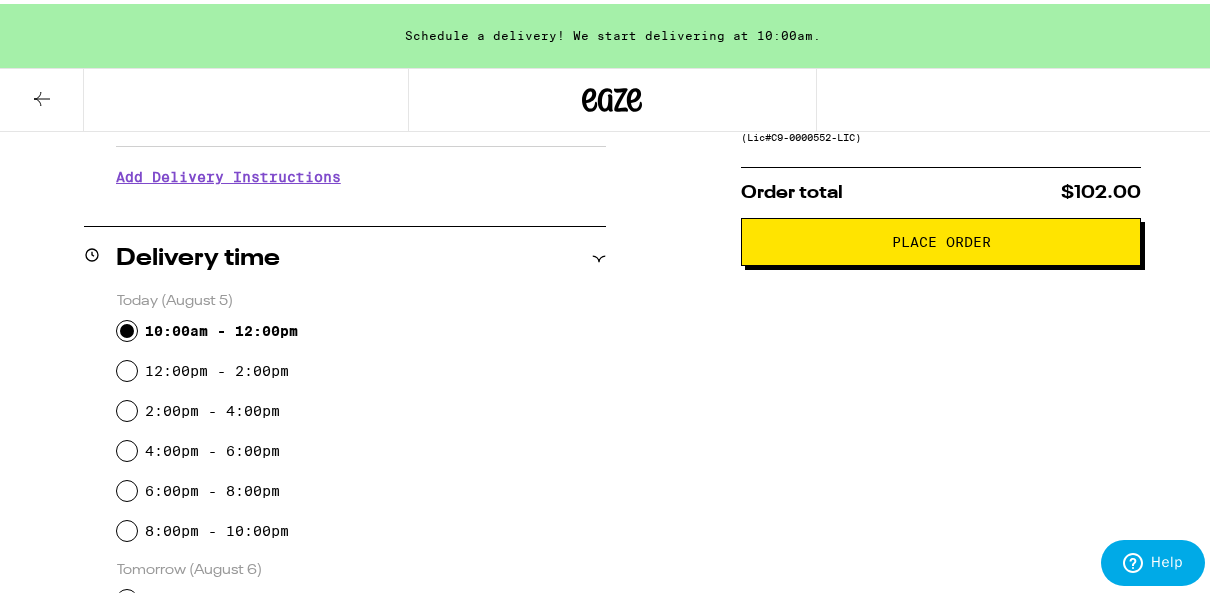radio on "true" 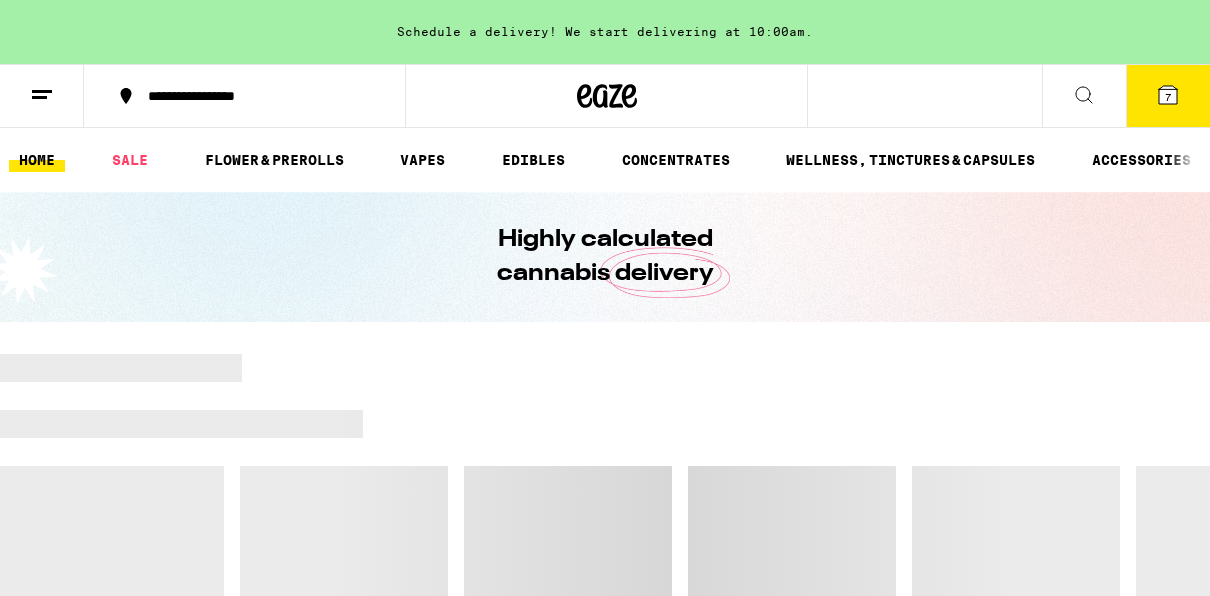 scroll, scrollTop: 0, scrollLeft: 0, axis: both 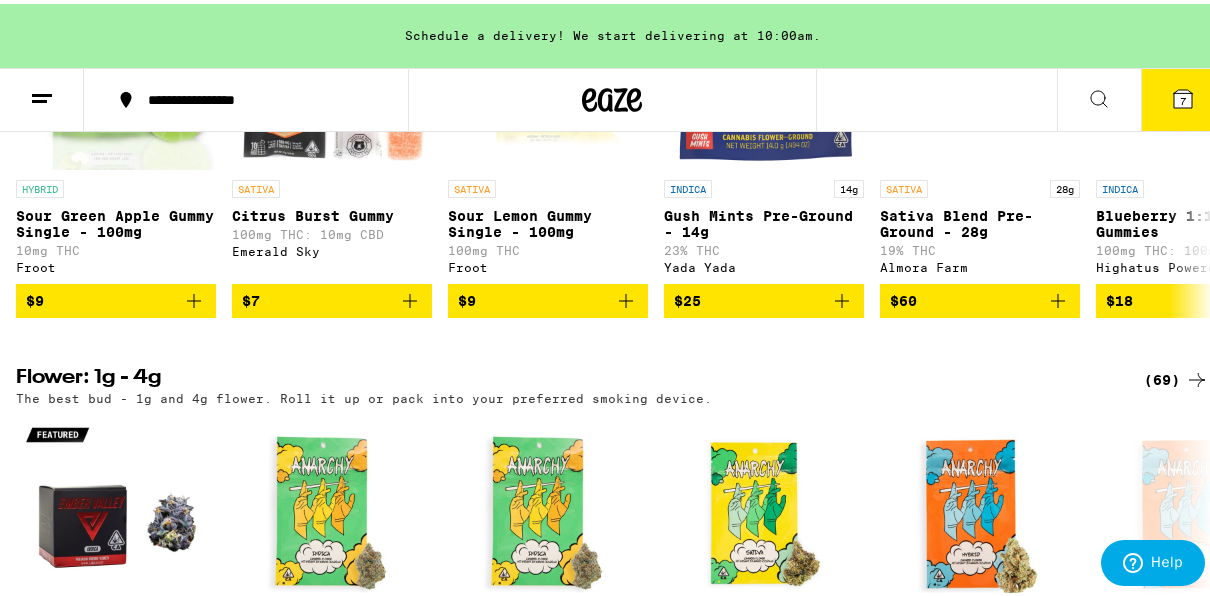 click 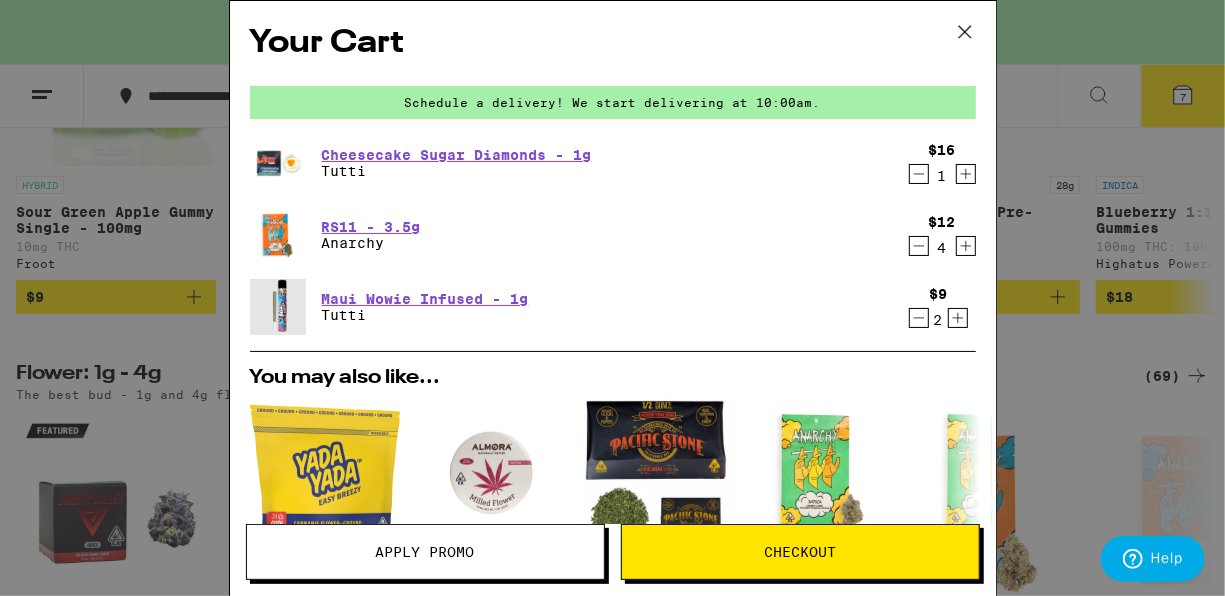 click on "Apply Promo" at bounding box center [425, 552] 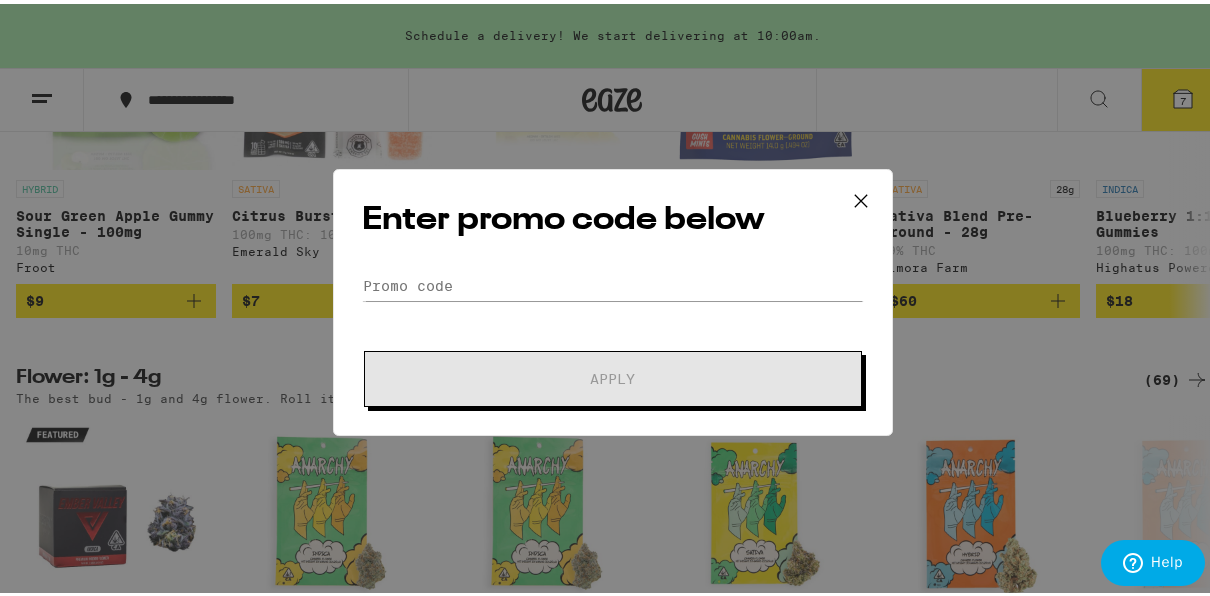 scroll, scrollTop: 0, scrollLeft: 0, axis: both 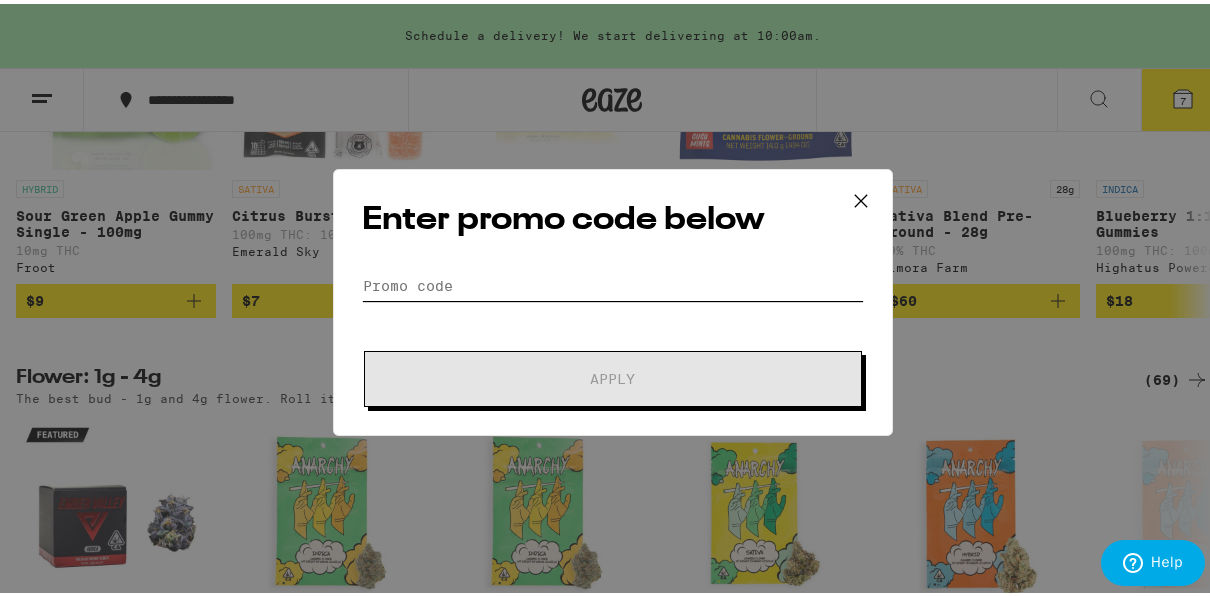 click on "Promo Code" at bounding box center (613, 282) 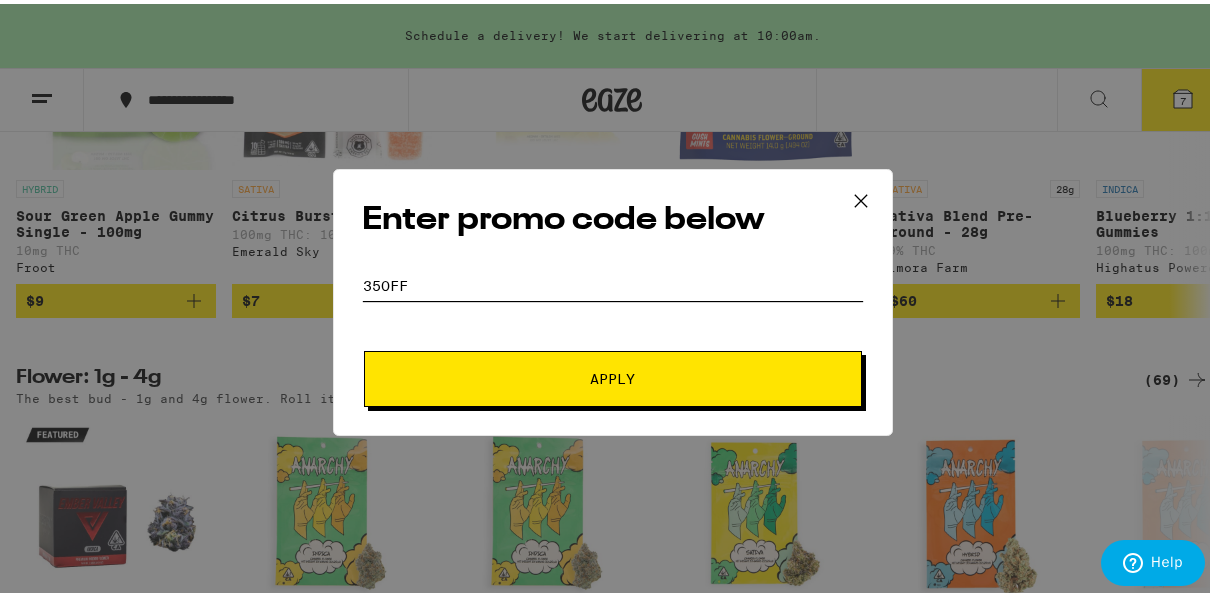 type on "35off" 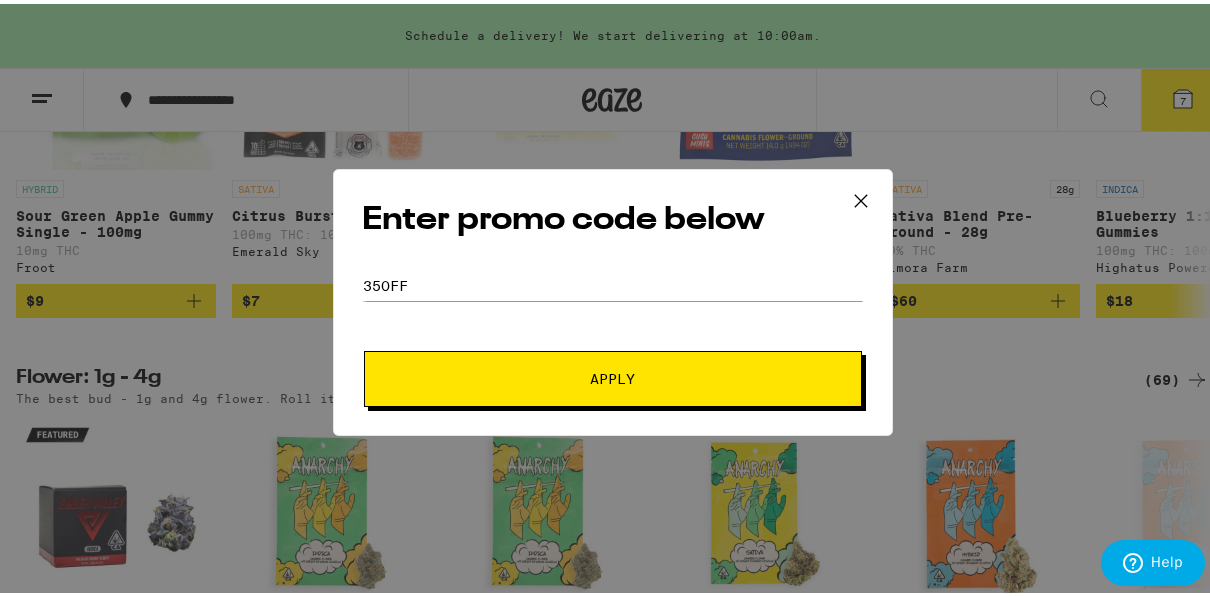 click on "Apply" at bounding box center [613, 375] 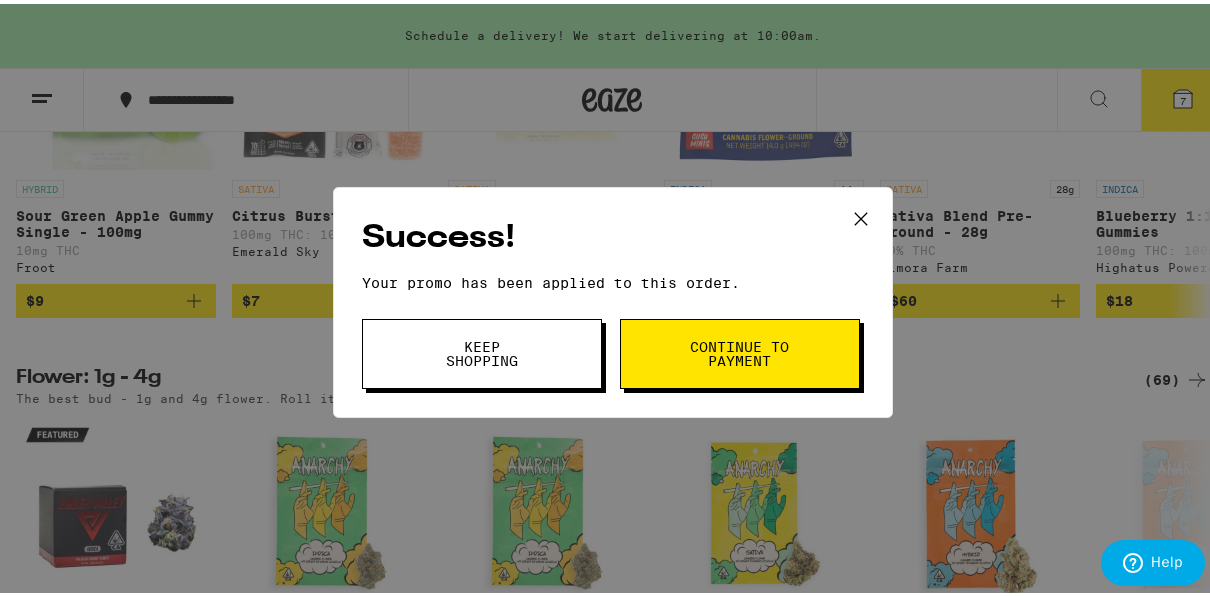 click on "Continue to payment" at bounding box center [740, 350] 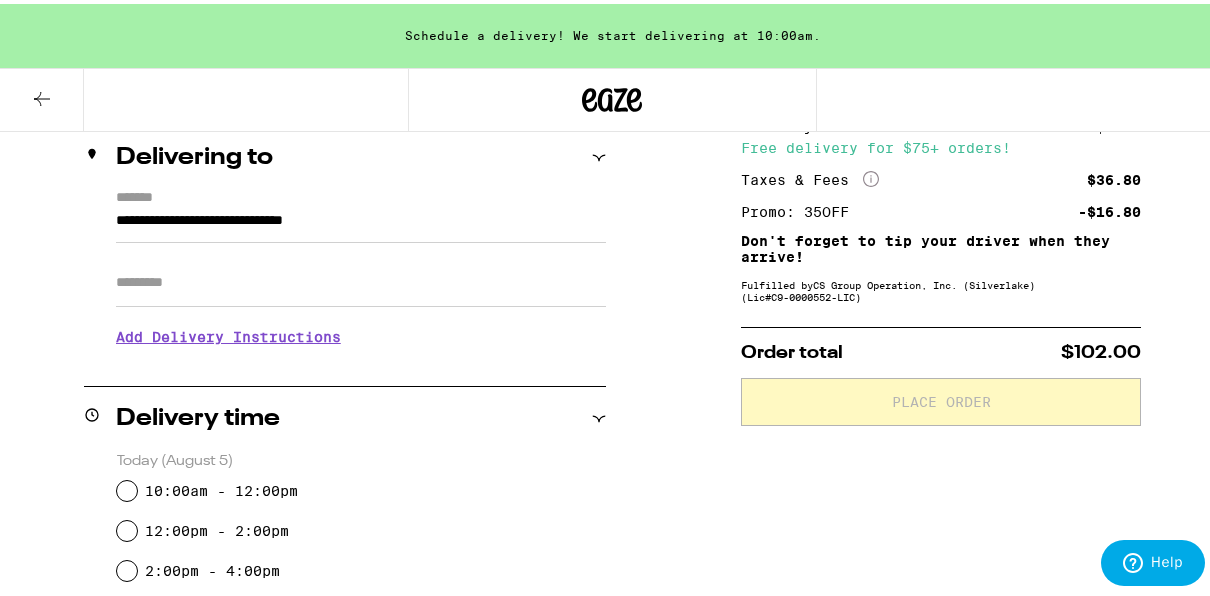 scroll, scrollTop: 280, scrollLeft: 0, axis: vertical 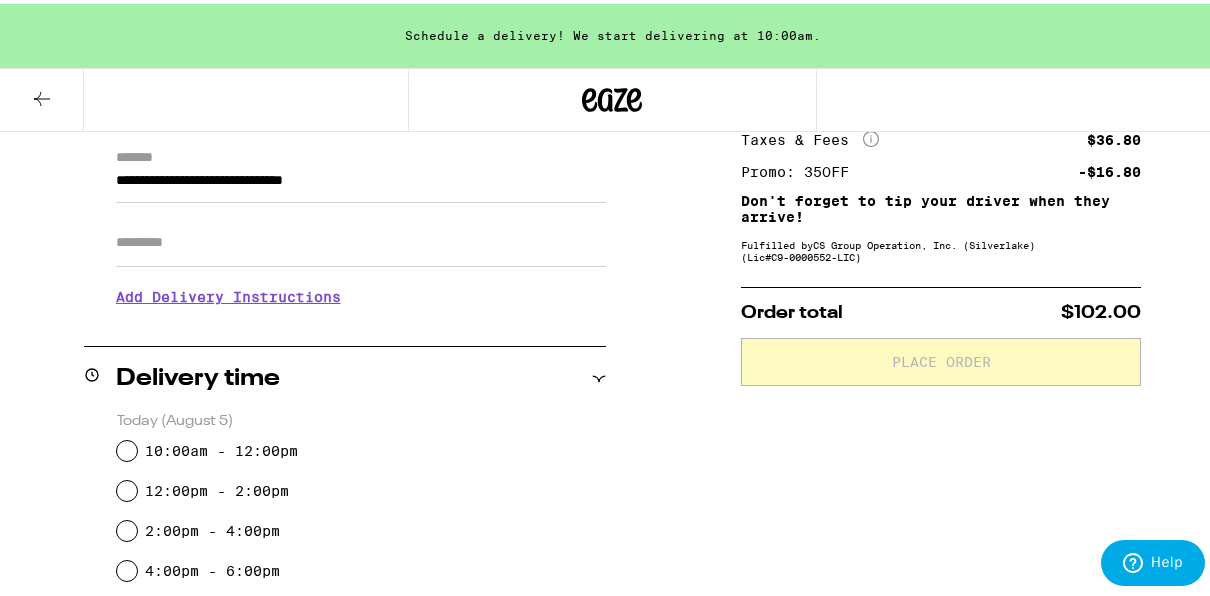 click on "10:00am - 12:00pm" at bounding box center [221, 447] 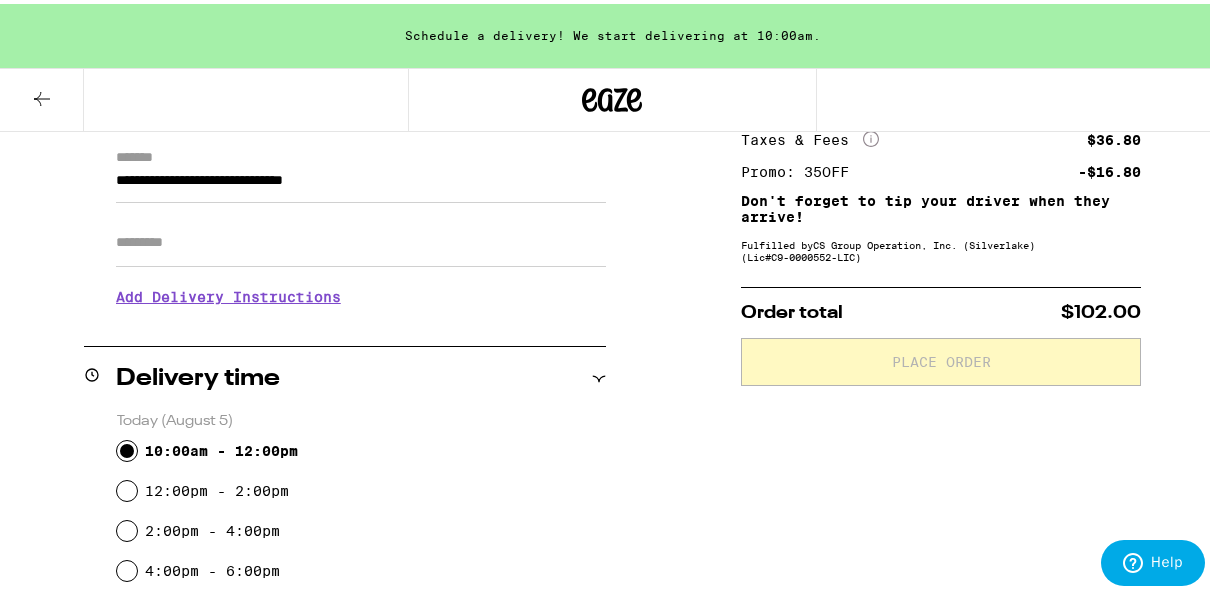 click on "10:00am - 12:00pm" at bounding box center (127, 447) 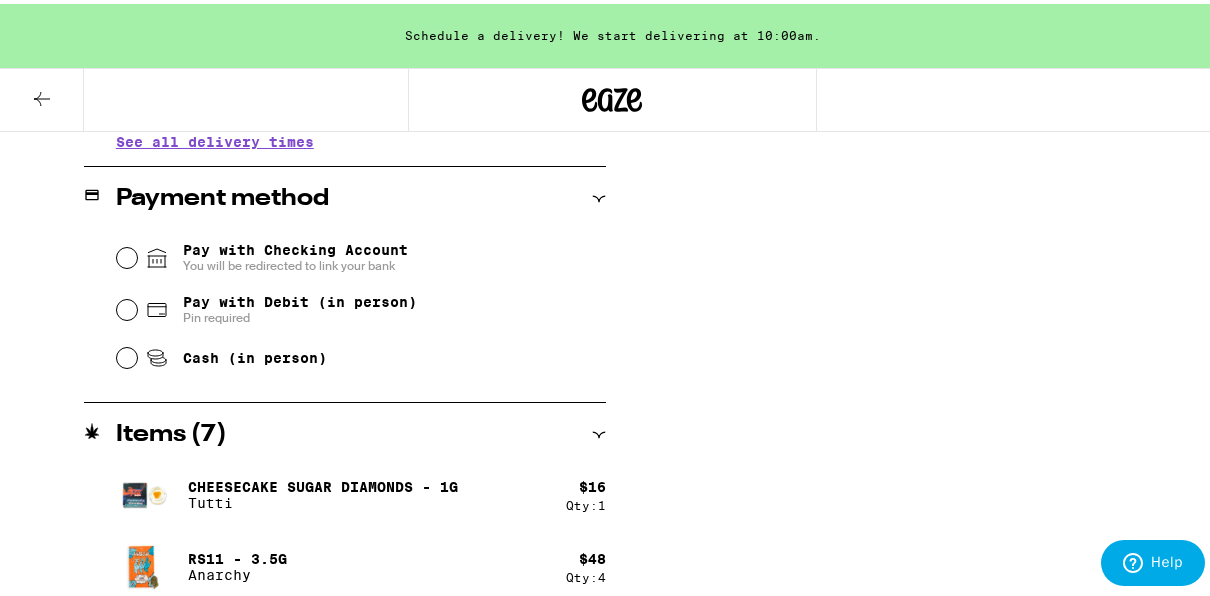 scroll, scrollTop: 800, scrollLeft: 0, axis: vertical 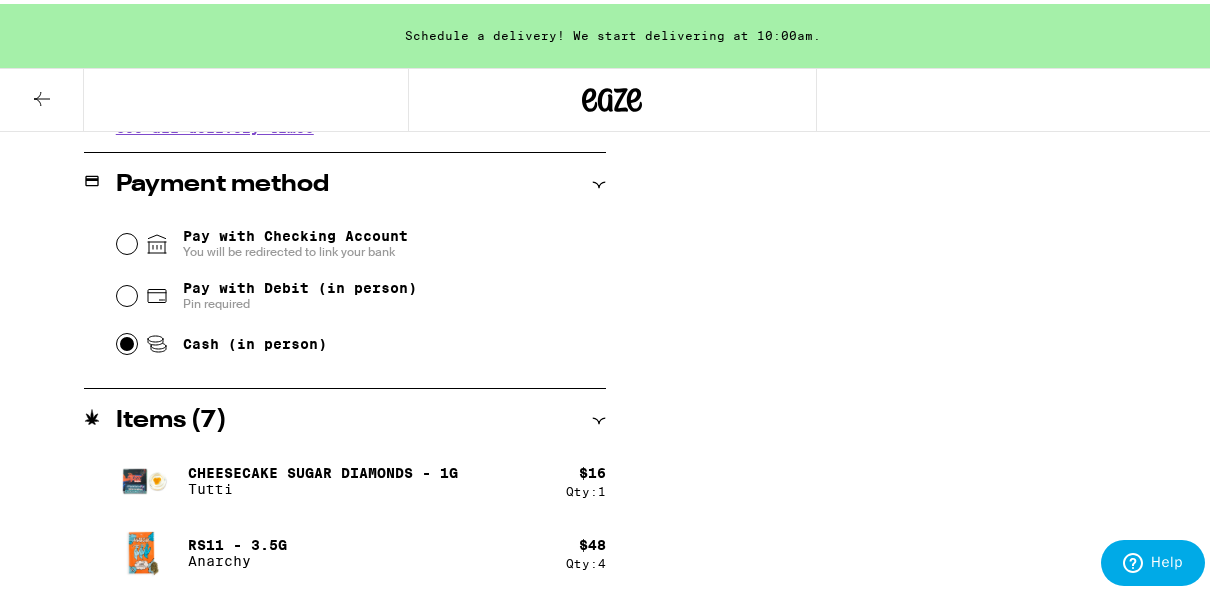 click on "Cash (in person)" at bounding box center [127, 340] 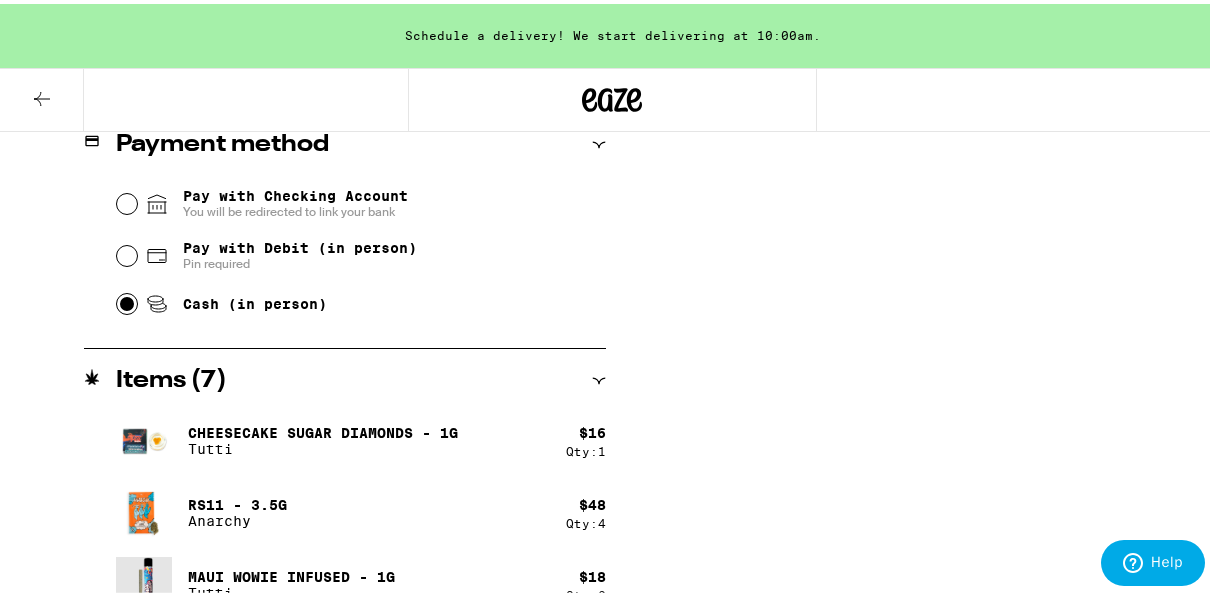 scroll, scrollTop: 868, scrollLeft: 0, axis: vertical 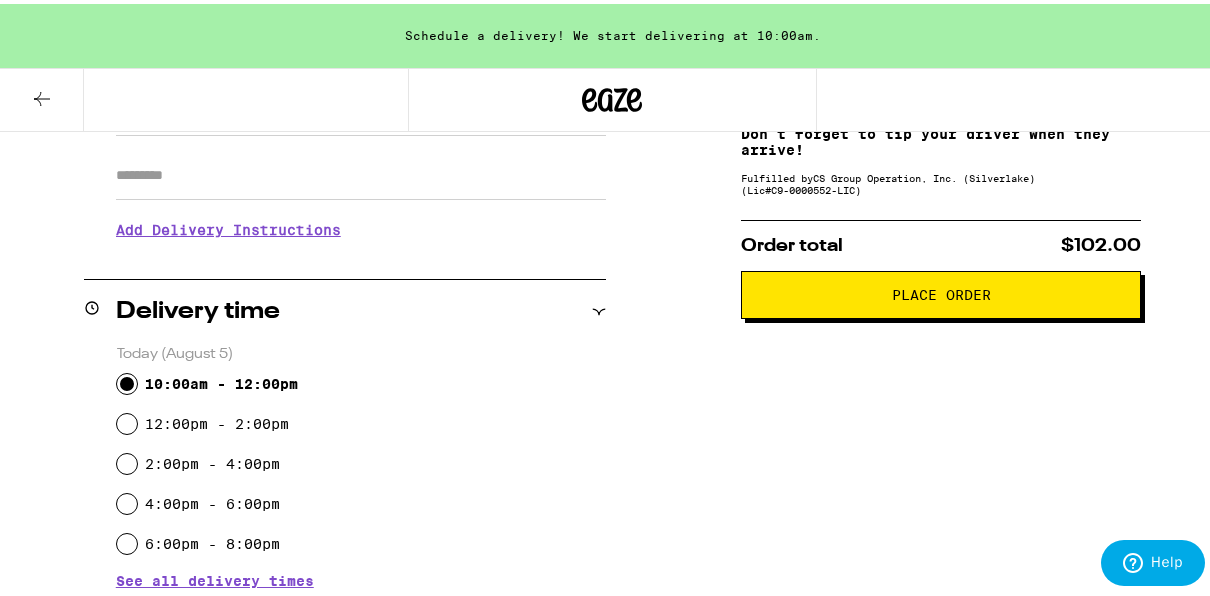 click on "Place Order" at bounding box center (941, 291) 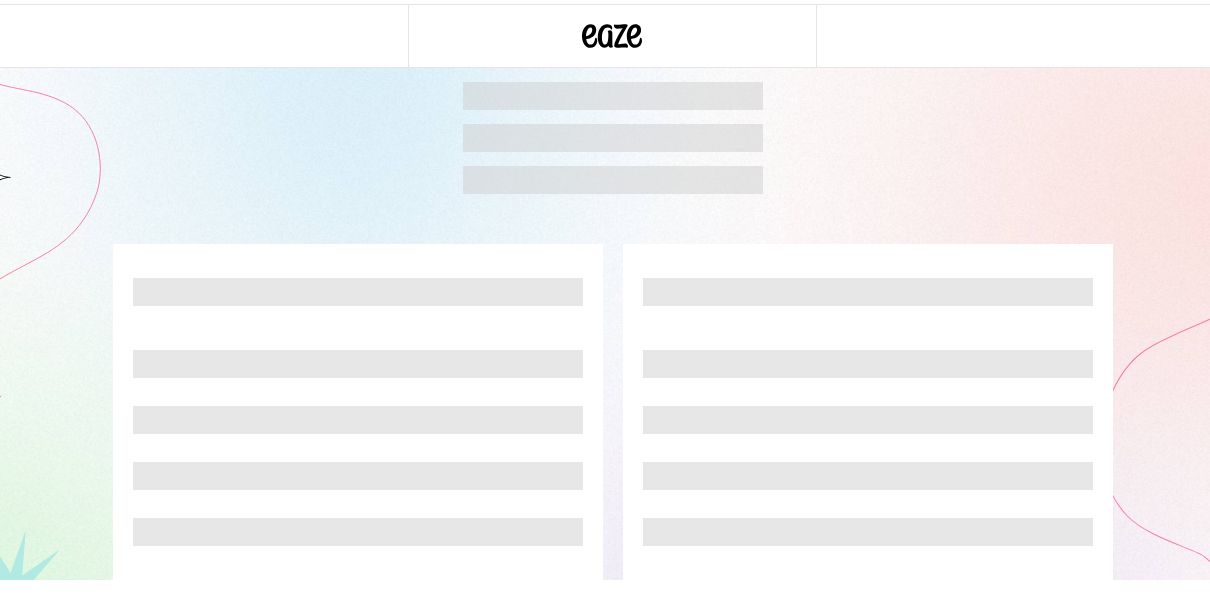 scroll, scrollTop: 0, scrollLeft: 0, axis: both 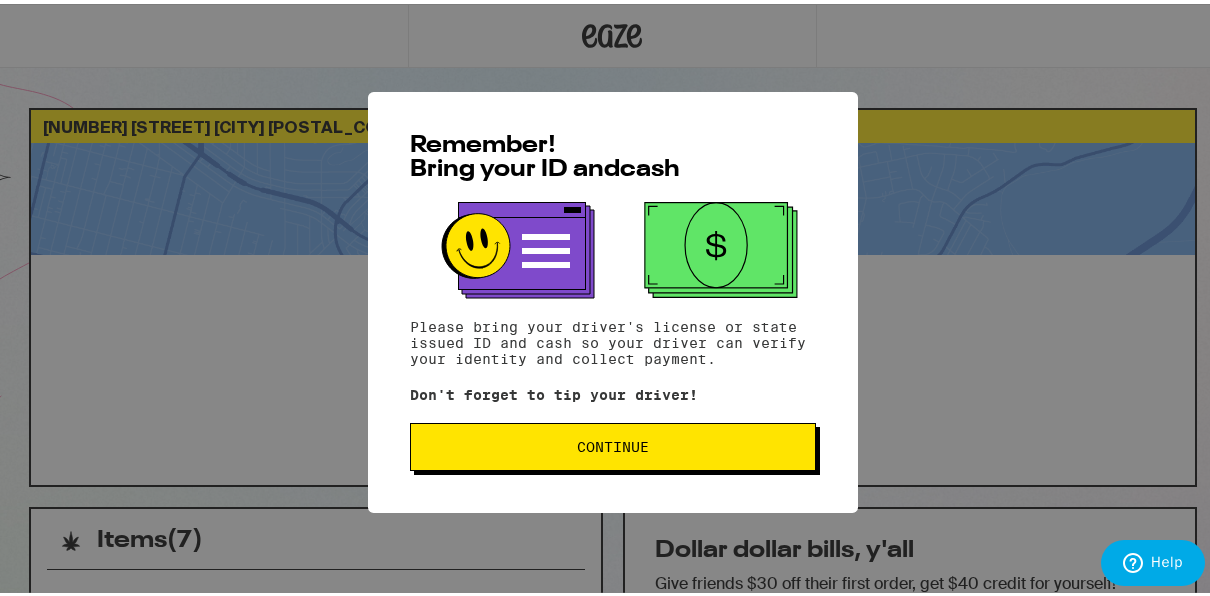 click on "Continue" at bounding box center [613, 443] 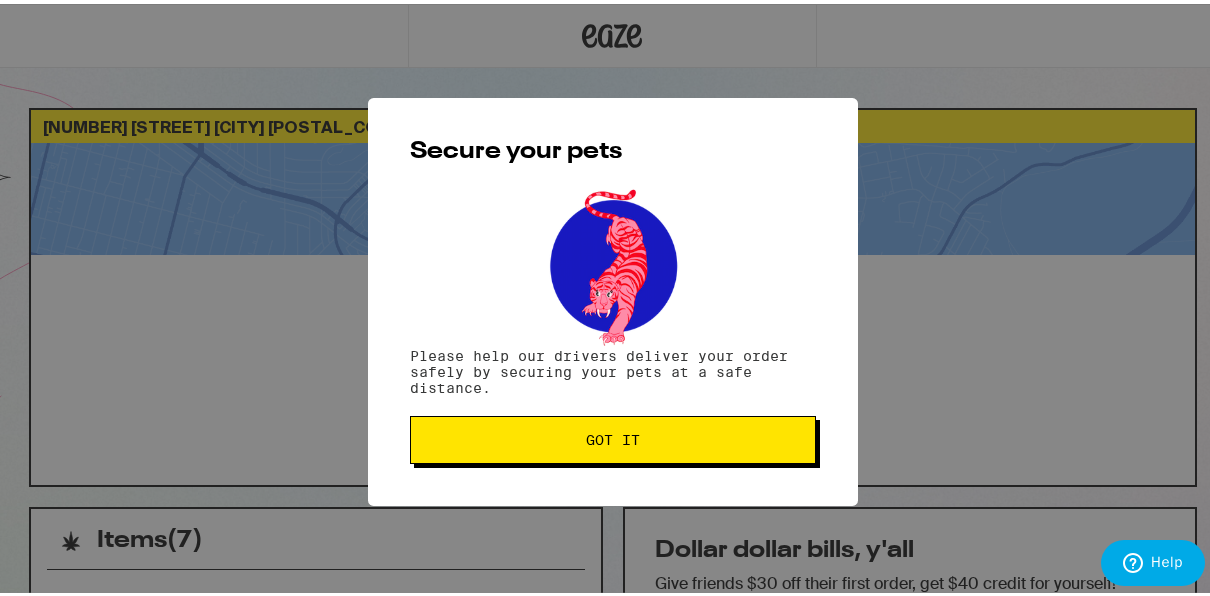 click on "Got it" at bounding box center [613, 436] 